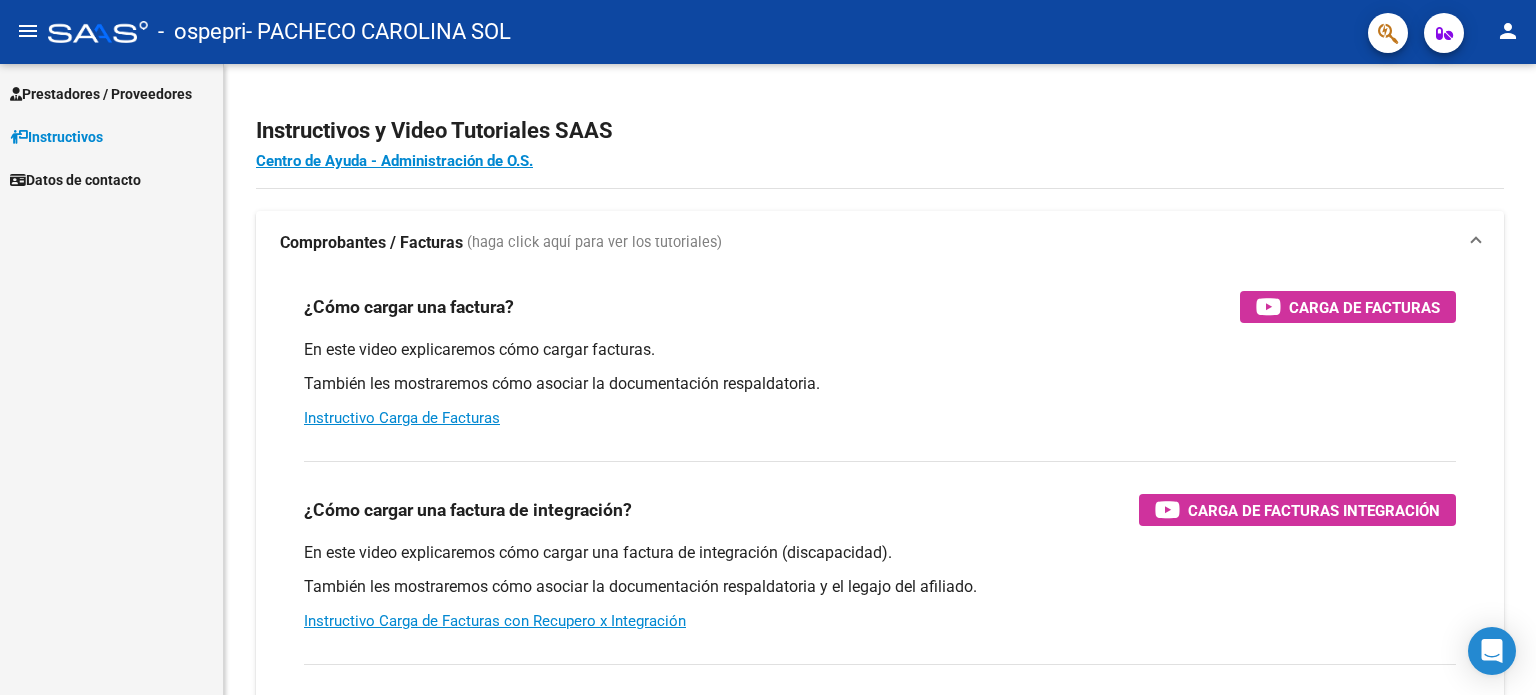 scroll, scrollTop: 0, scrollLeft: 0, axis: both 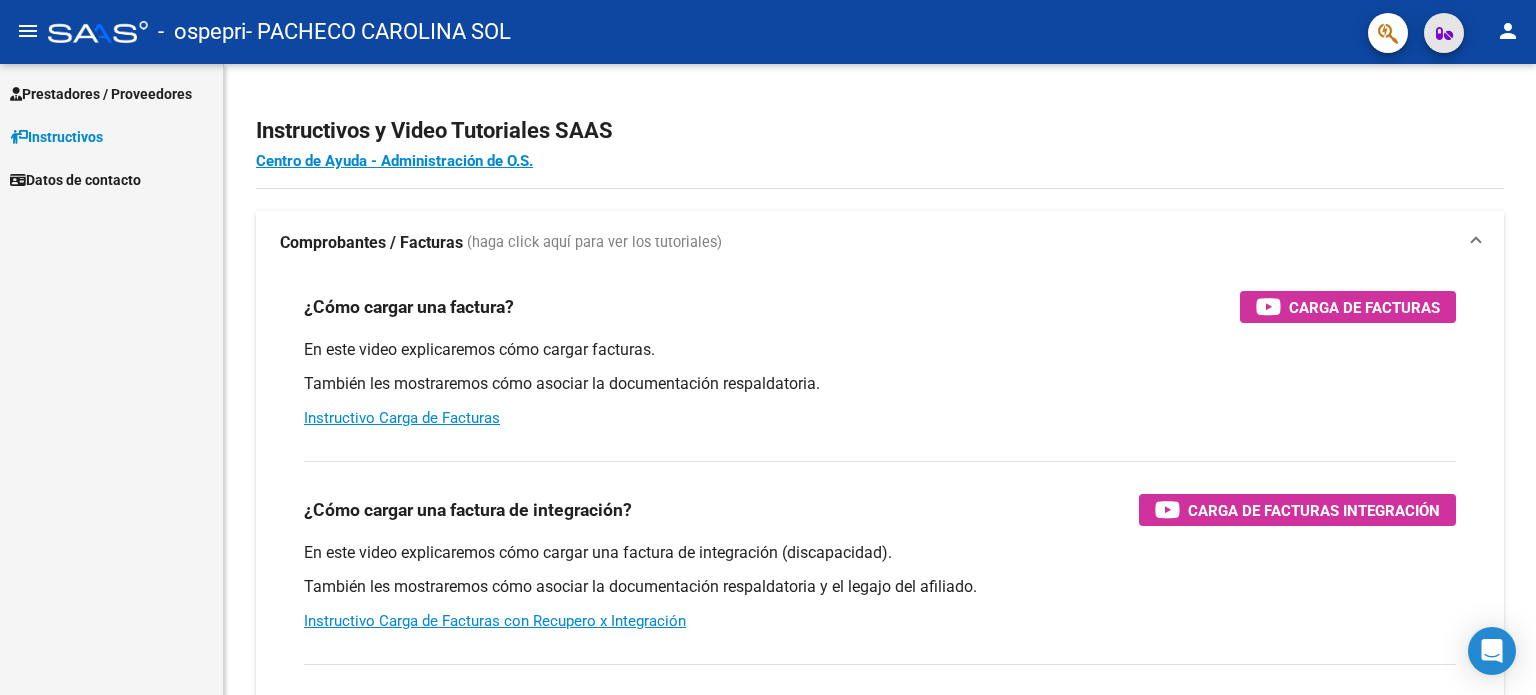 click 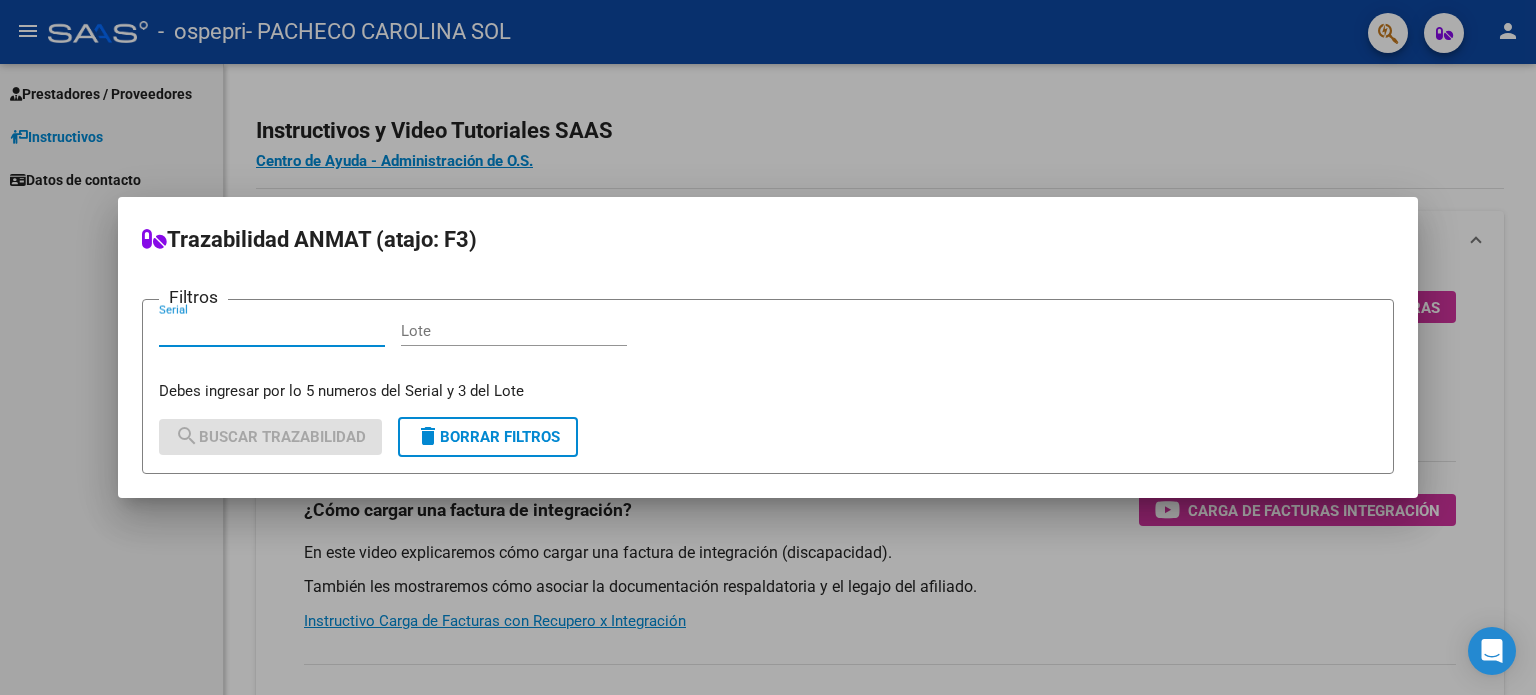 click at bounding box center [768, 347] 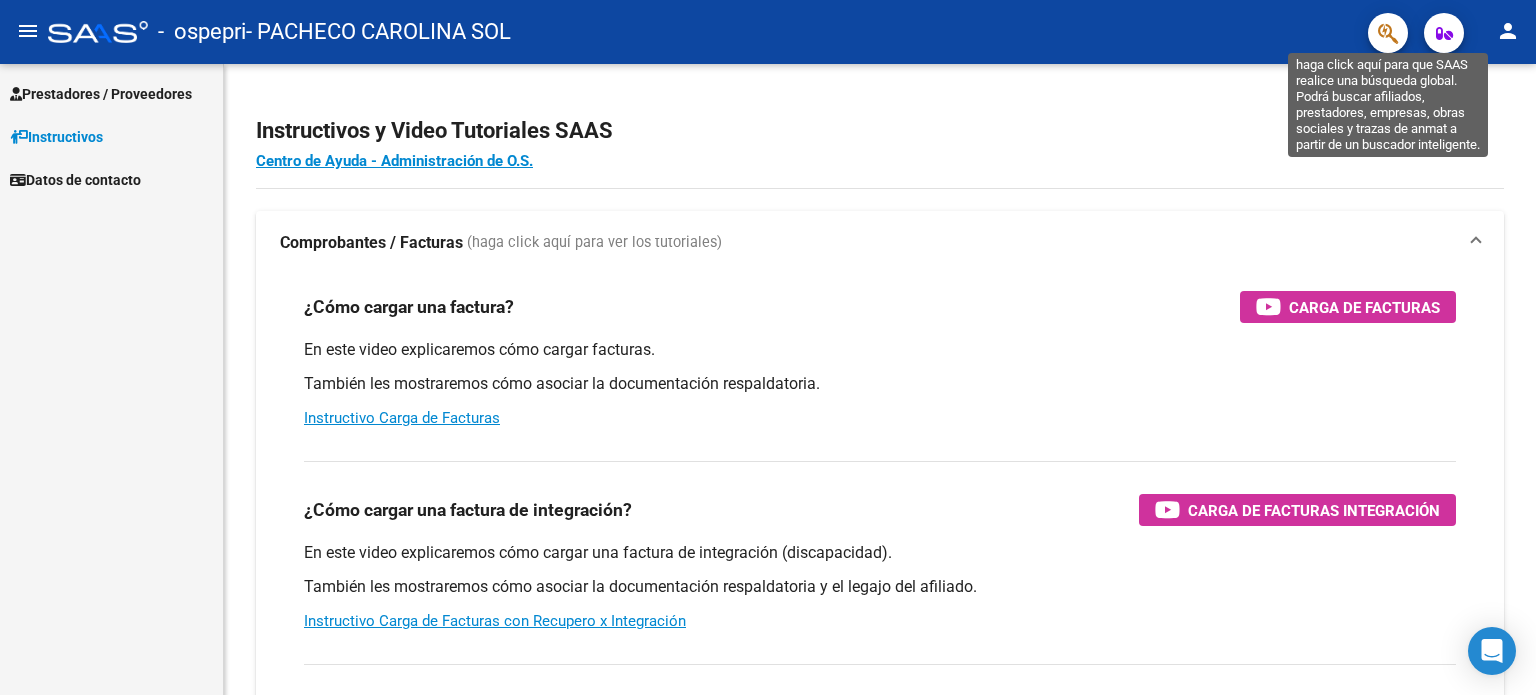 click 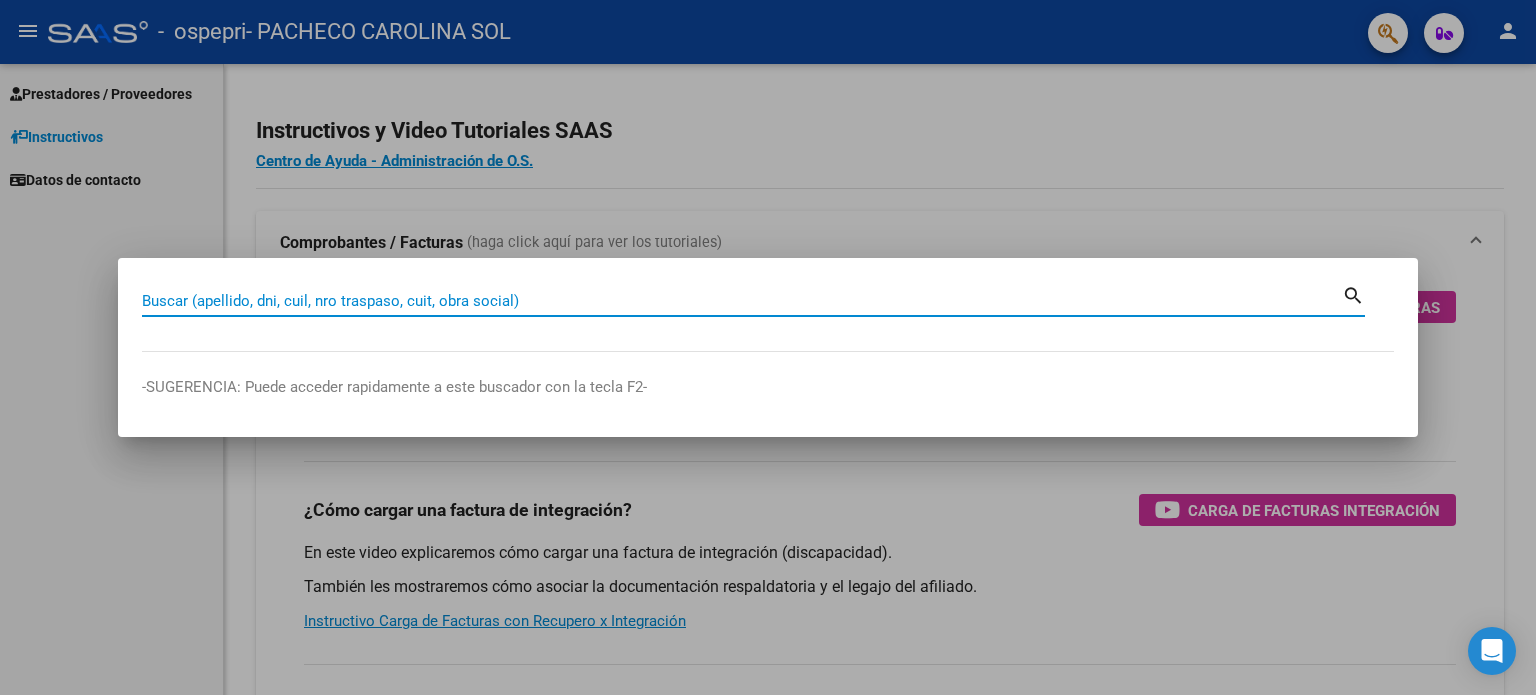 click at bounding box center (768, 347) 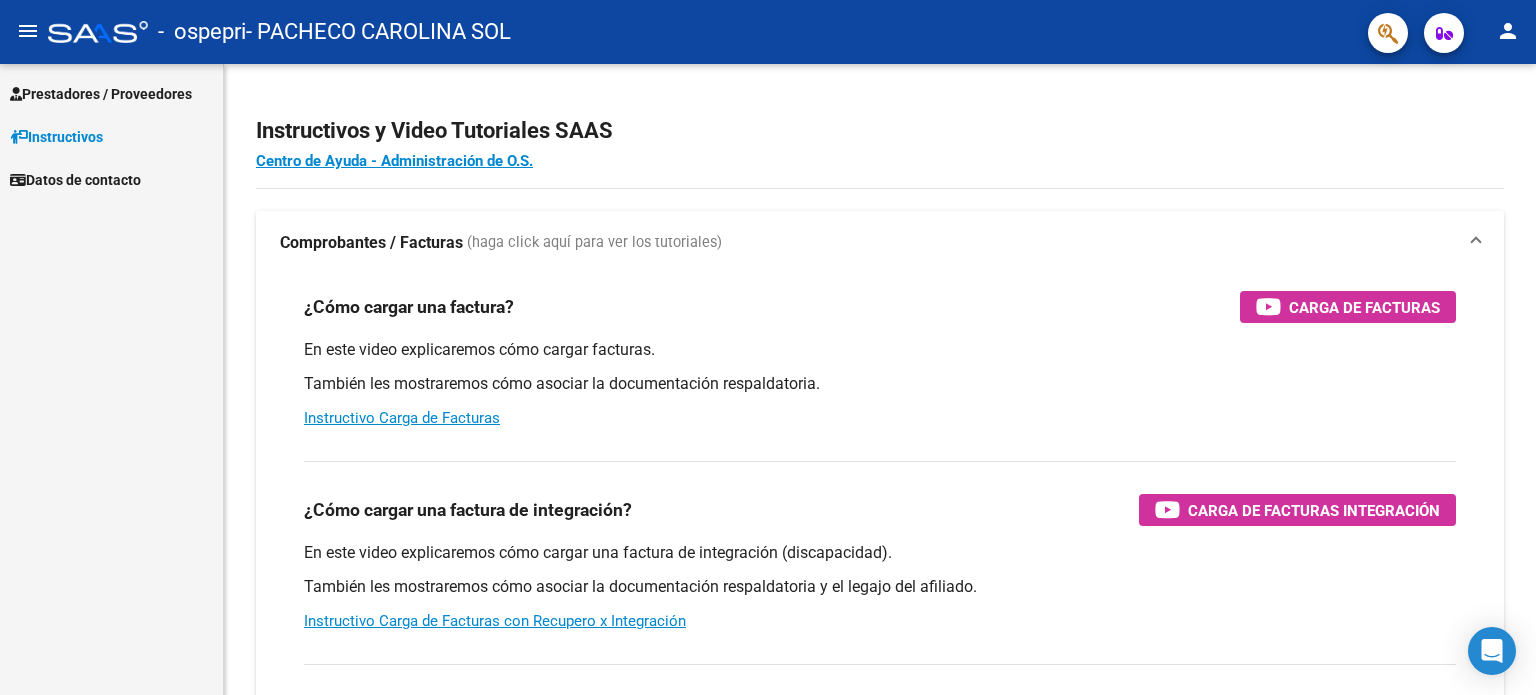 click on "menu -   ospepri   - PACHECO CAROLINA SOL person" 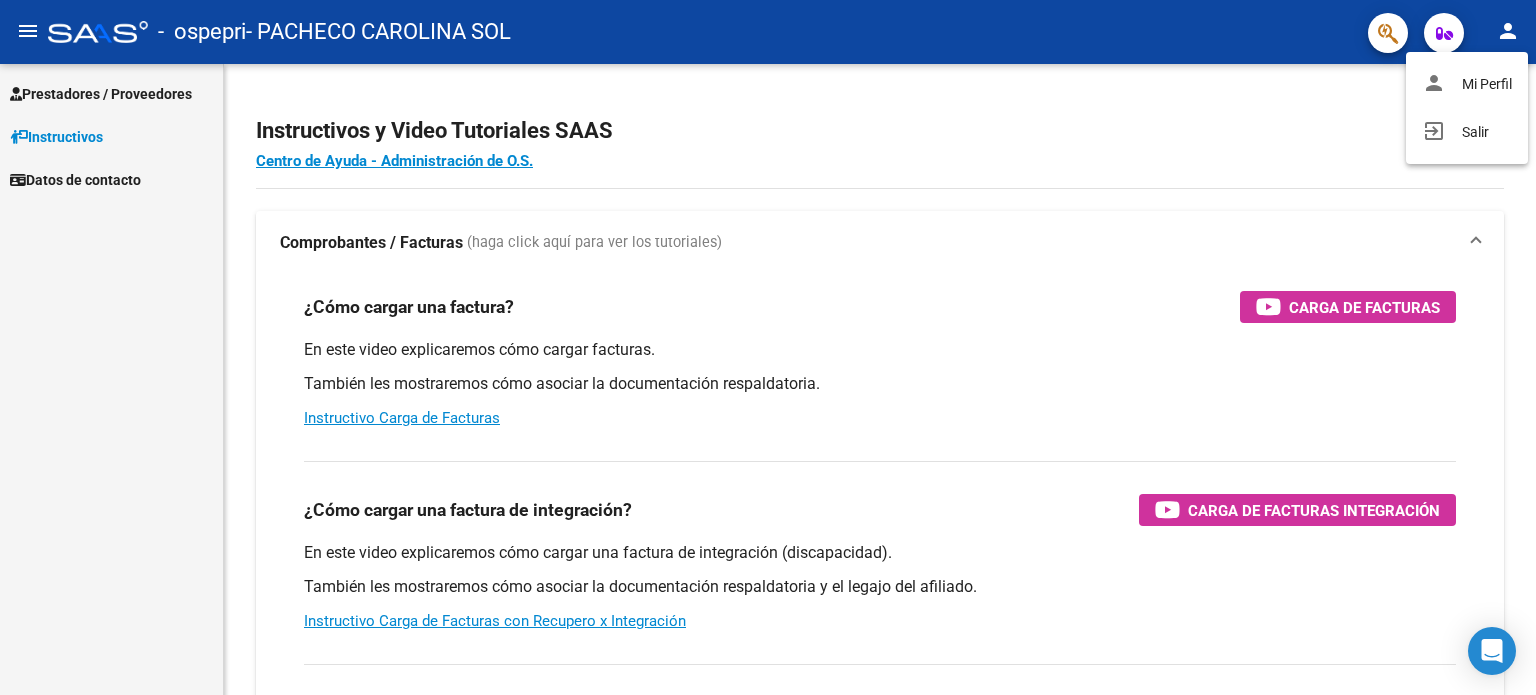 click at bounding box center (768, 347) 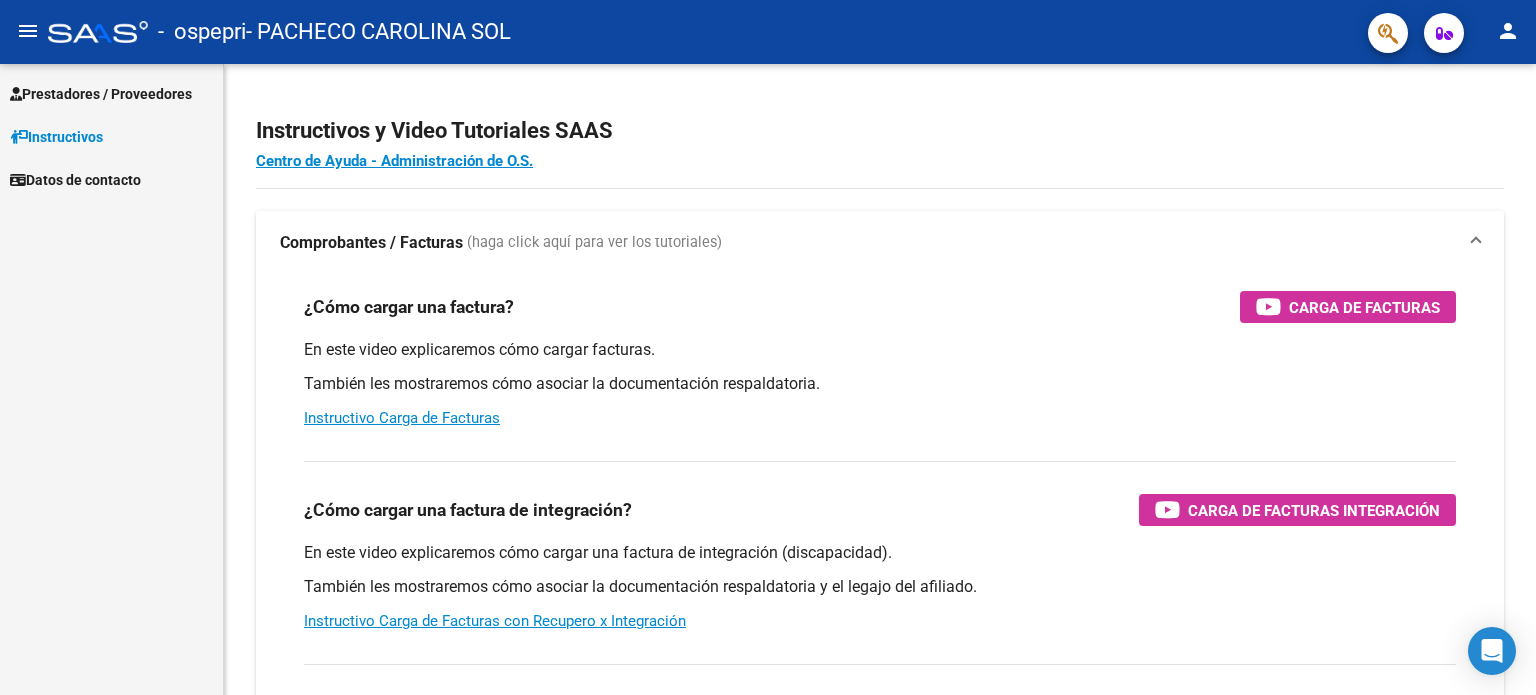 click on "Prestadores / Proveedores" at bounding box center (111, 93) 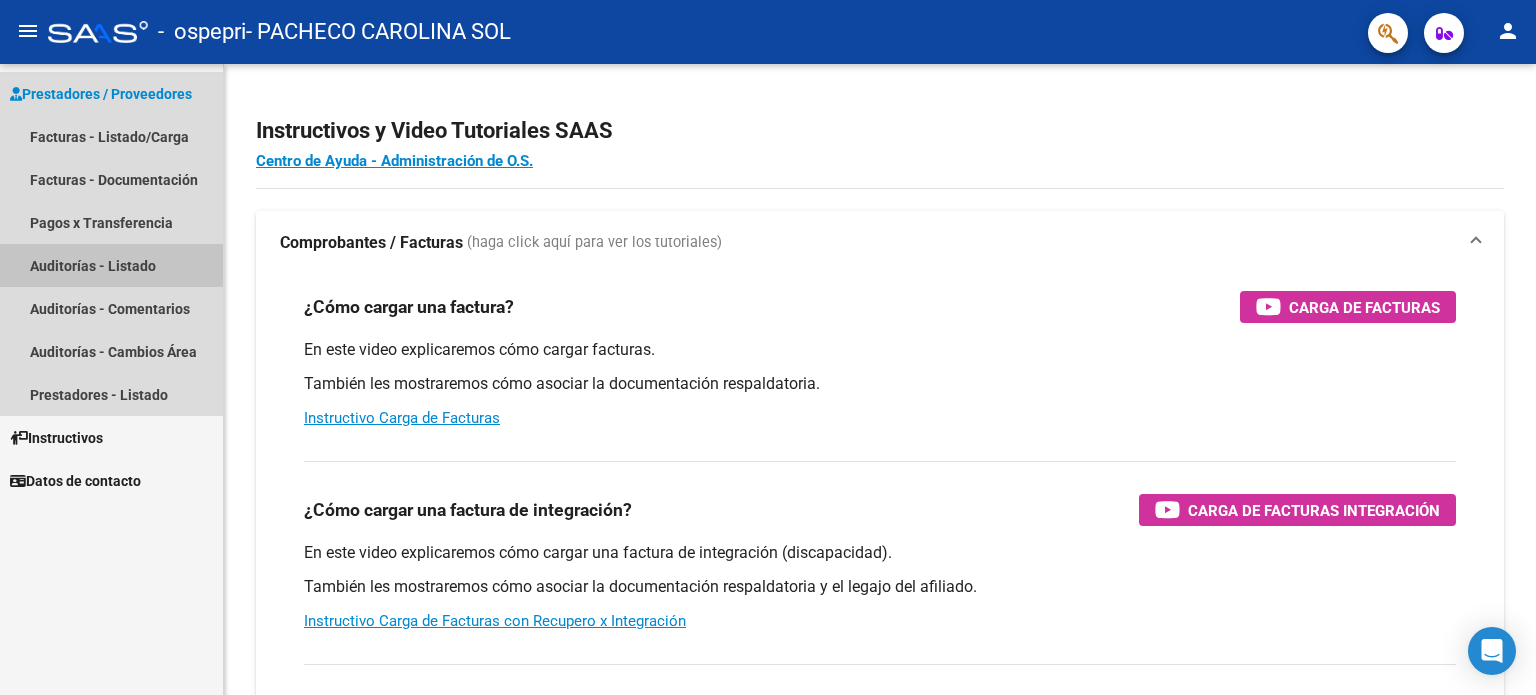 click on "Auditorías - Listado" at bounding box center [111, 265] 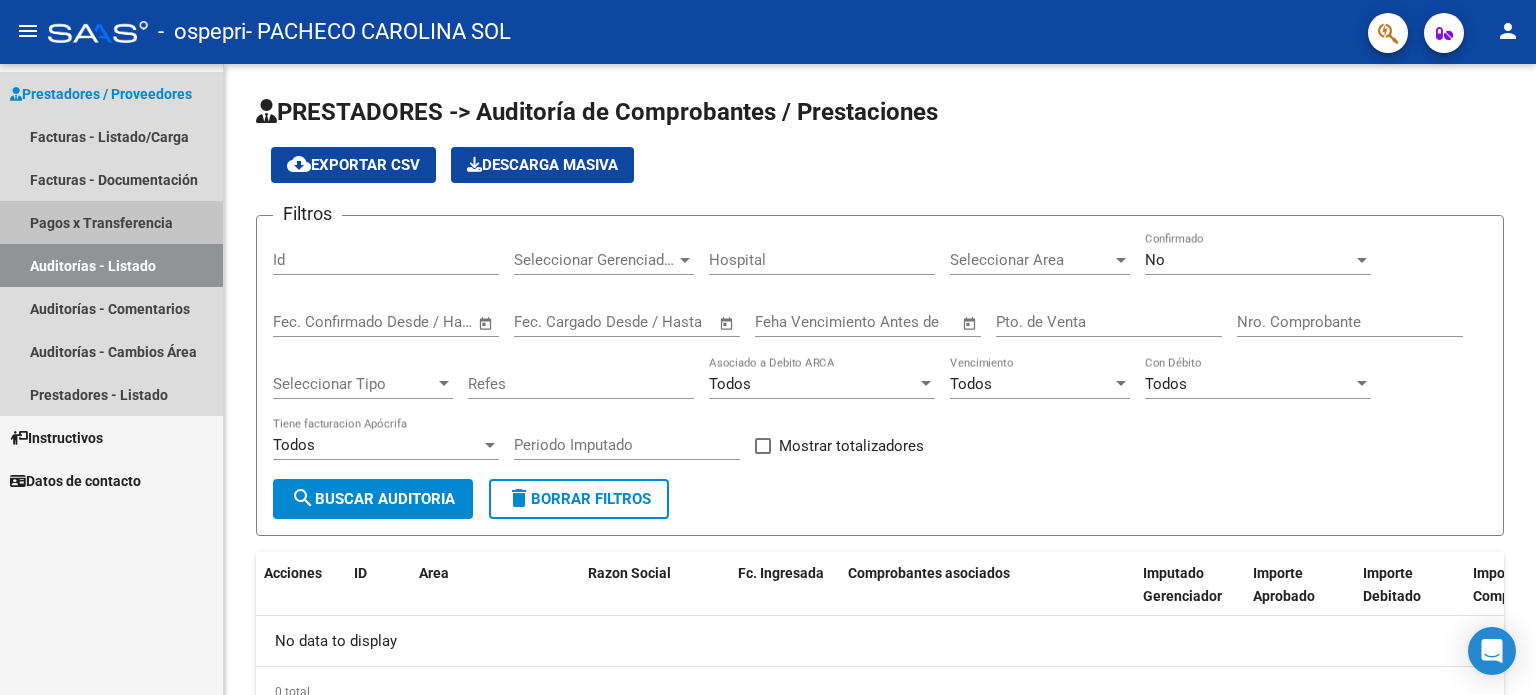 click on "Pagos x Transferencia" at bounding box center (111, 222) 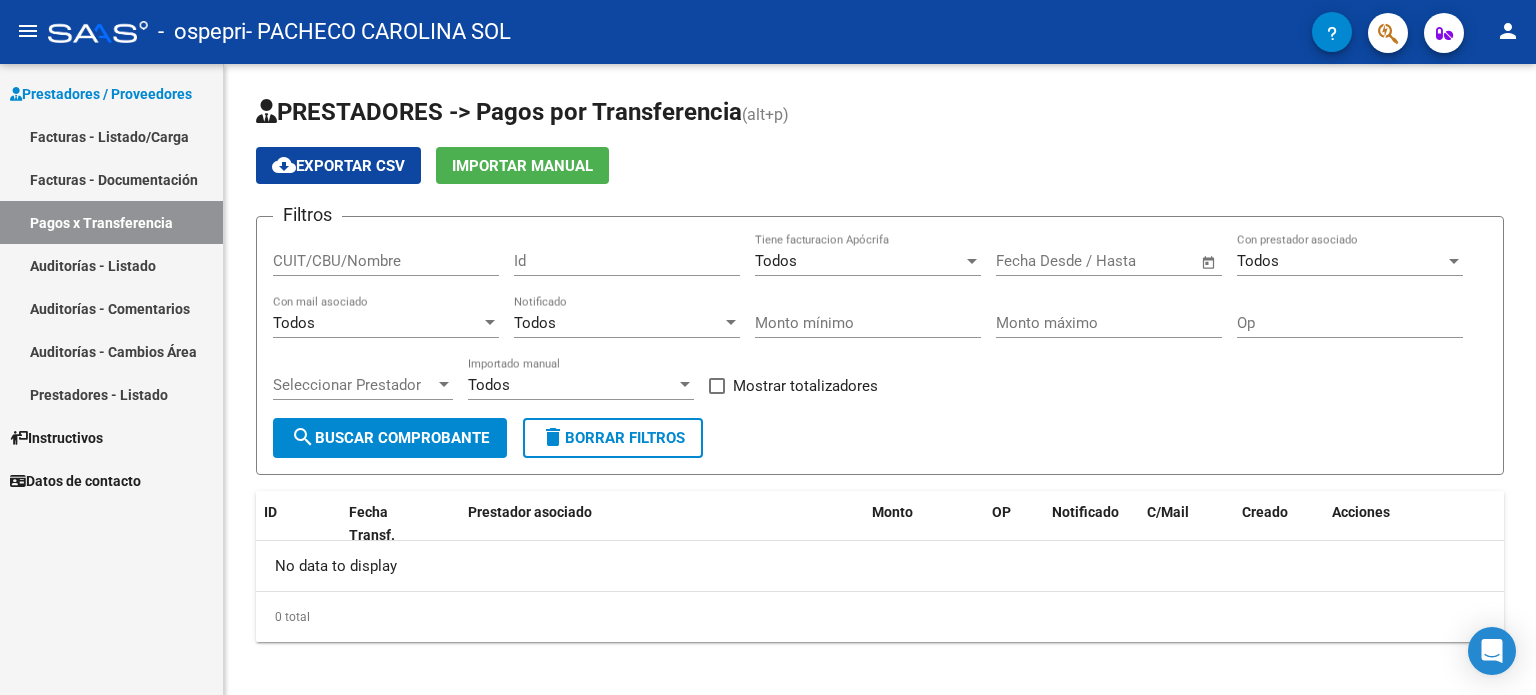 click on "Facturas - Listado/Carga" at bounding box center (111, 136) 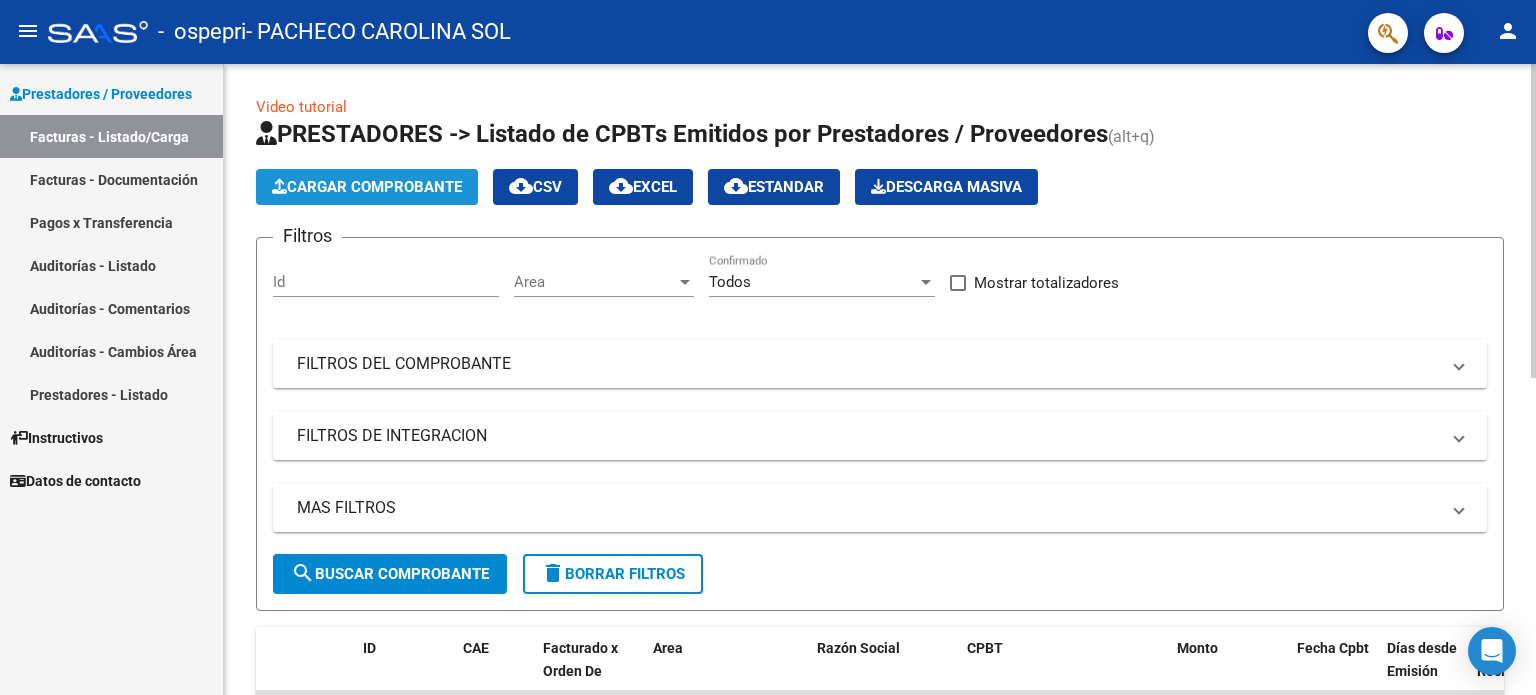 click on "Cargar Comprobante" 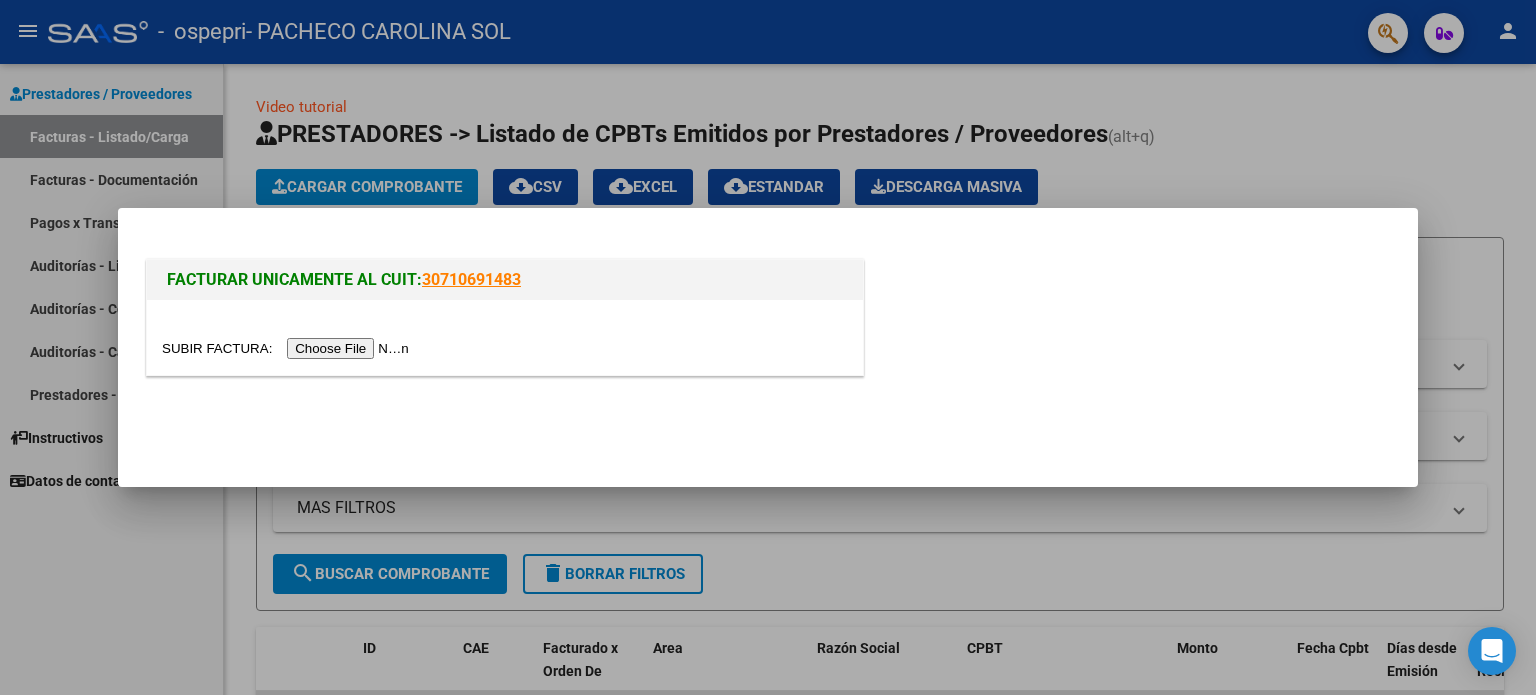 click at bounding box center [288, 348] 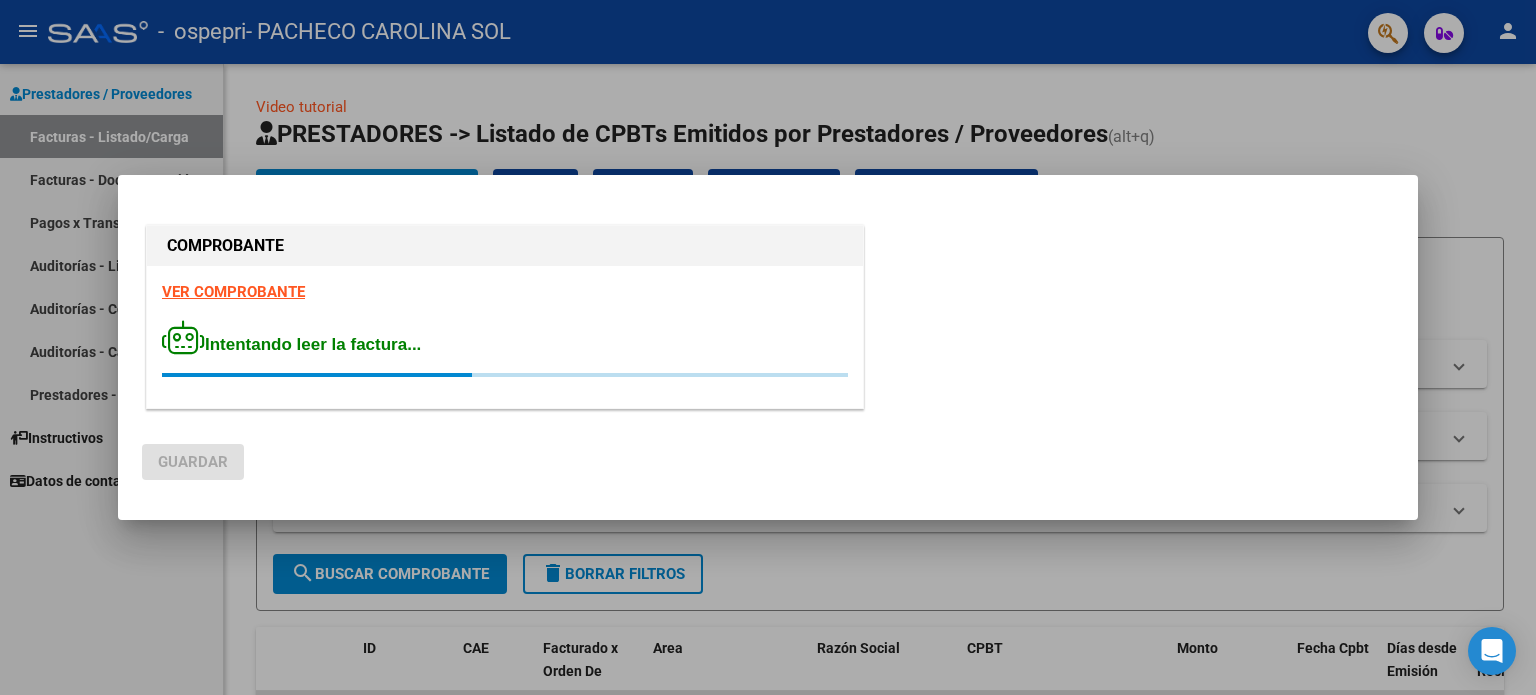 click at bounding box center [768, 347] 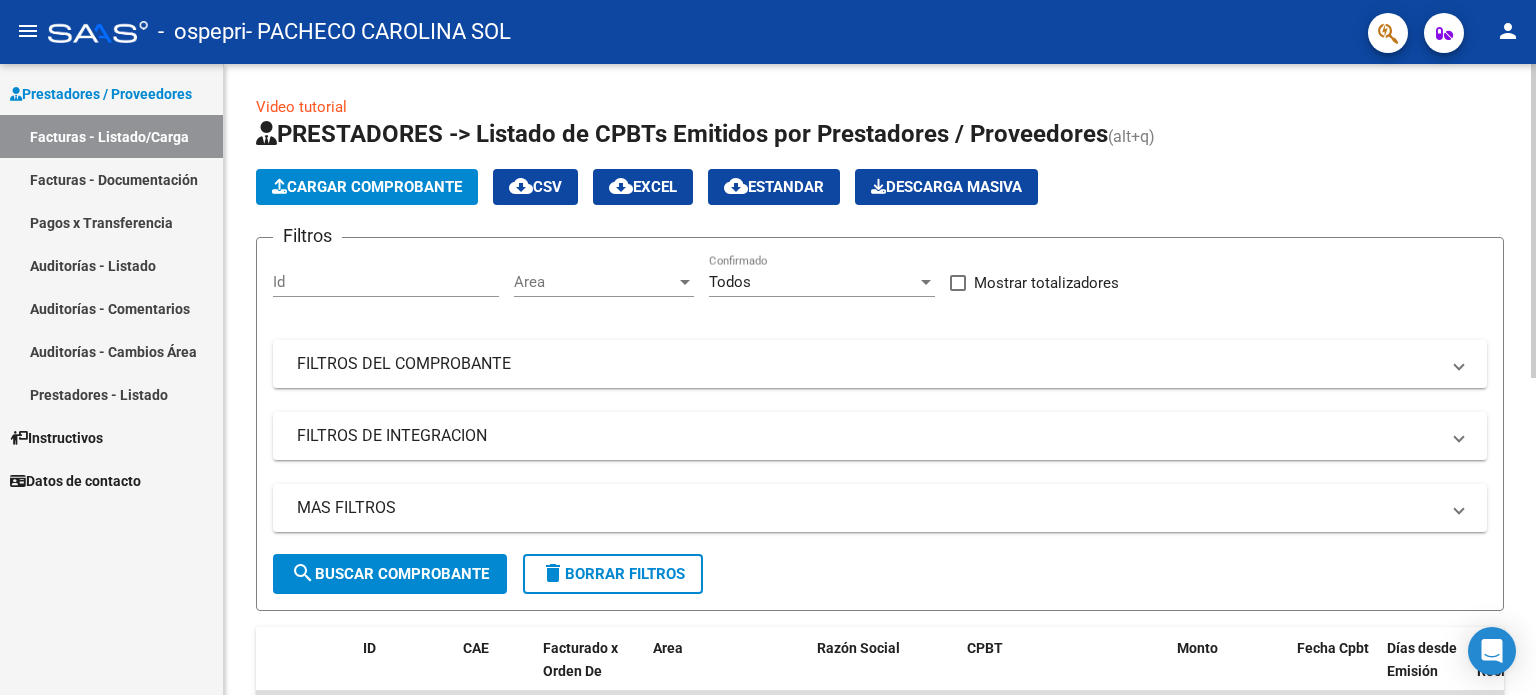 click on "Cargar Comprobante" 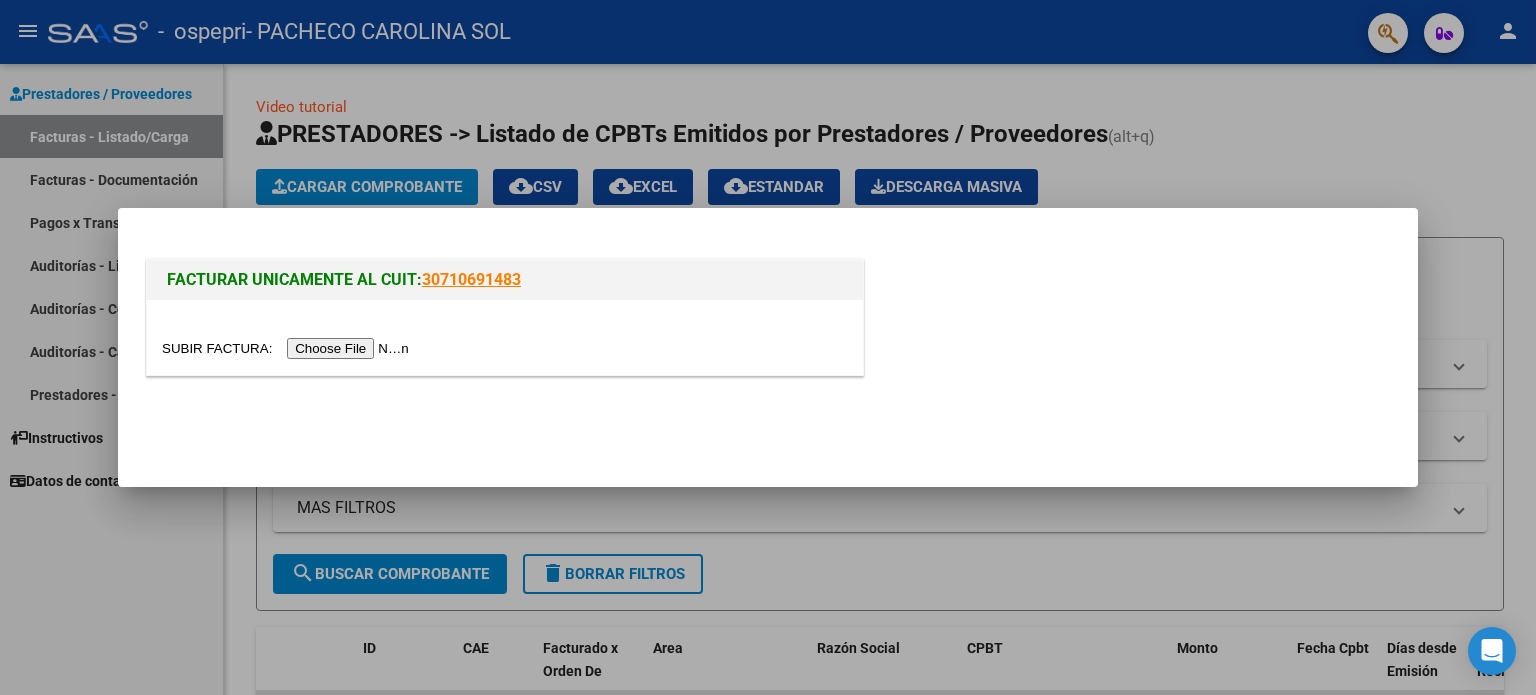 click at bounding box center (288, 348) 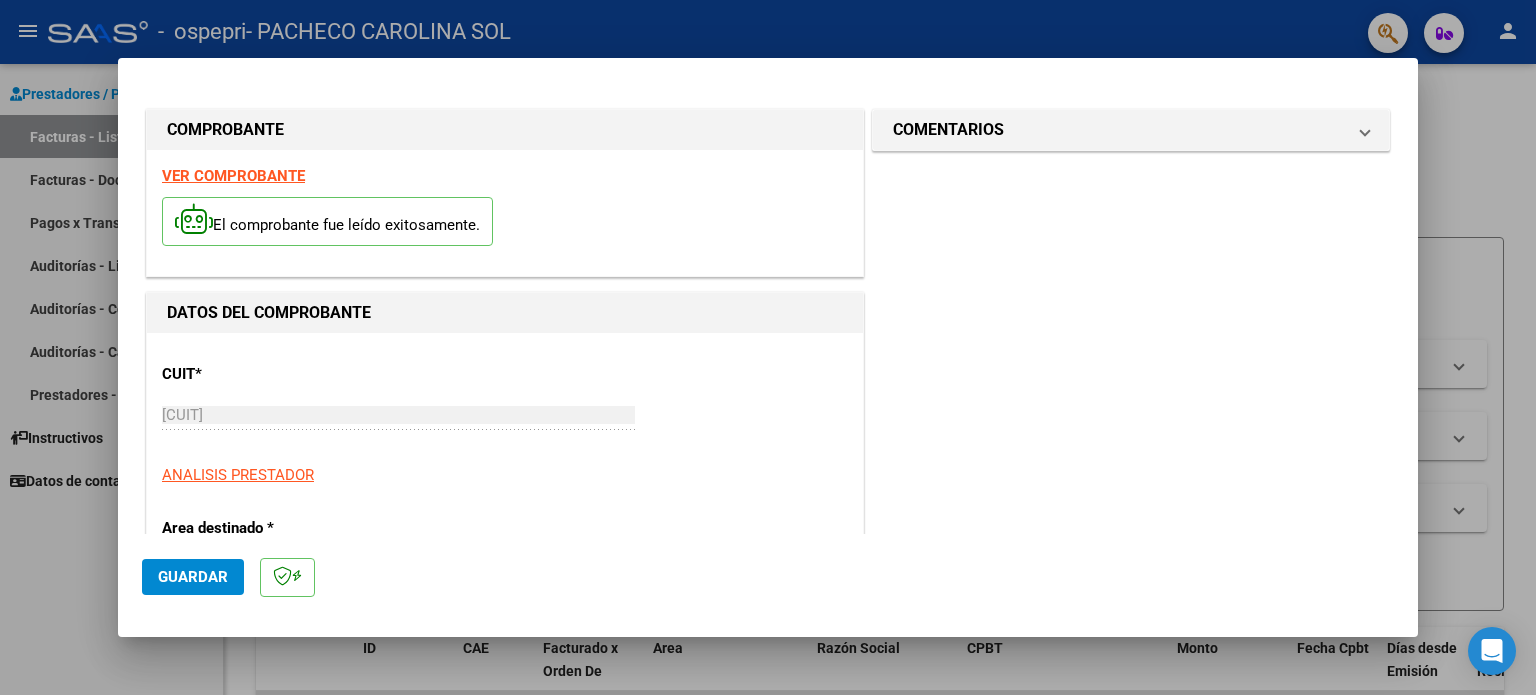 click on "COMPROBANTE VER COMPROBANTE          El comprobante fue leído exitosamente.  DATOS DEL COMPROBANTE CUIT  *   [CUIT] Ingresar CUIT  ANALISIS PRESTADOR  Area destinado * Integración Seleccionar Area Luego de guardar debe preaprobar la factura asociandola a un legajo de integración y subir la documentación respaldatoria (planilla de asistencia o ddjj para período de aislamiento)  Período de Prestación (Ej: 202305 para Mayo 2023    Ingrese el Período de Prestación como indica el ejemplo   Comprobante Tipo * Factura C Seleccionar Tipo Punto de Venta  *   4 Ingresar el Nro.  Número  *   576 Ingresar el Nro.  Monto  *   $ 178.136,76 Ingresar el monto  Fecha del Cpbt.  *   2025-08-01 Ingresar la fecha  CAE / CAEA (no ingrese CAI)    75314335315727 Ingresar el CAE o CAEA (no ingrese CAI)  Fecha de Vencimiento    Ingresar la fecha  Ref. Externa    Ingresar la ref.  N° Liquidación    Ingresar el N° Liquidación  COMENTARIOS Comentarios del Prestador / Gerenciador:" at bounding box center [768, 308] 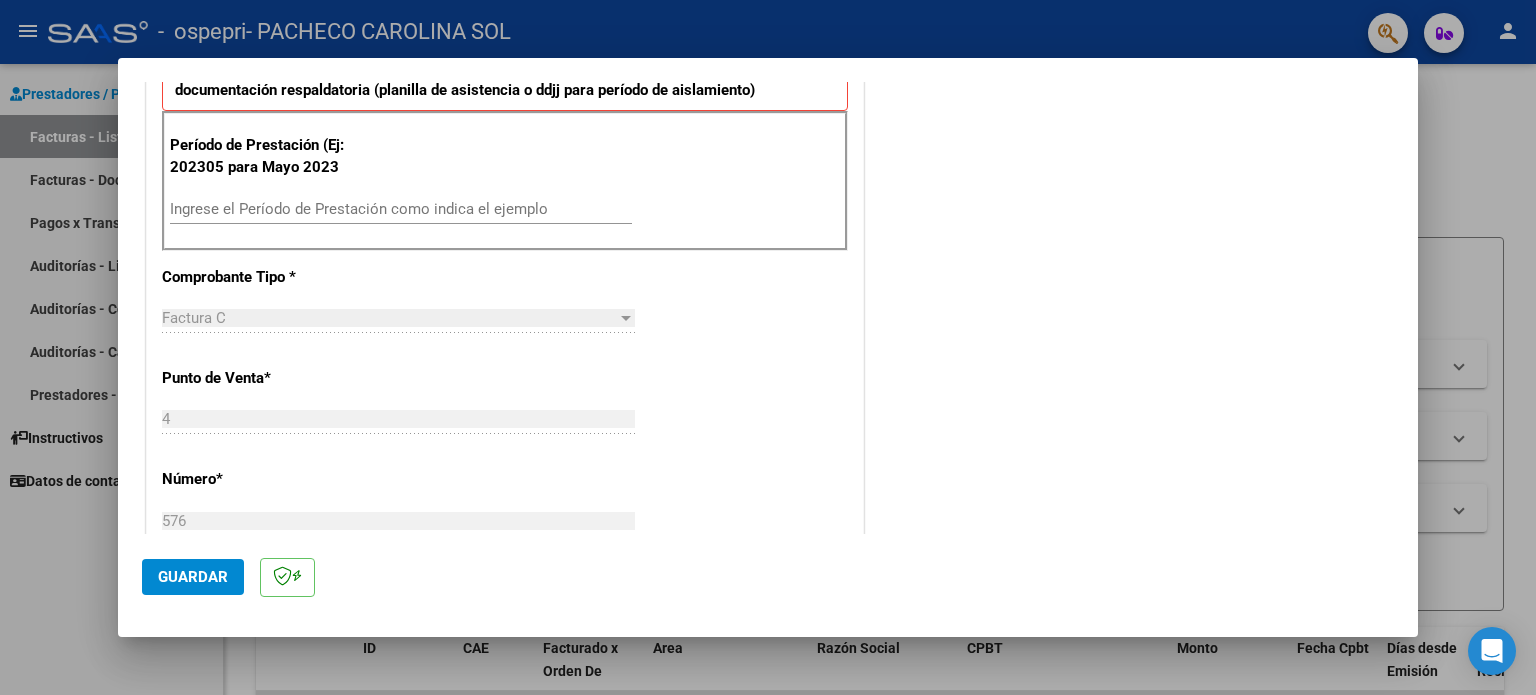 scroll, scrollTop: 556, scrollLeft: 0, axis: vertical 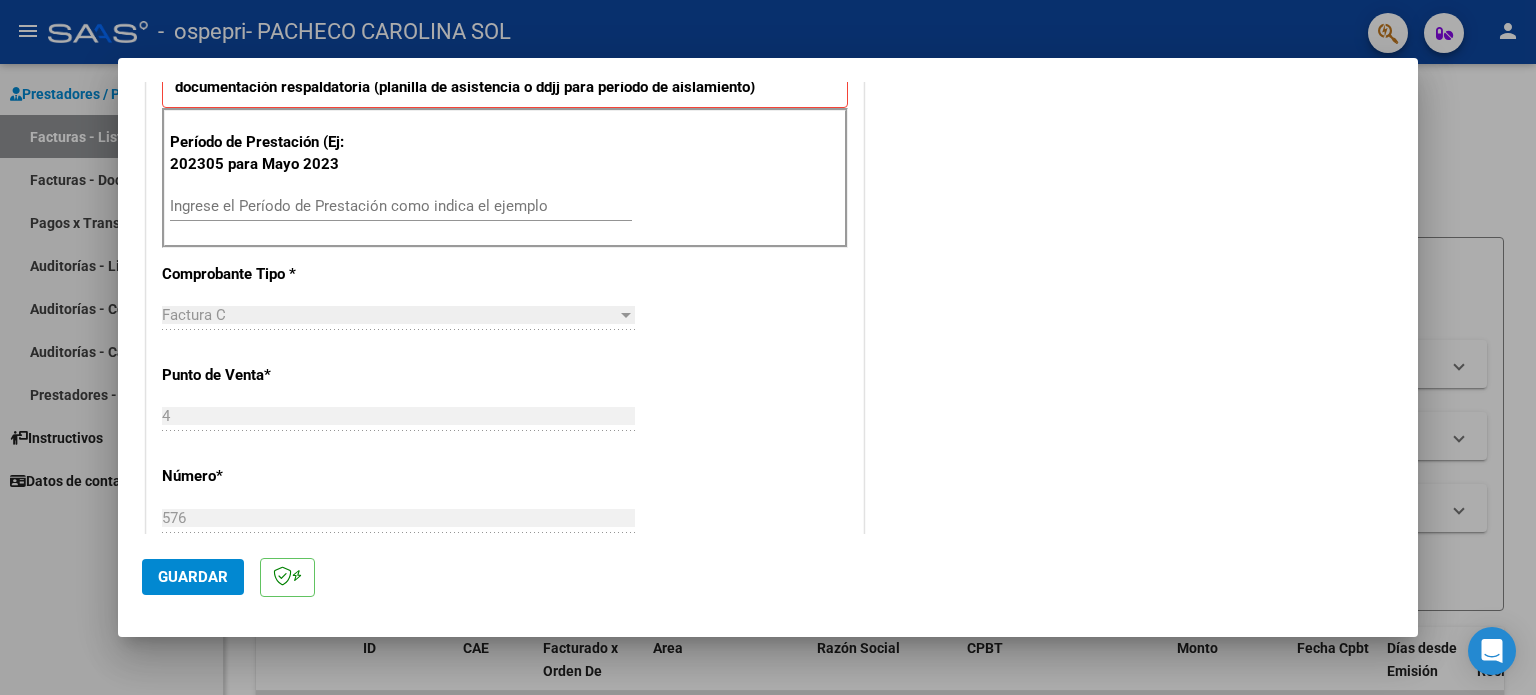 click on "Período de Prestación (Ej: 202305 para Mayo 2023    Ingrese el Período de Prestación como indica el ejemplo" at bounding box center (505, 178) 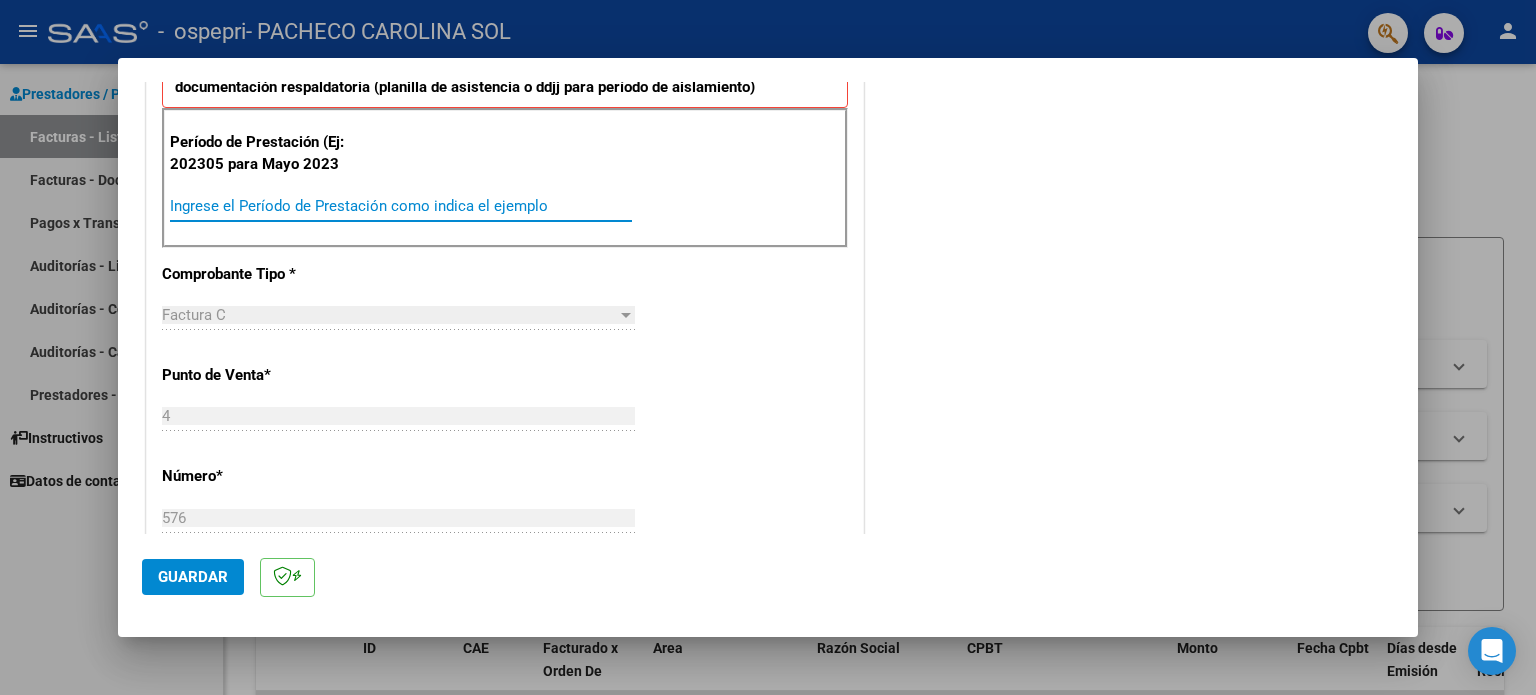 click on "Ingrese el Período de Prestación como indica el ejemplo" at bounding box center (401, 206) 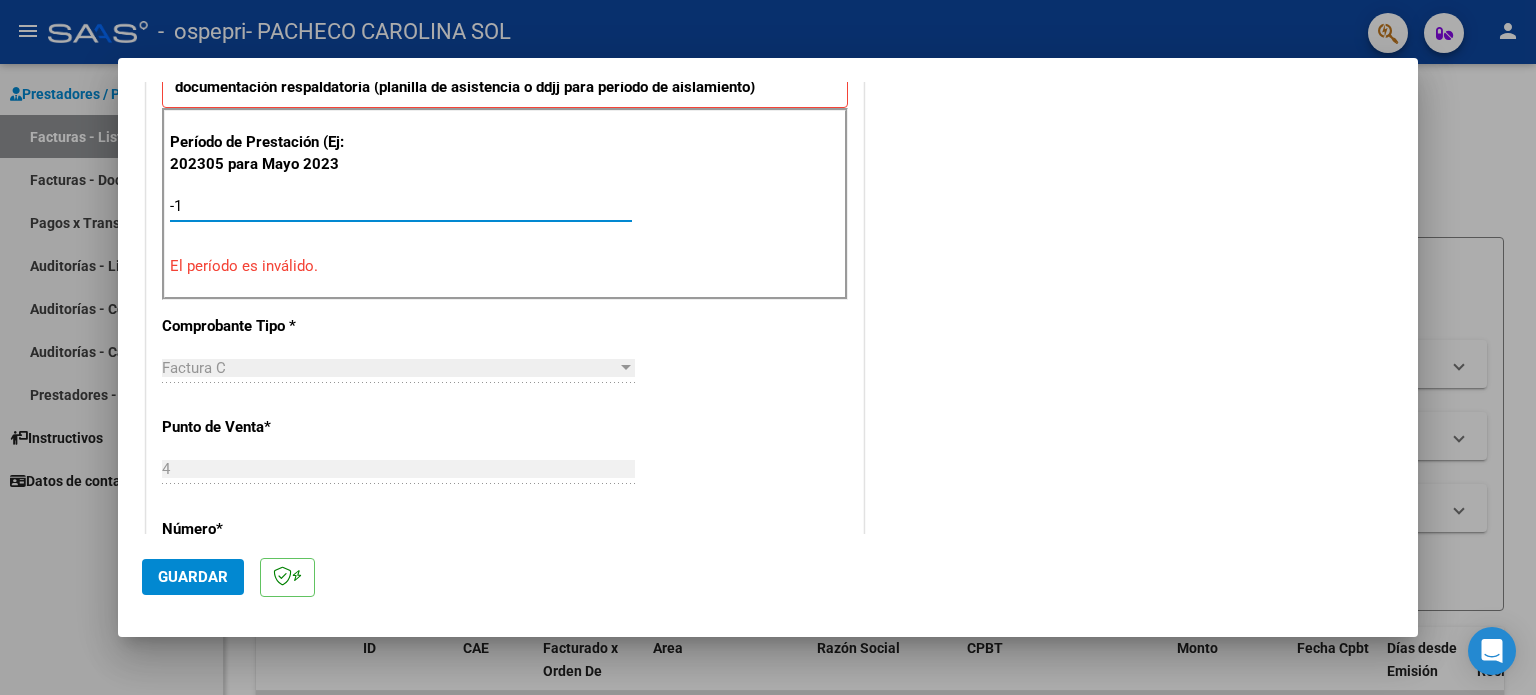 type on "-2" 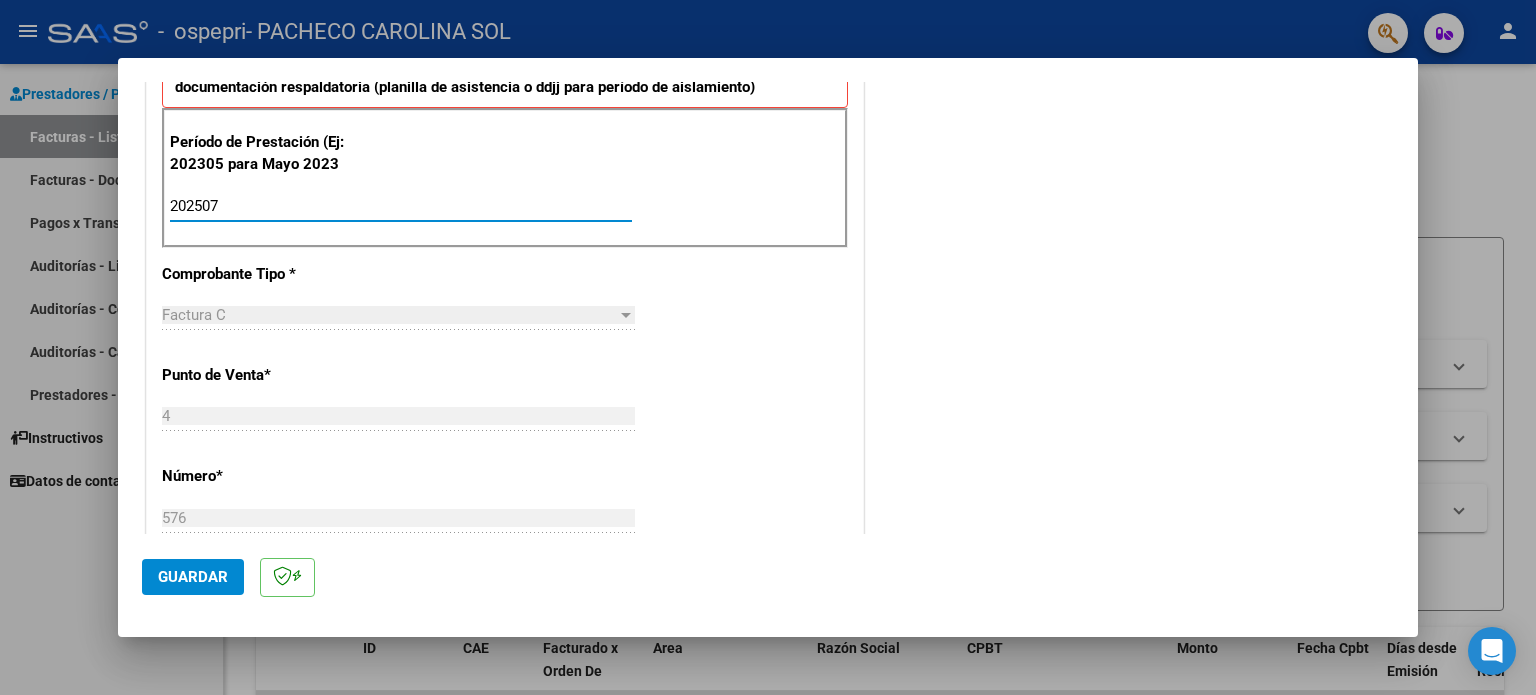 type on "202507" 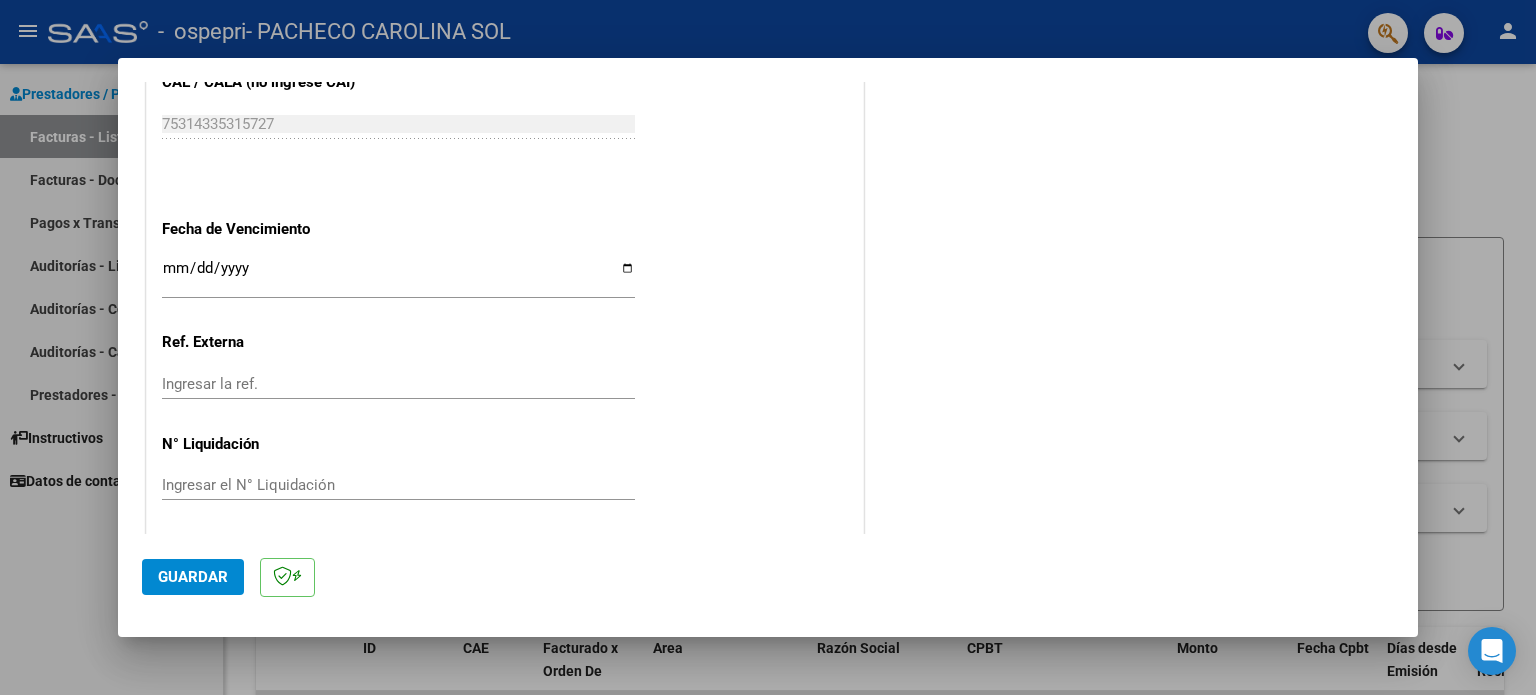 scroll, scrollTop: 1268, scrollLeft: 0, axis: vertical 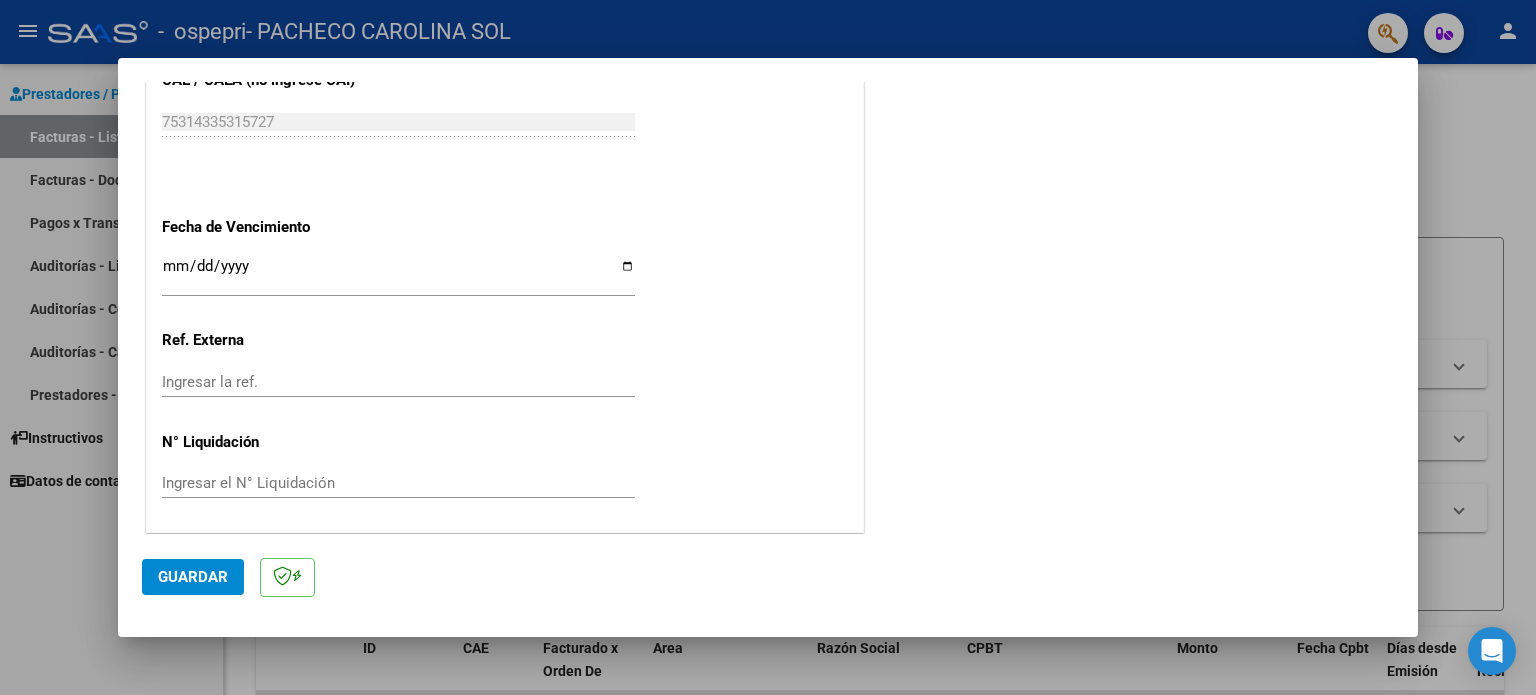click on "Guardar" 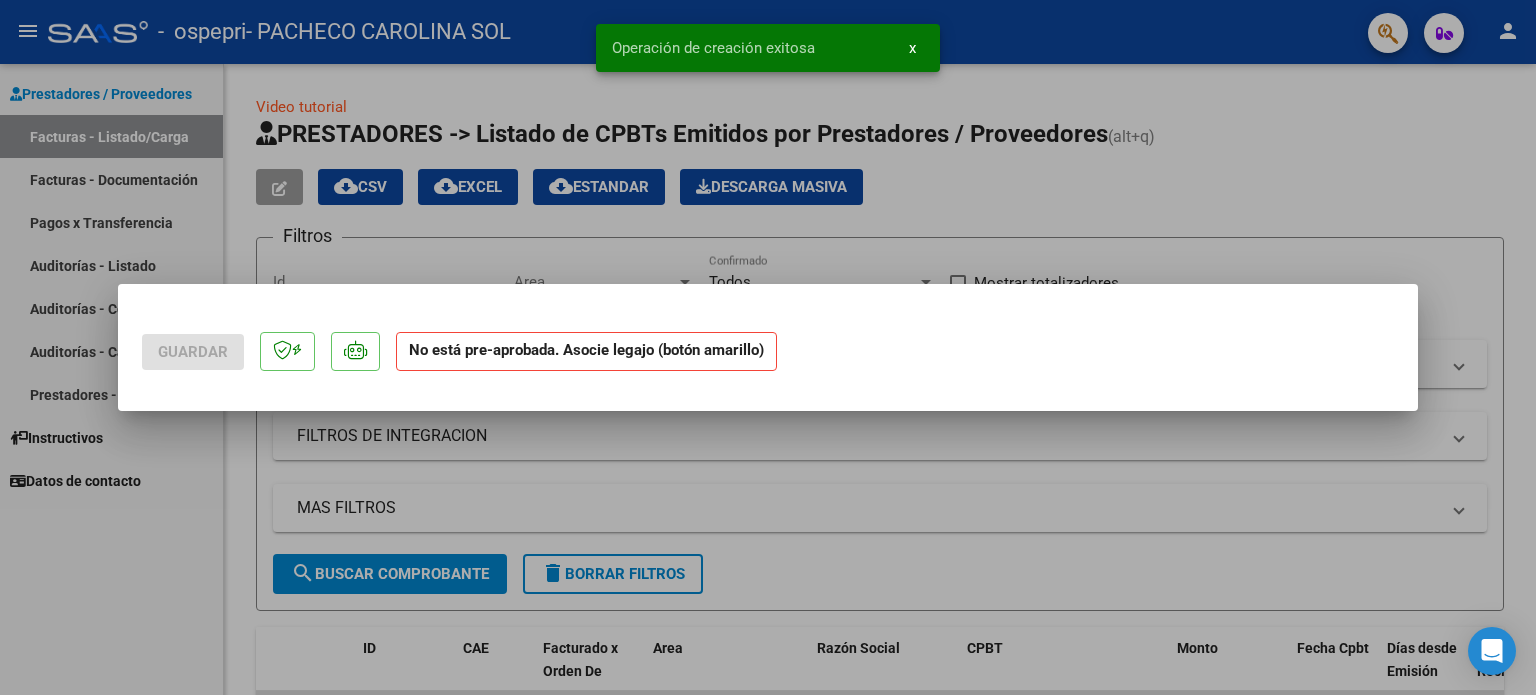 scroll, scrollTop: 0, scrollLeft: 0, axis: both 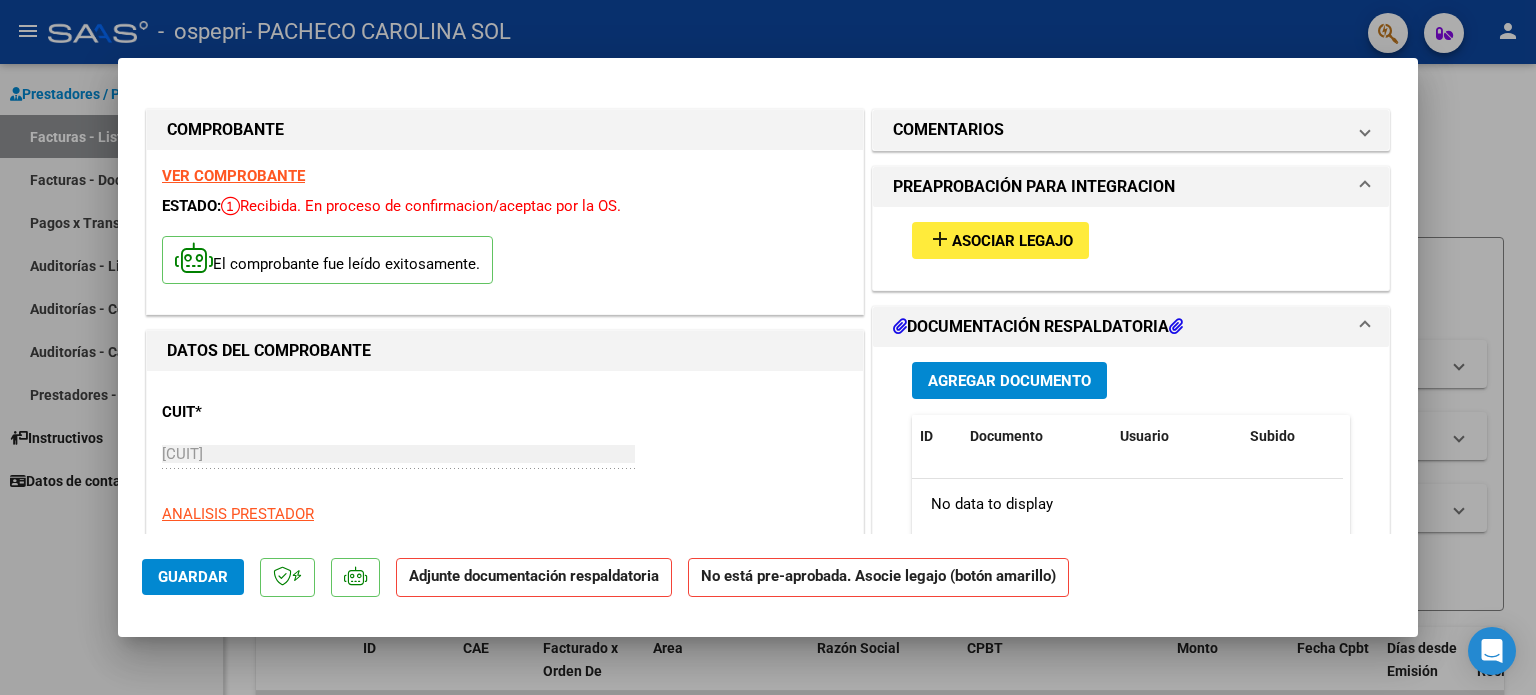 click on "Asociar Legajo" at bounding box center [1012, 241] 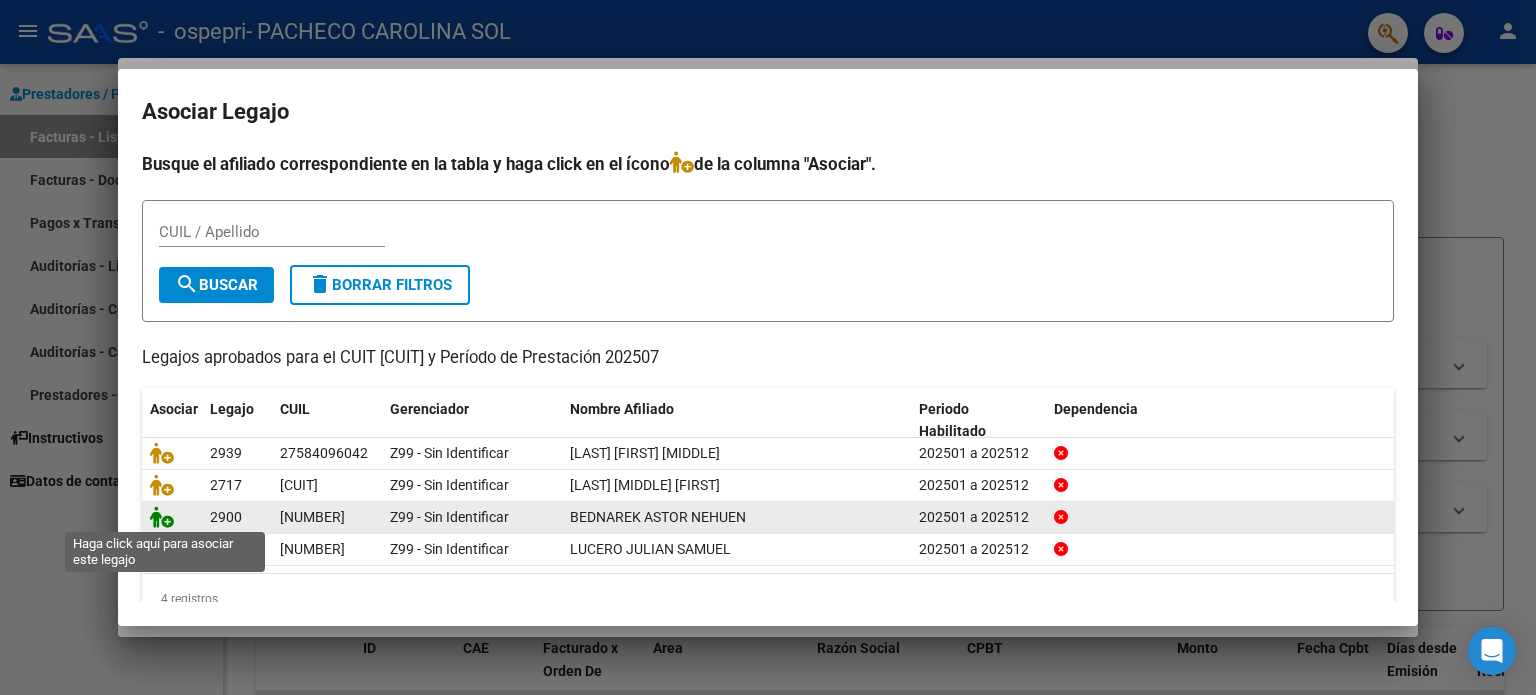 click 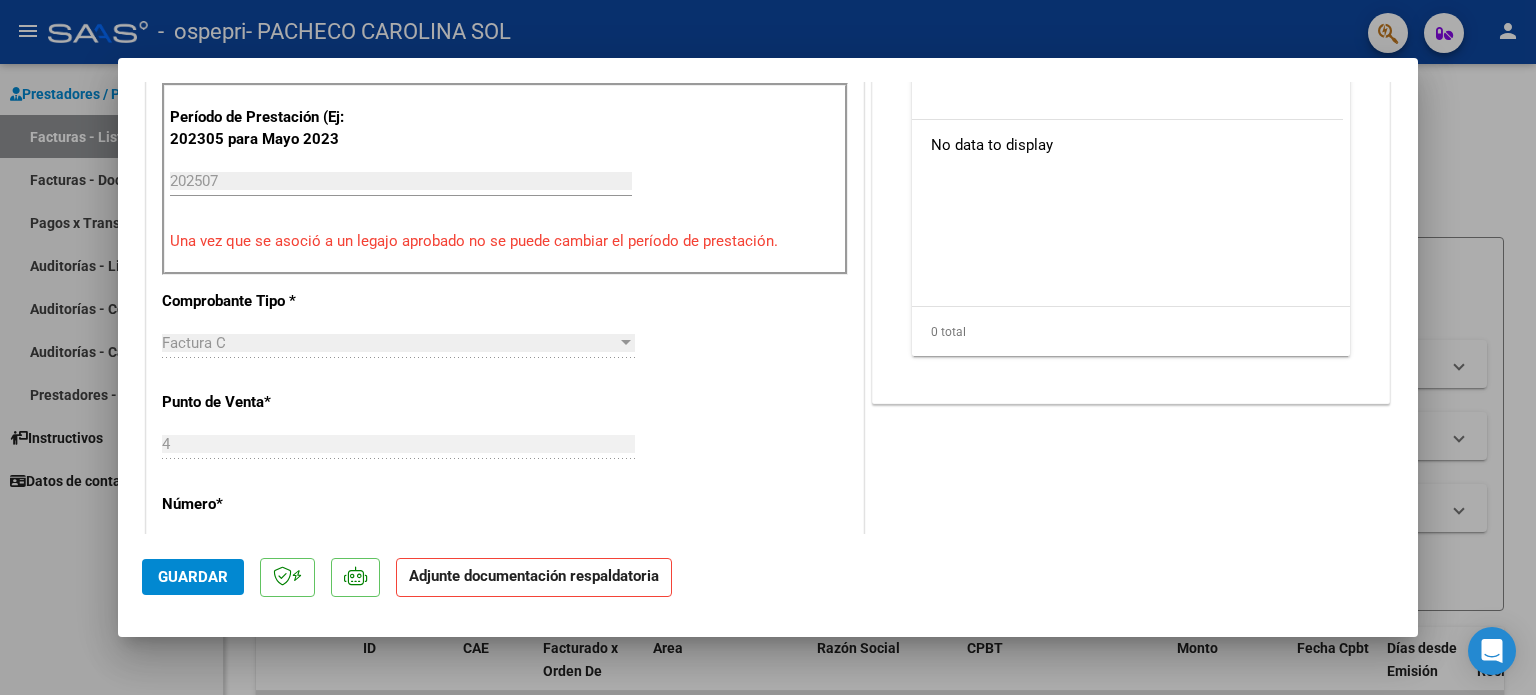 scroll, scrollTop: 776, scrollLeft: 0, axis: vertical 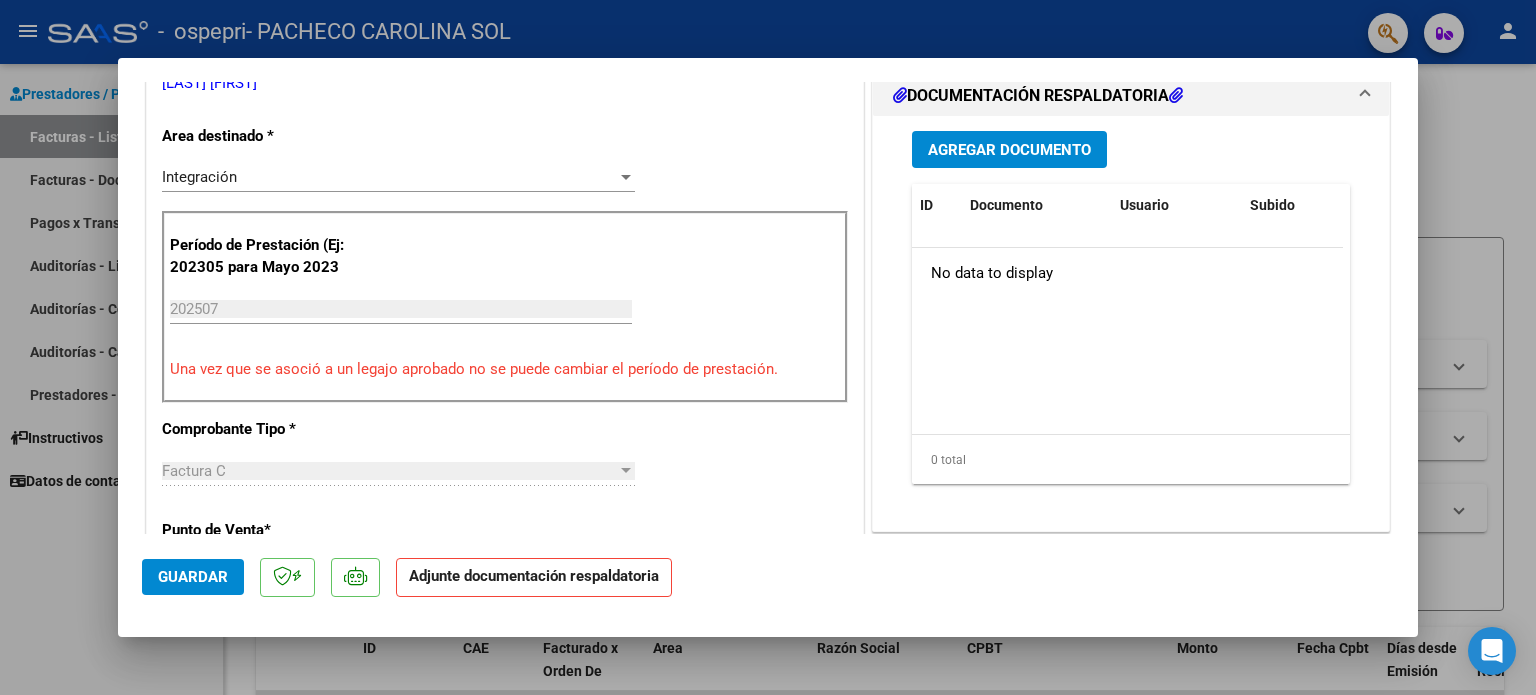 click on "Agregar Documento" at bounding box center [1009, 149] 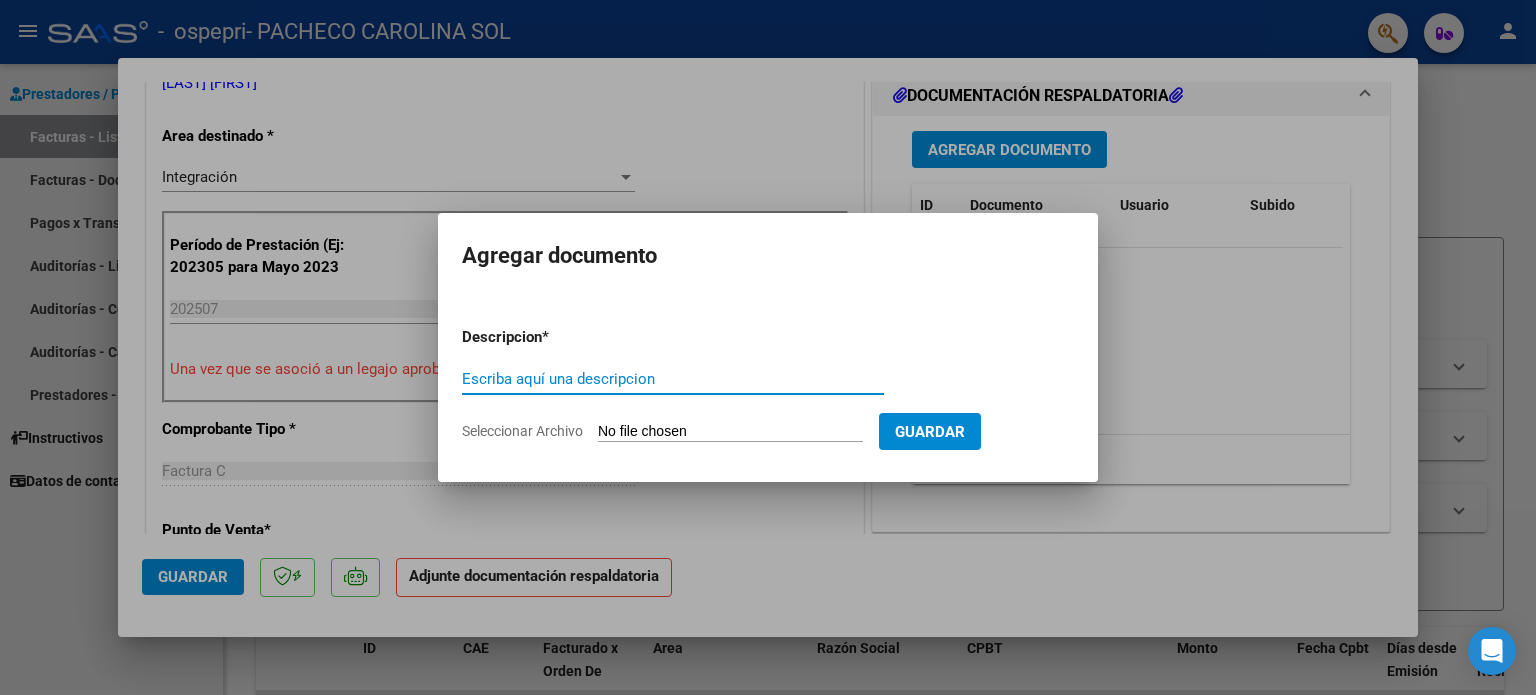 click on "Seleccionar Archivo" 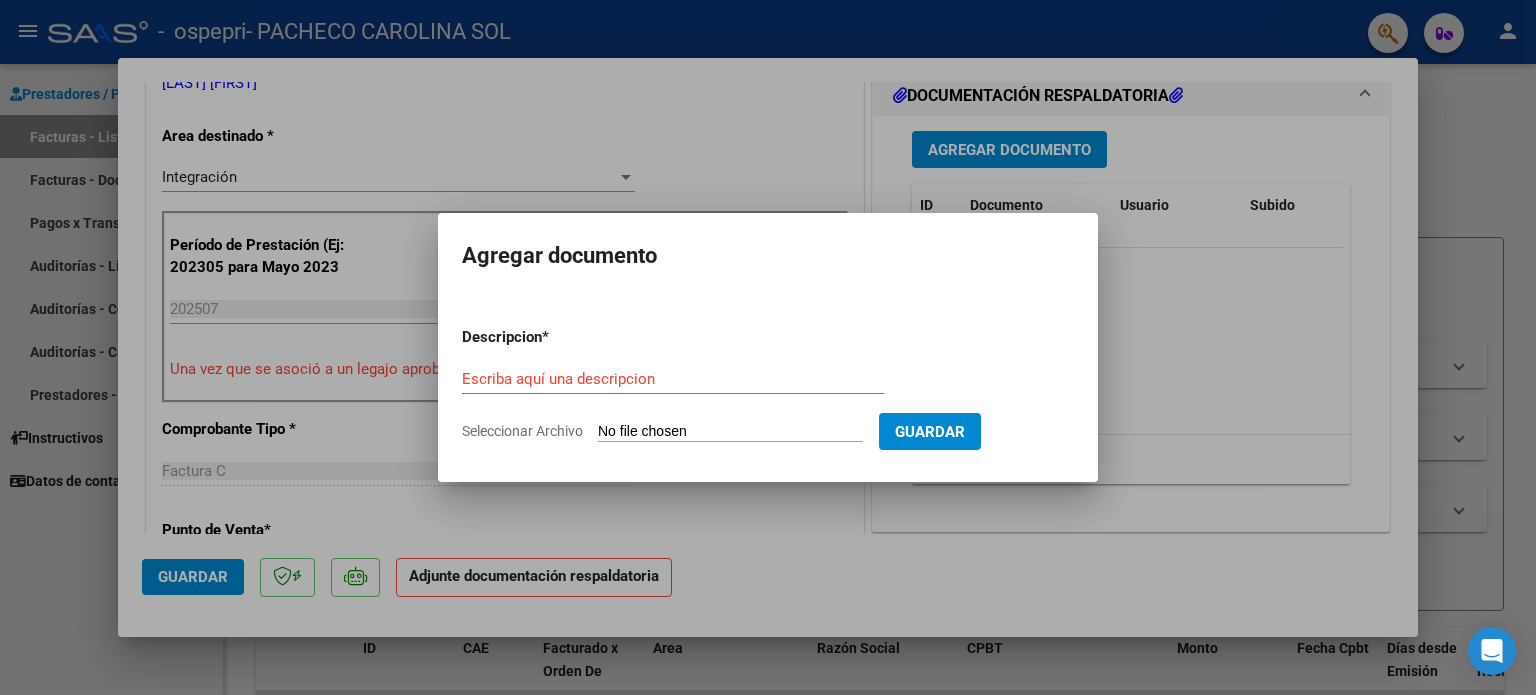 type on "C:\fakepath\[name] [date].pdf" 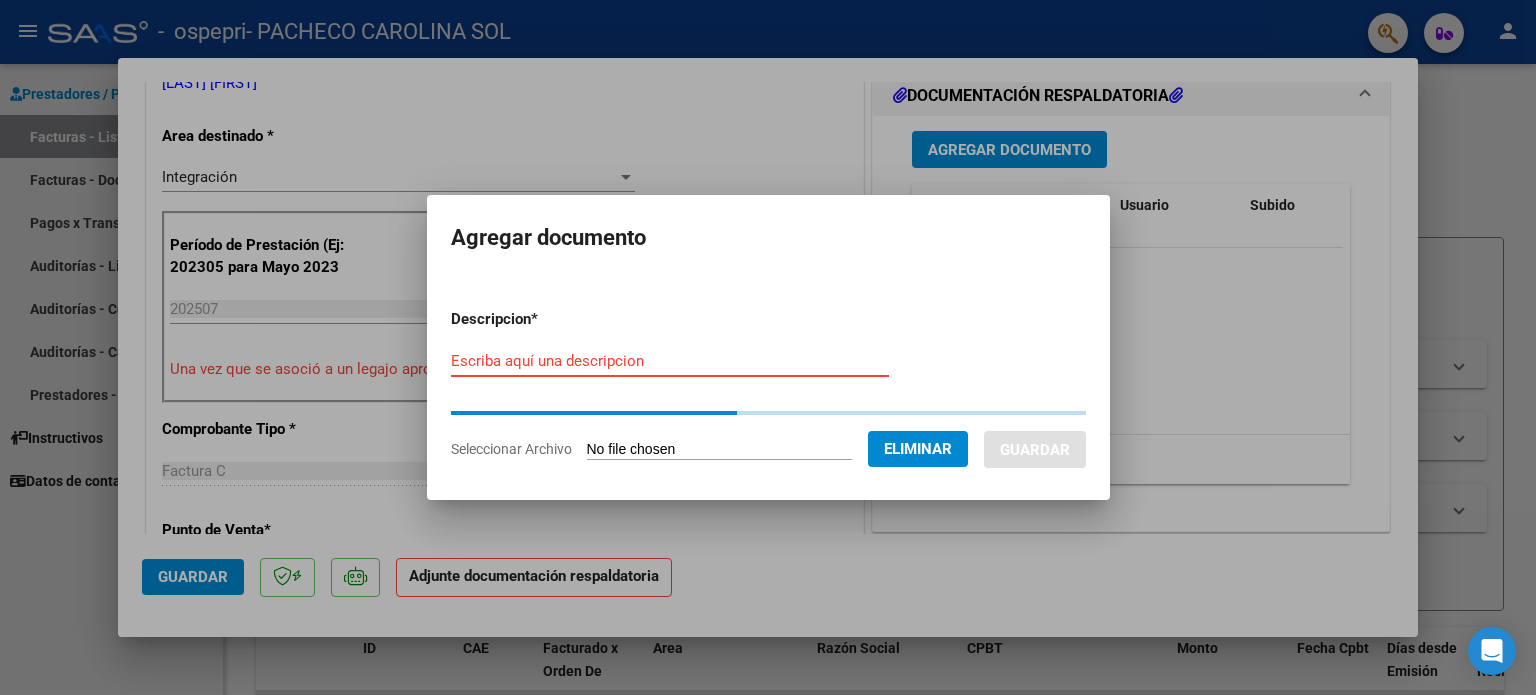 click on "Escriba aquí una descripcion" at bounding box center (670, 361) 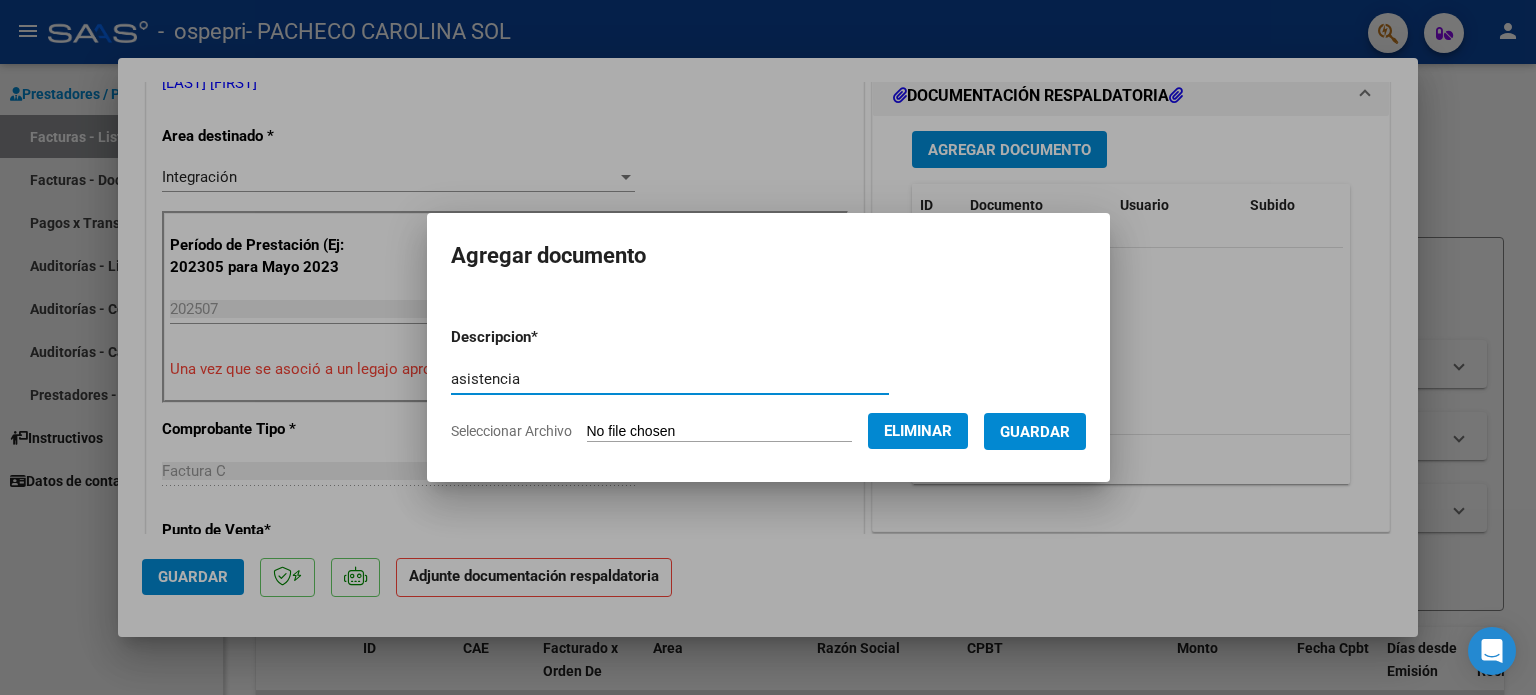 type on "asistencia" 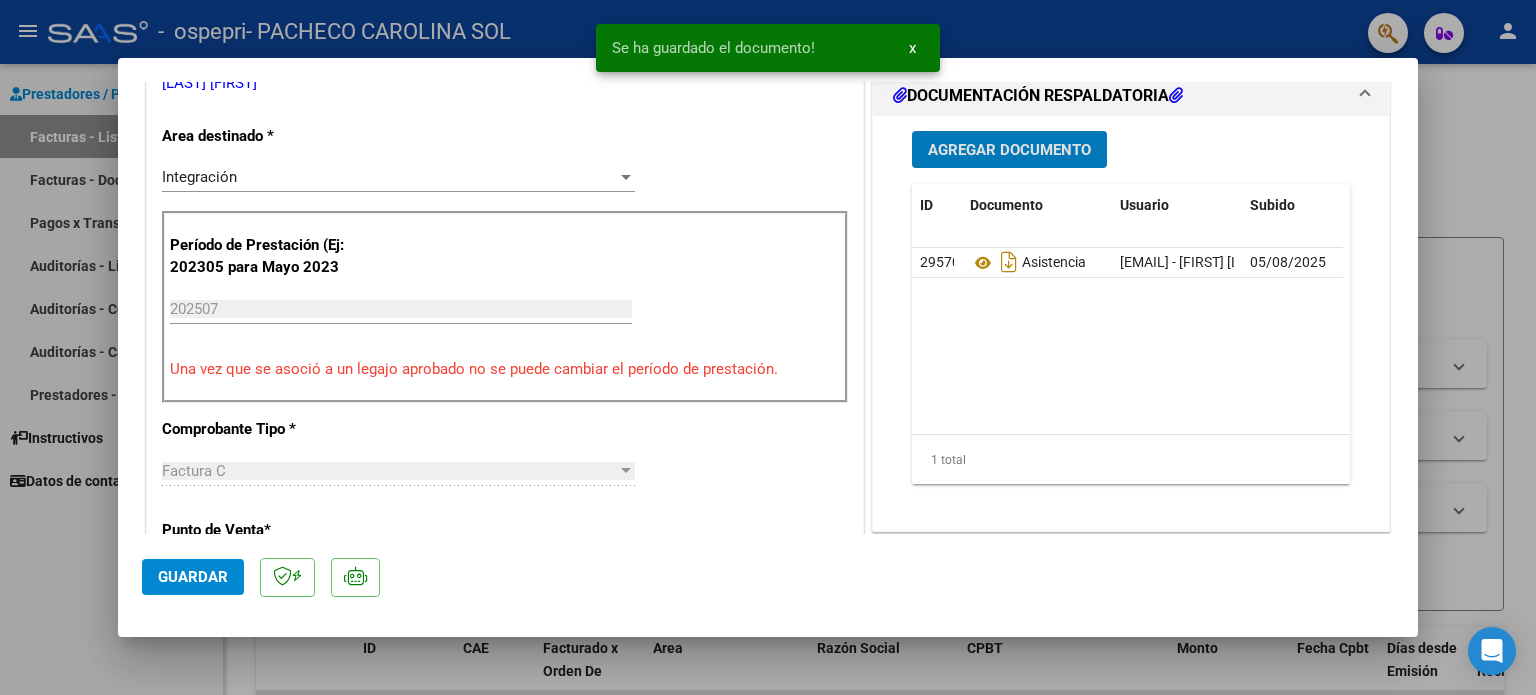 click on "Agregar Documento" at bounding box center (1009, 150) 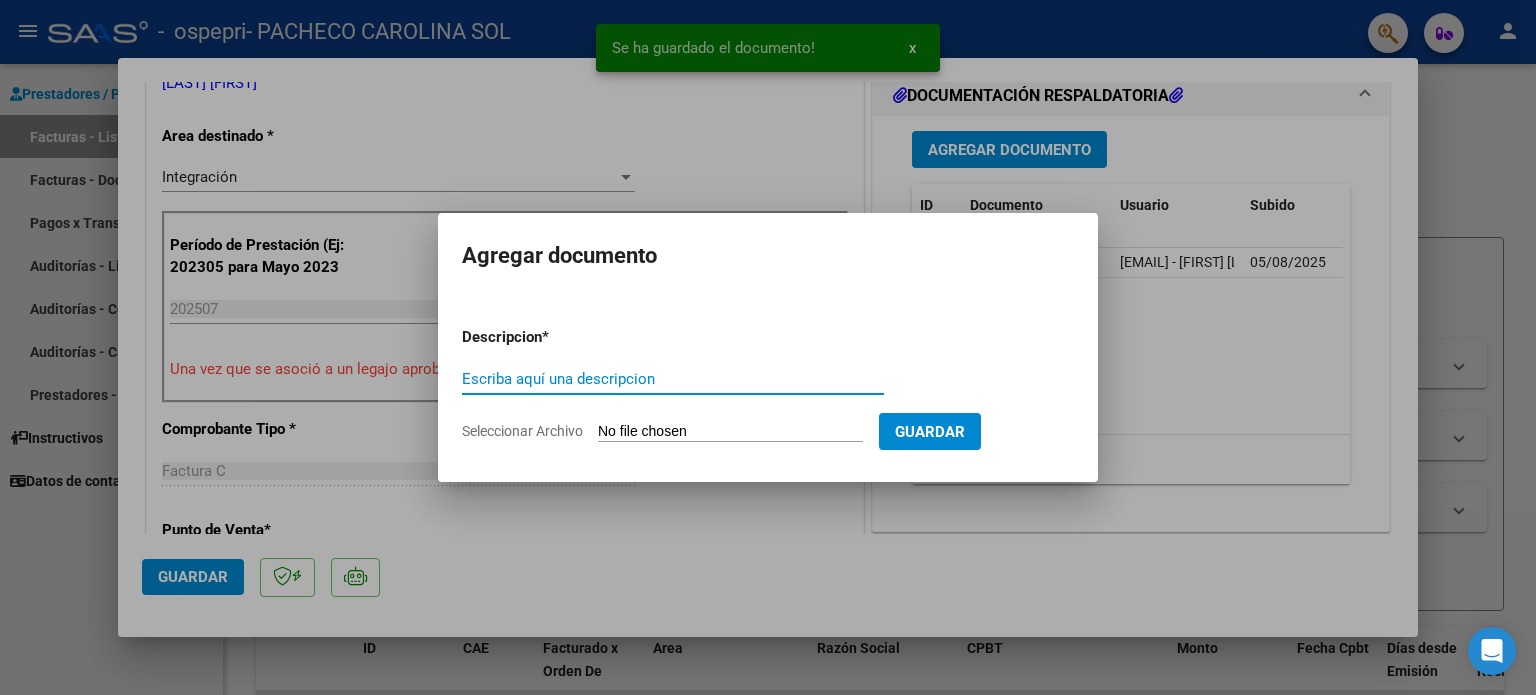 click on "Seleccionar Archivo" at bounding box center [730, 432] 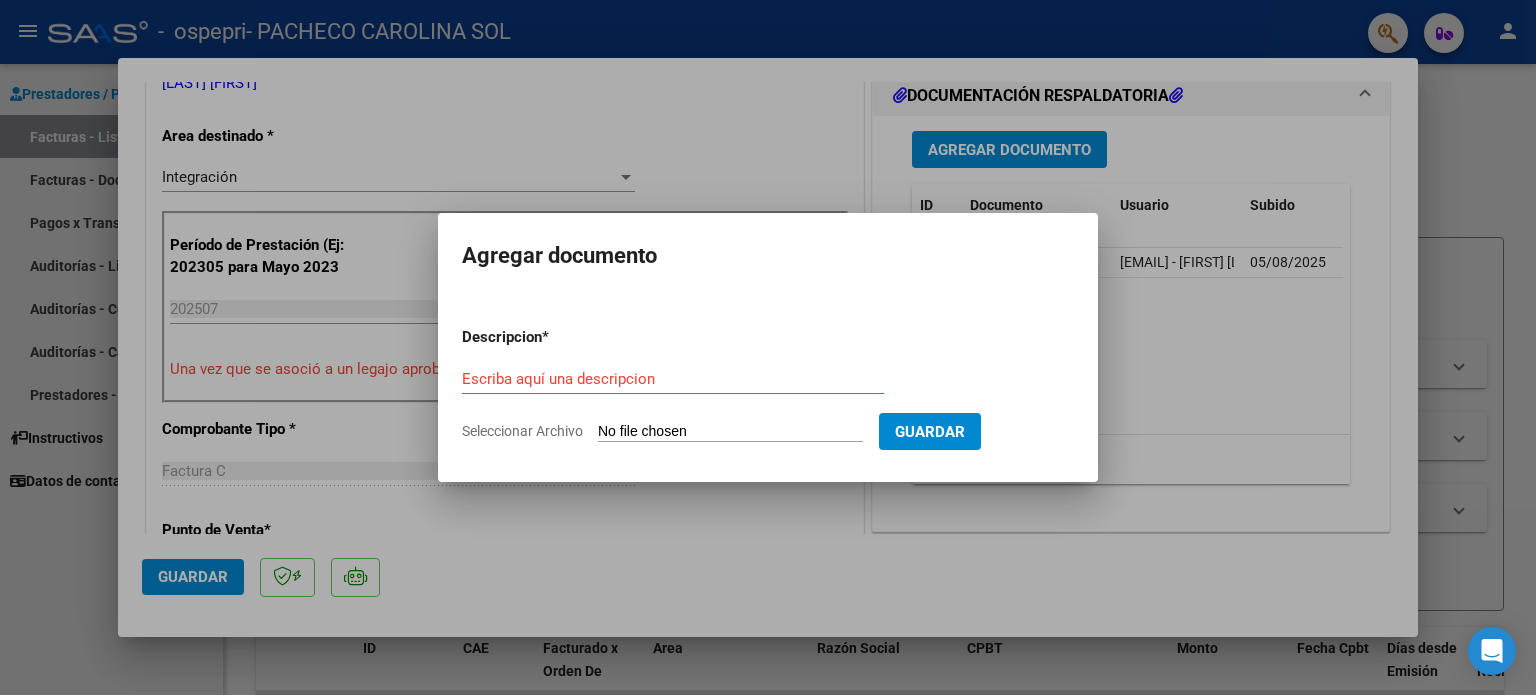 type on "C:\fakepath\[name].pdf" 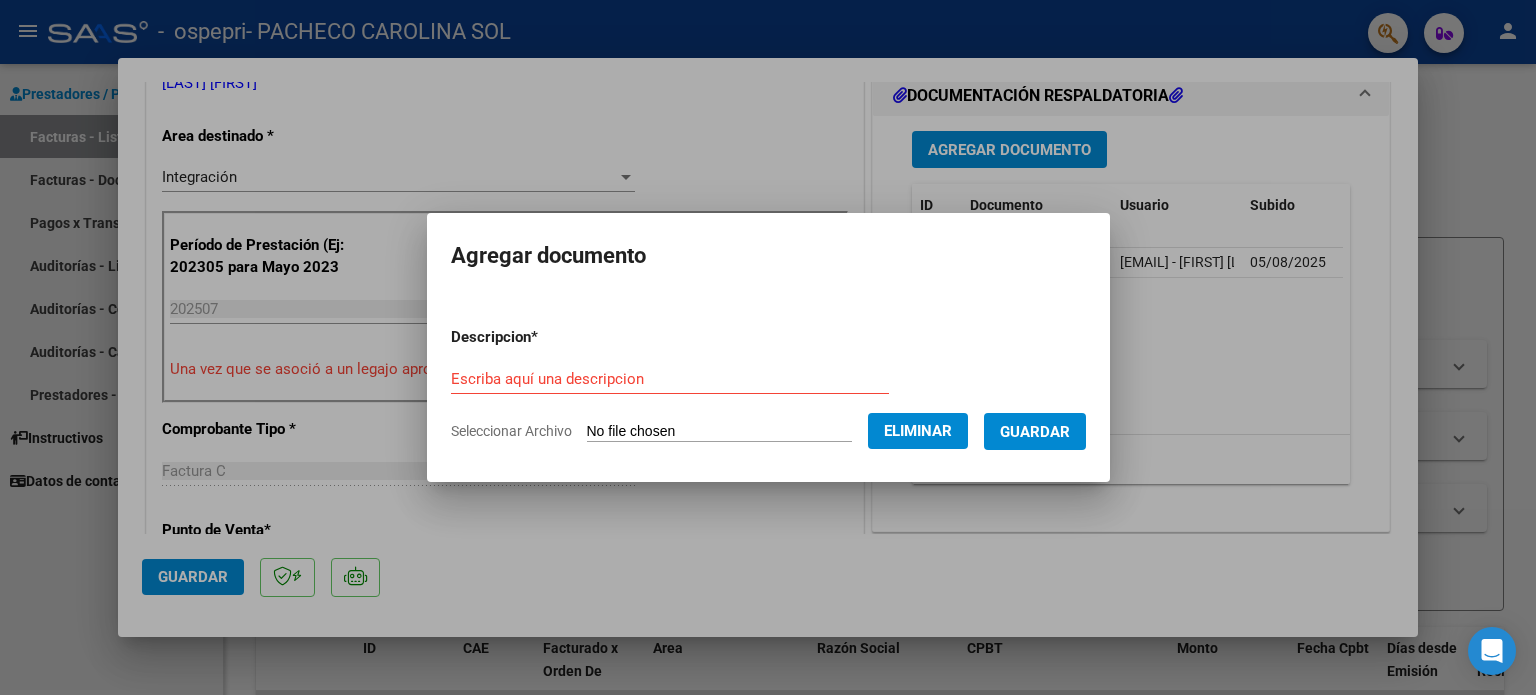 click on "Escriba aquí una descripcion" at bounding box center [670, 379] 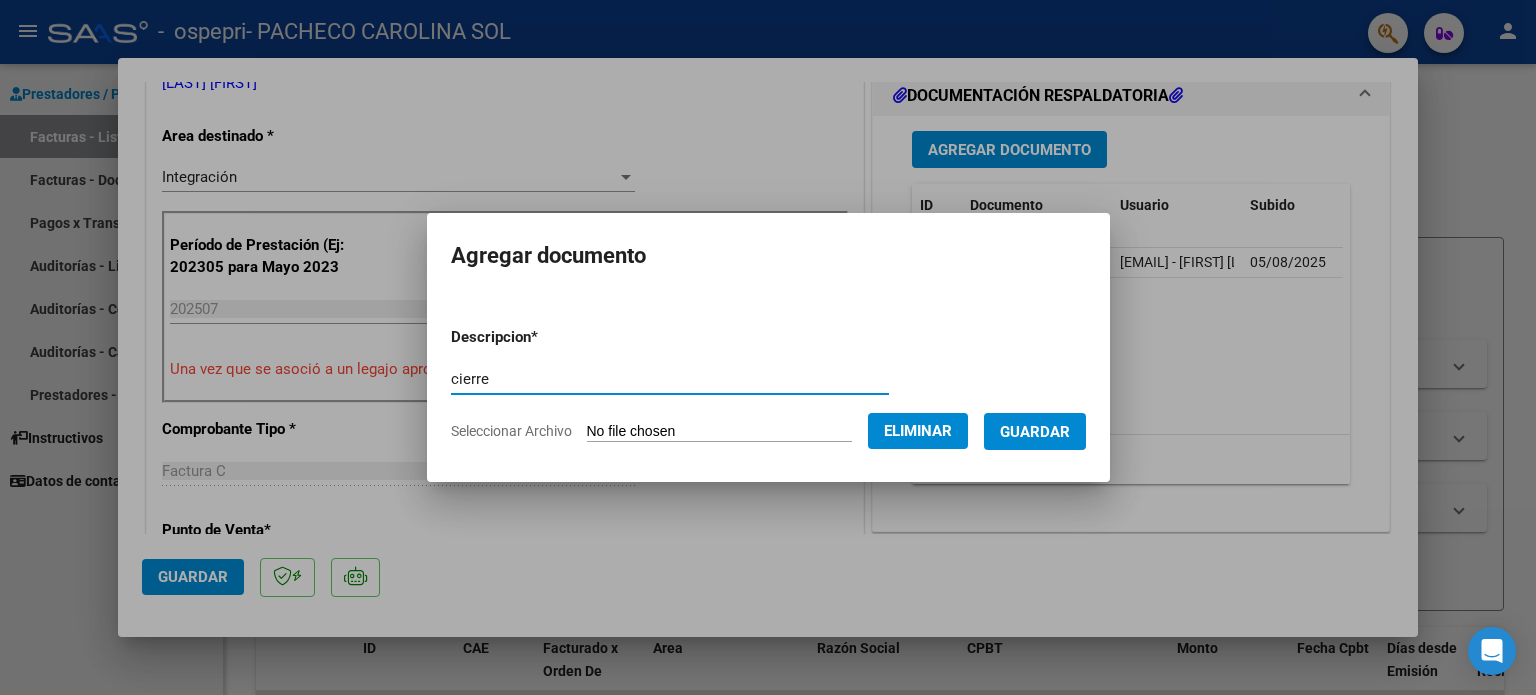 type on "cierre" 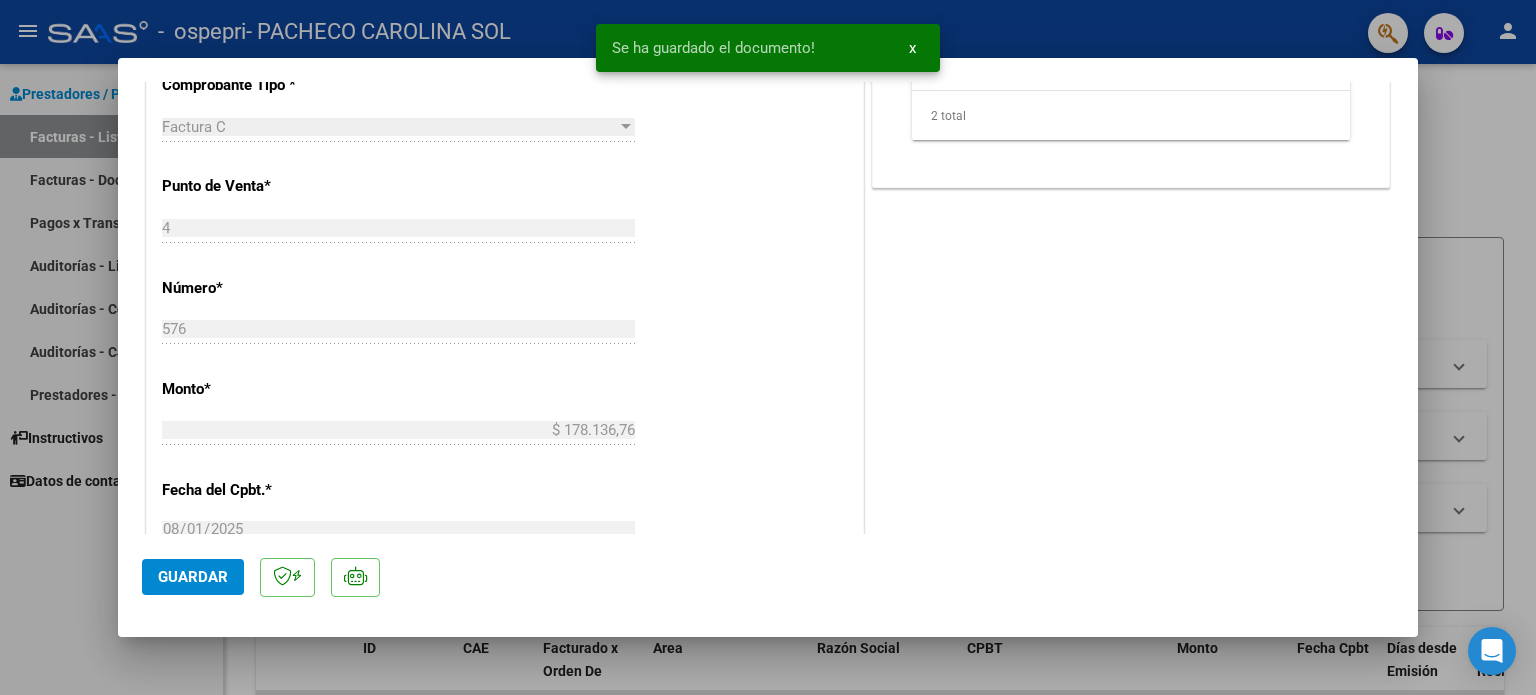 scroll, scrollTop: 1336, scrollLeft: 0, axis: vertical 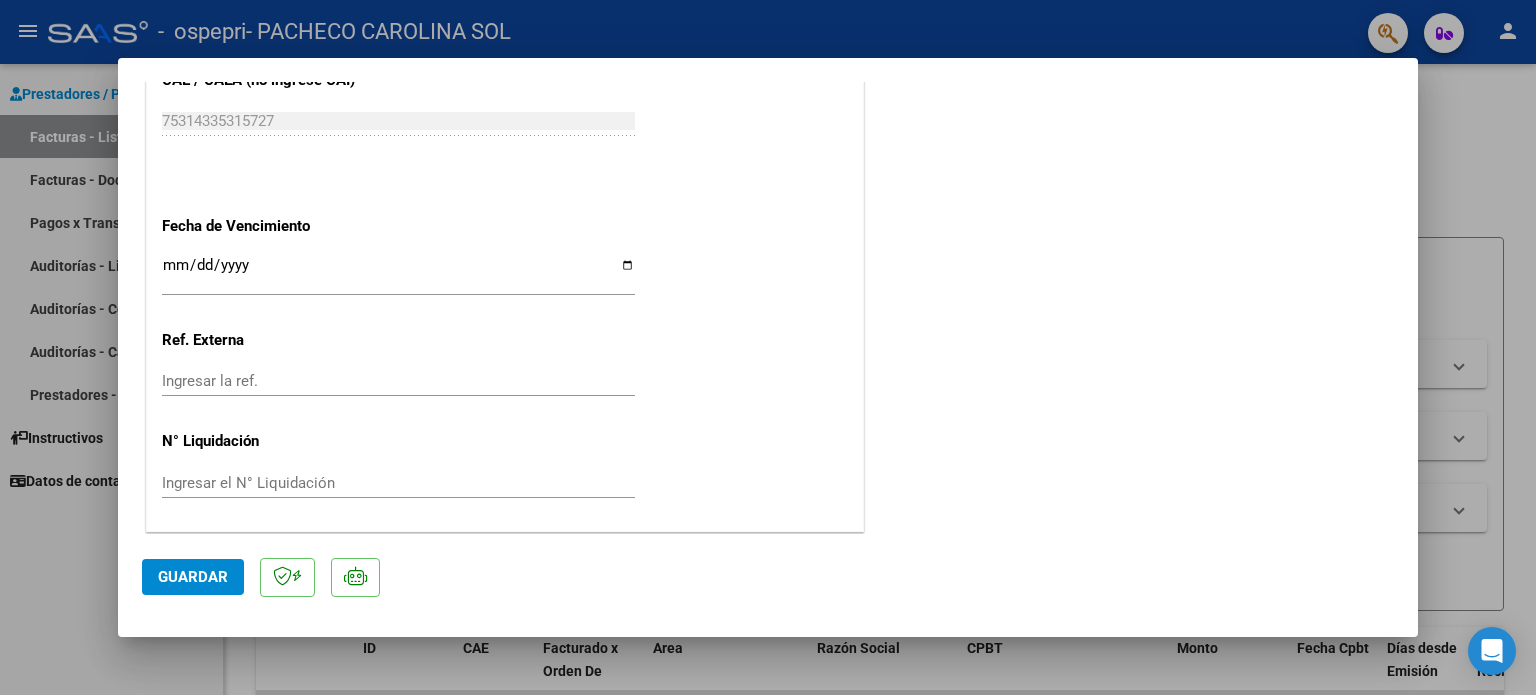 click on "Guardar" 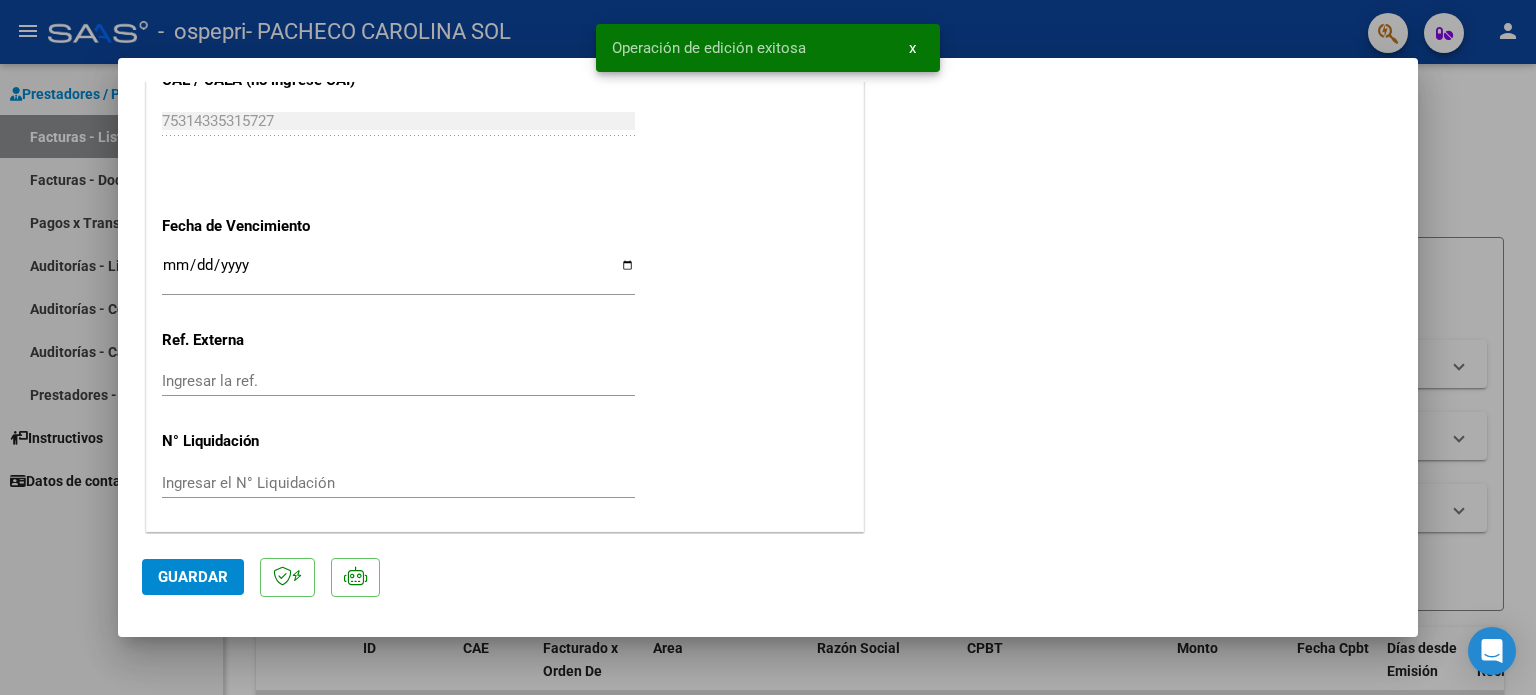 click at bounding box center (768, 347) 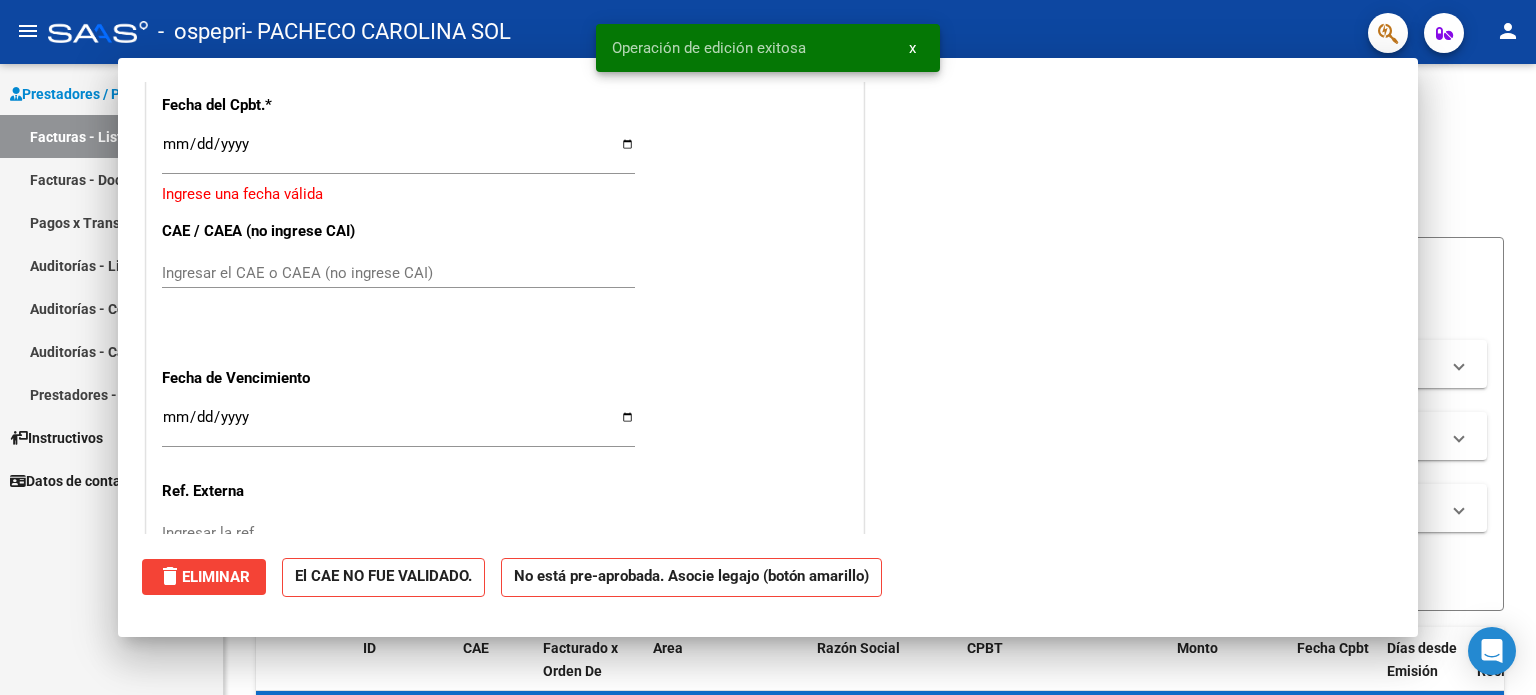 scroll, scrollTop: 0, scrollLeft: 0, axis: both 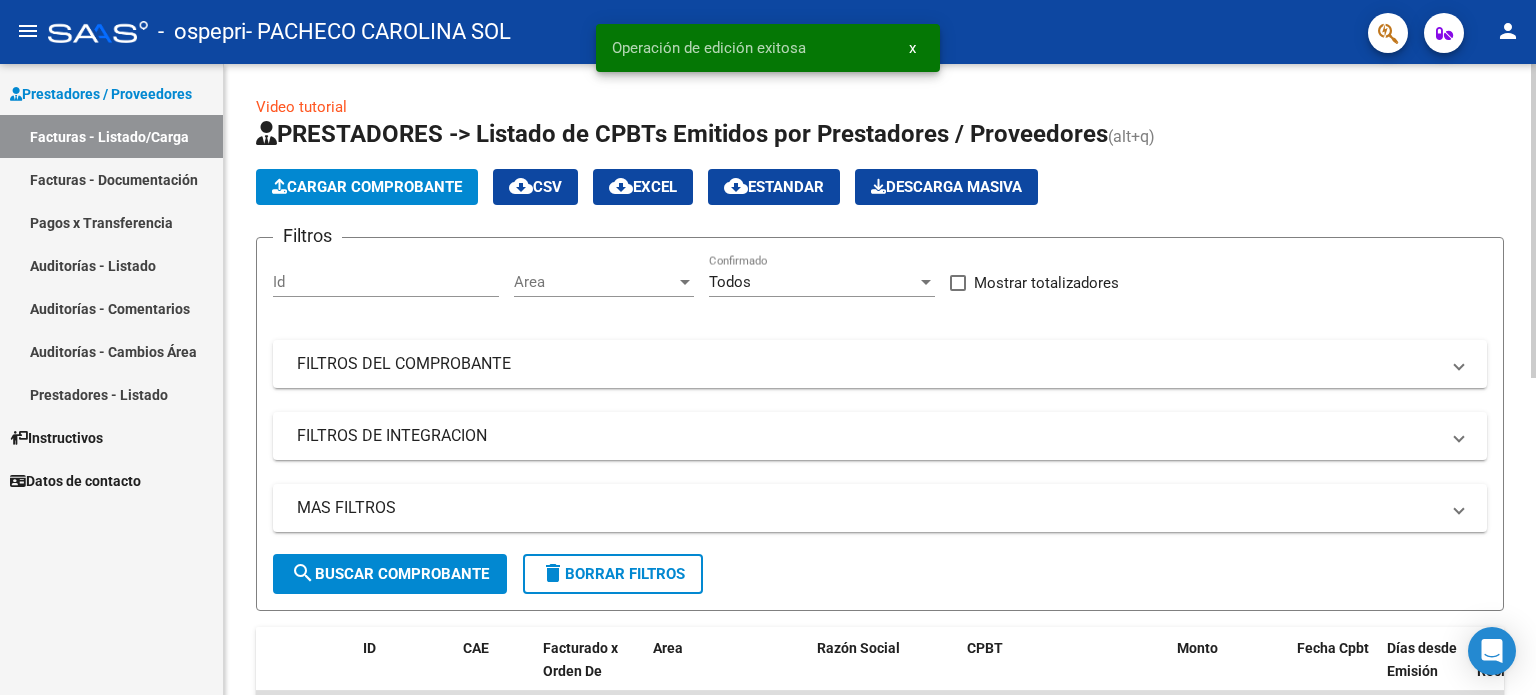 click on "Cargar Comprobante" 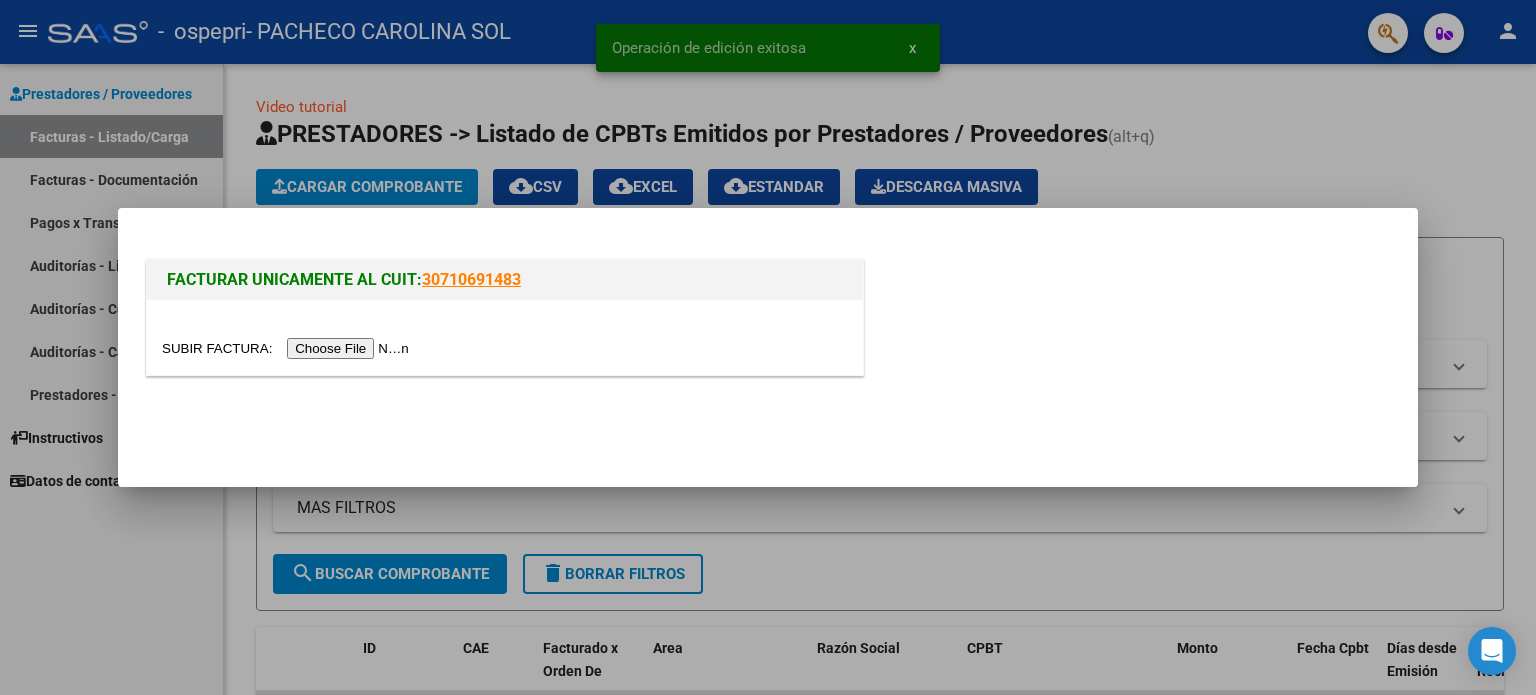 click at bounding box center (288, 348) 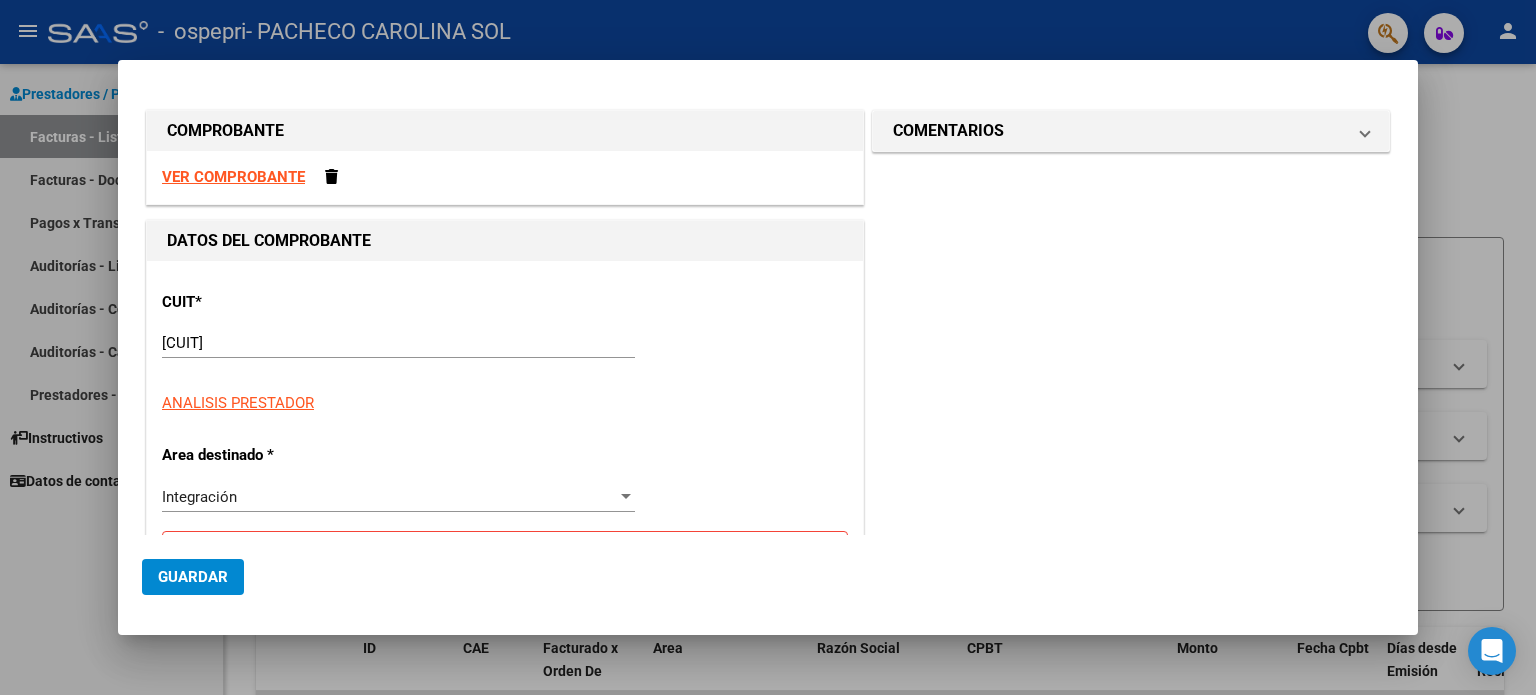 scroll, scrollTop: 394, scrollLeft: 0, axis: vertical 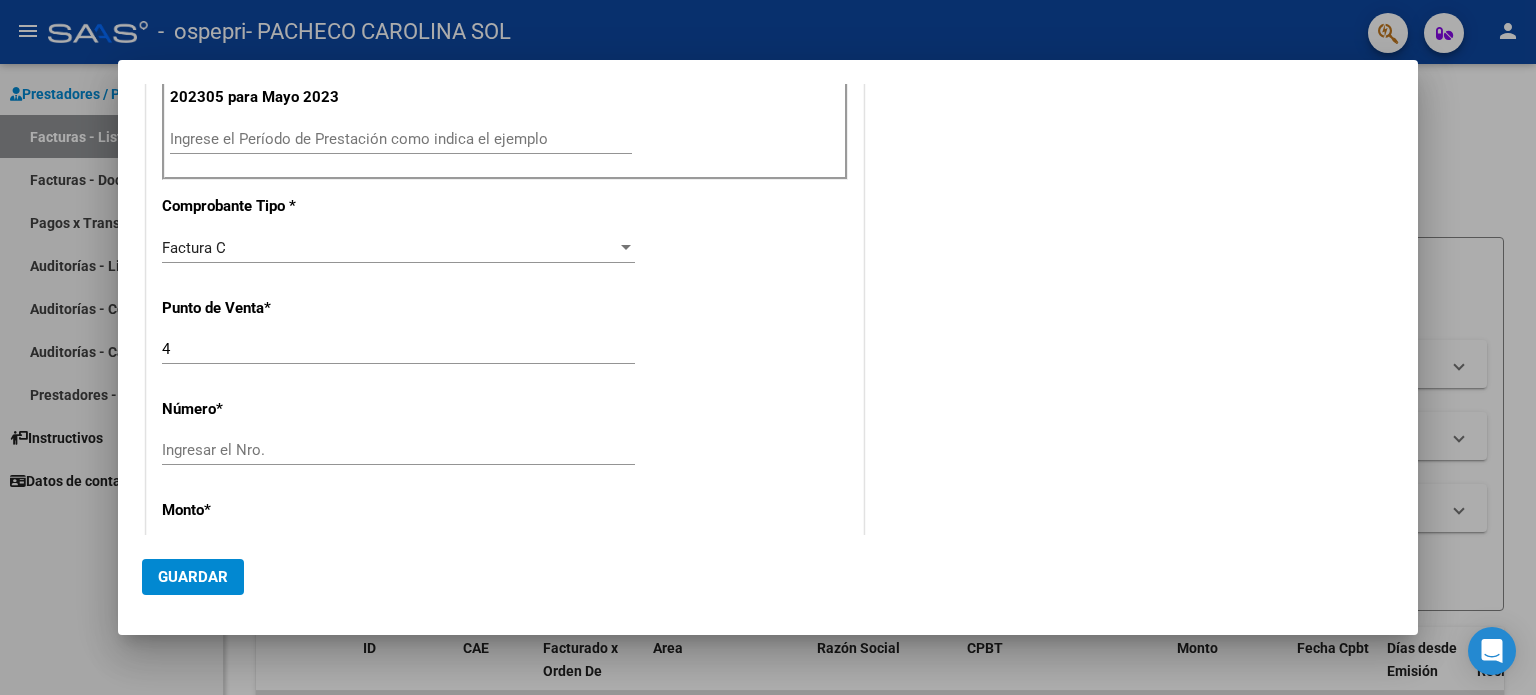 click on "Ingrese el Período de Prestación como indica el ejemplo" at bounding box center [401, 139] 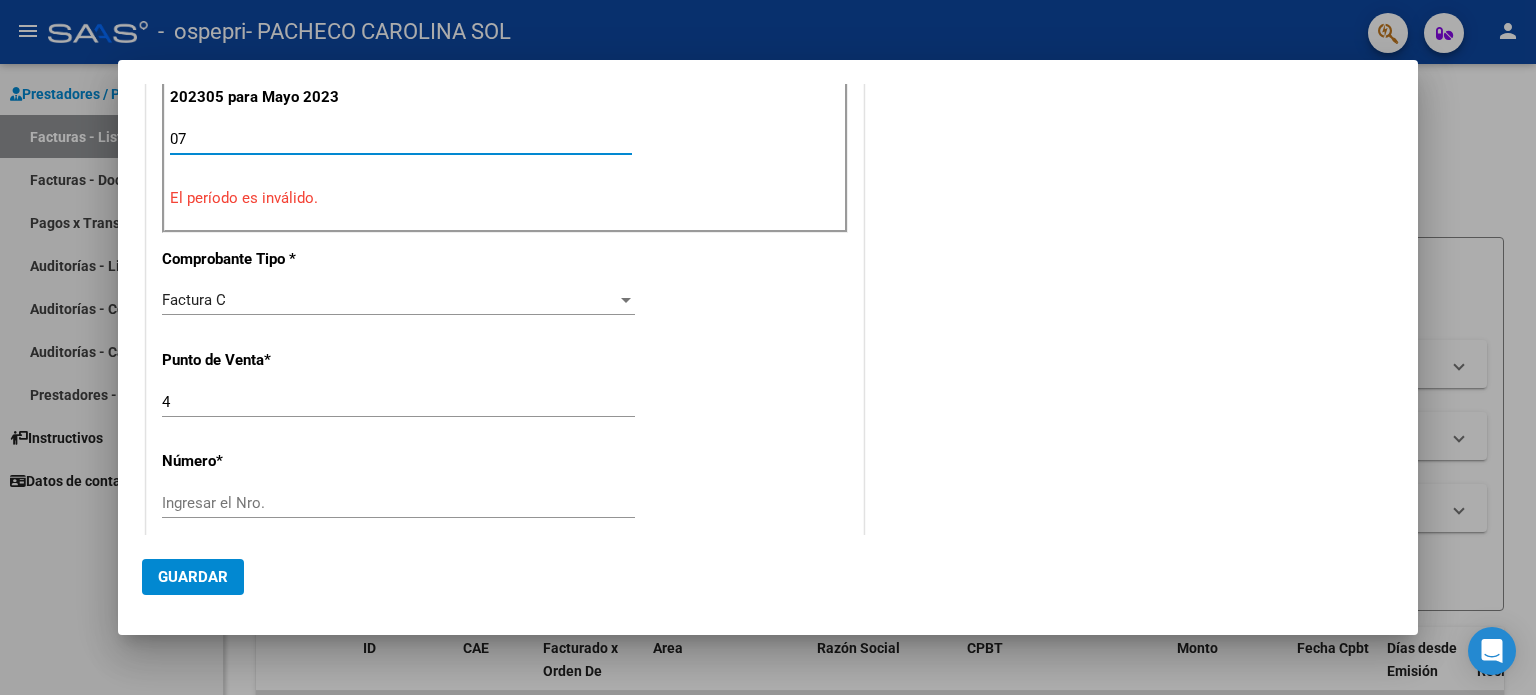 type on "0" 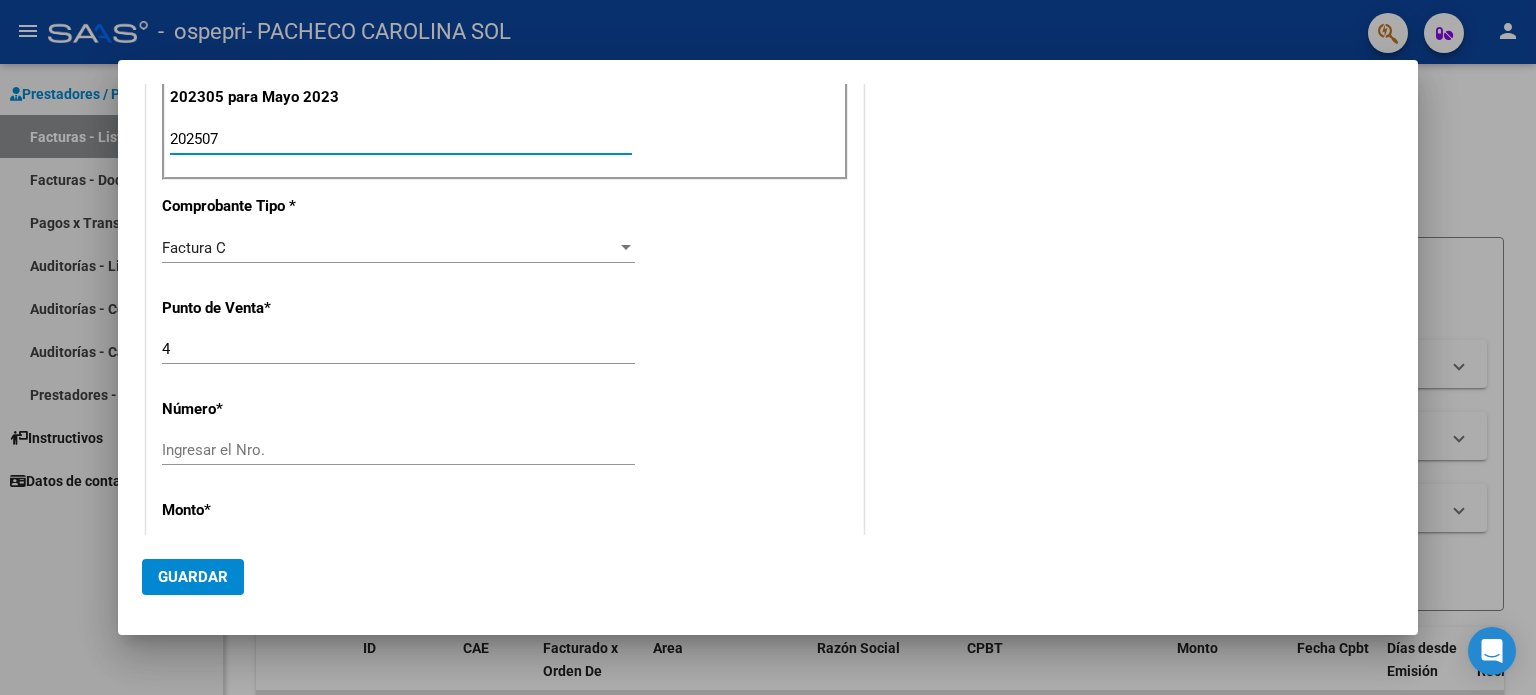 type on "202507" 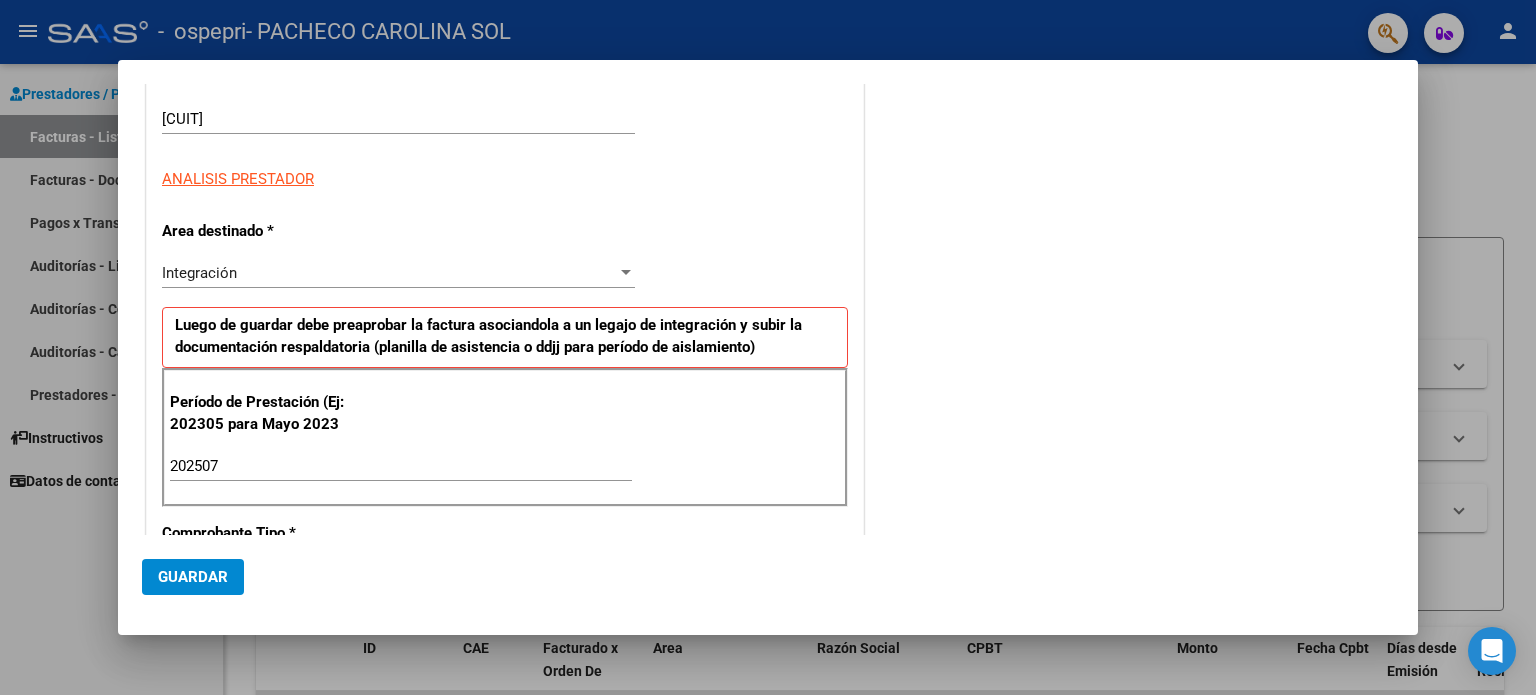 scroll, scrollTop: 0, scrollLeft: 0, axis: both 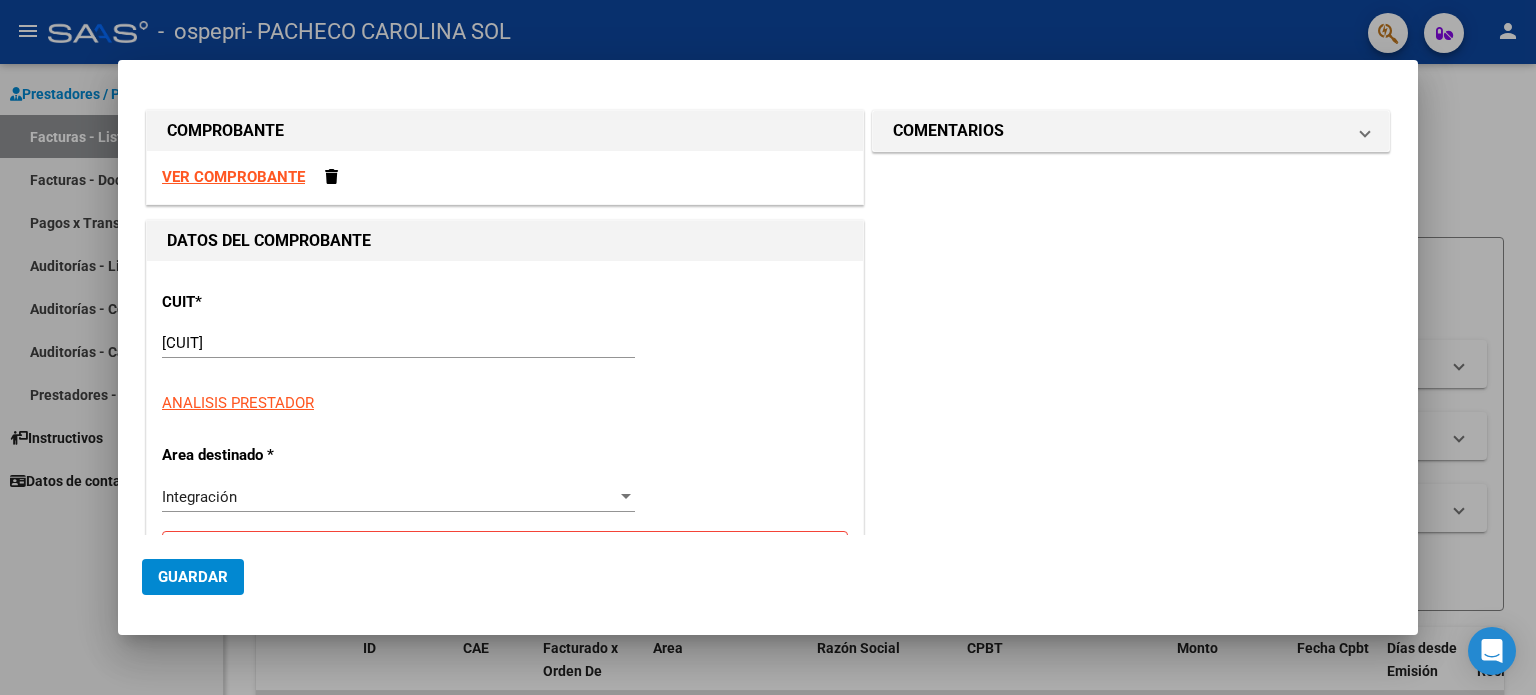 click on "VER COMPROBANTE" at bounding box center (233, 177) 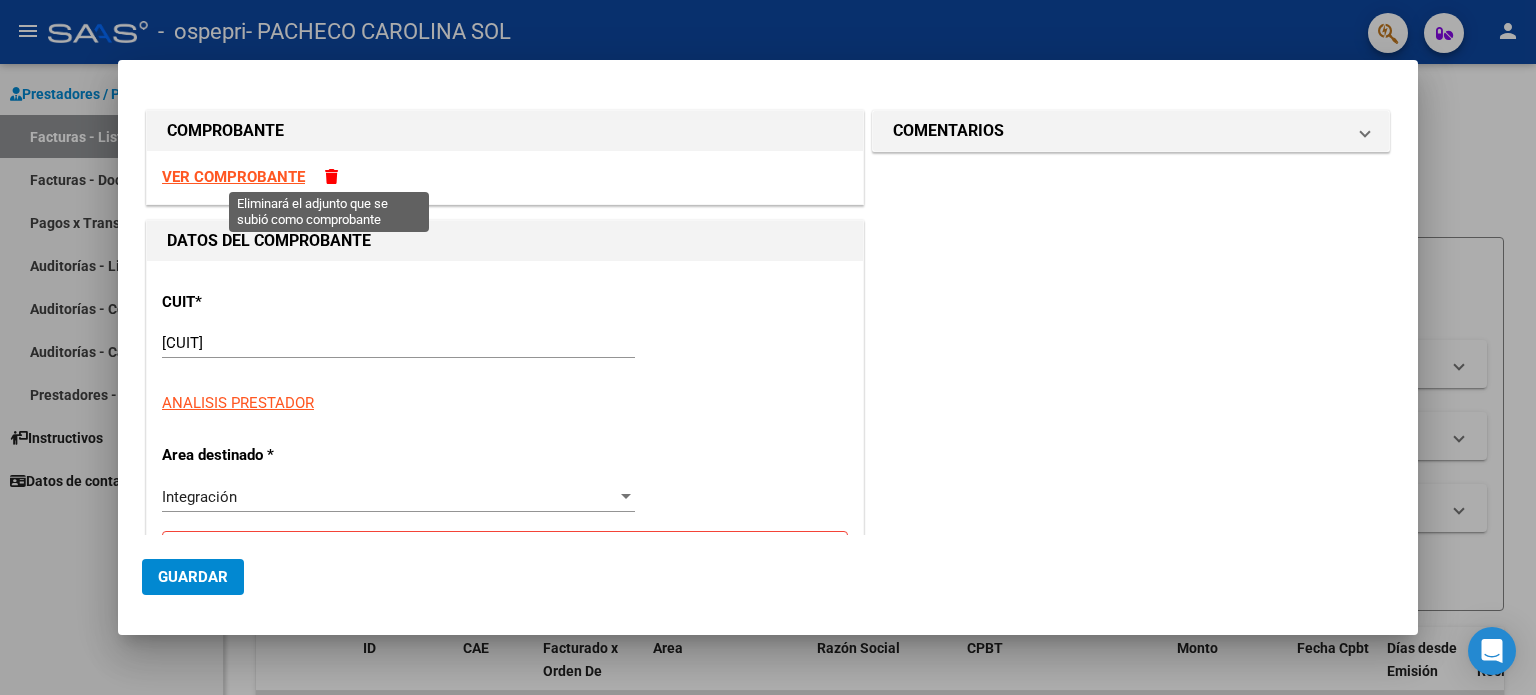 click at bounding box center [331, 176] 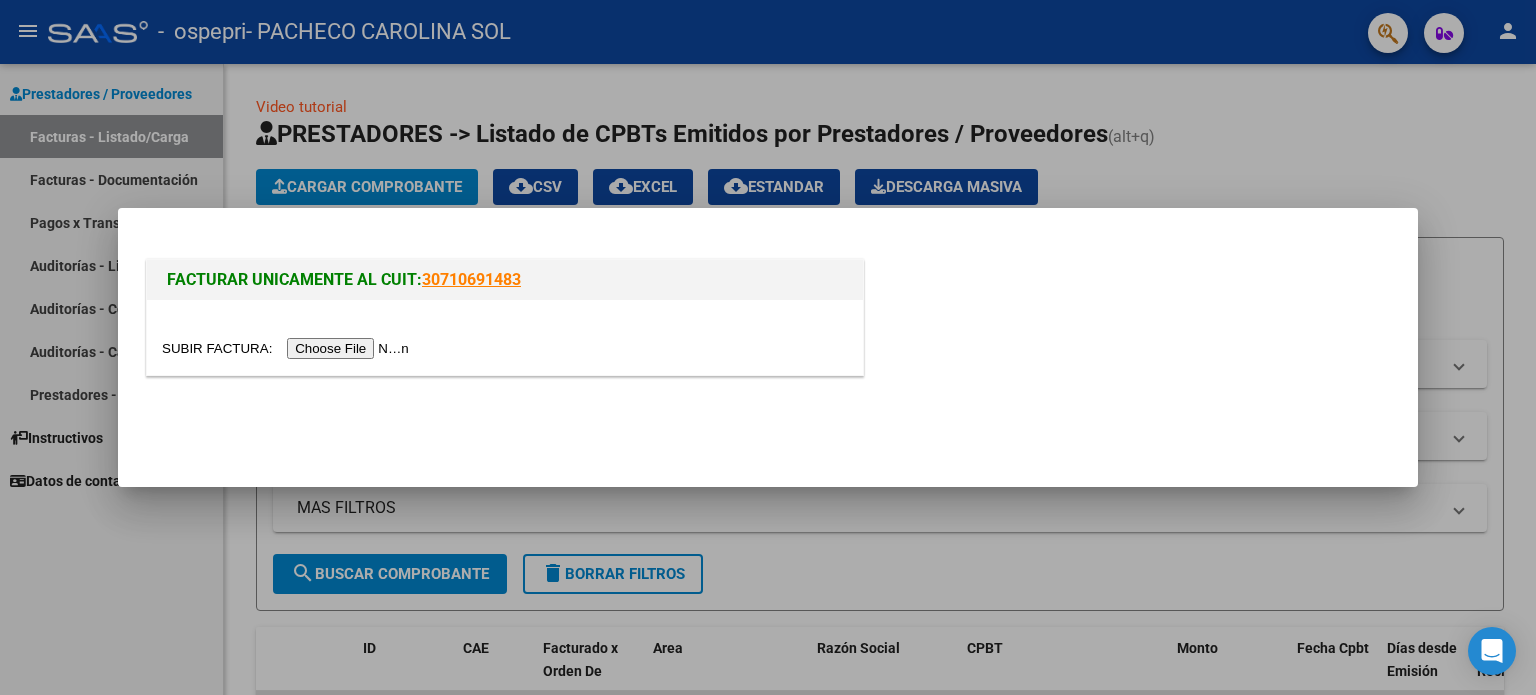 click at bounding box center [288, 348] 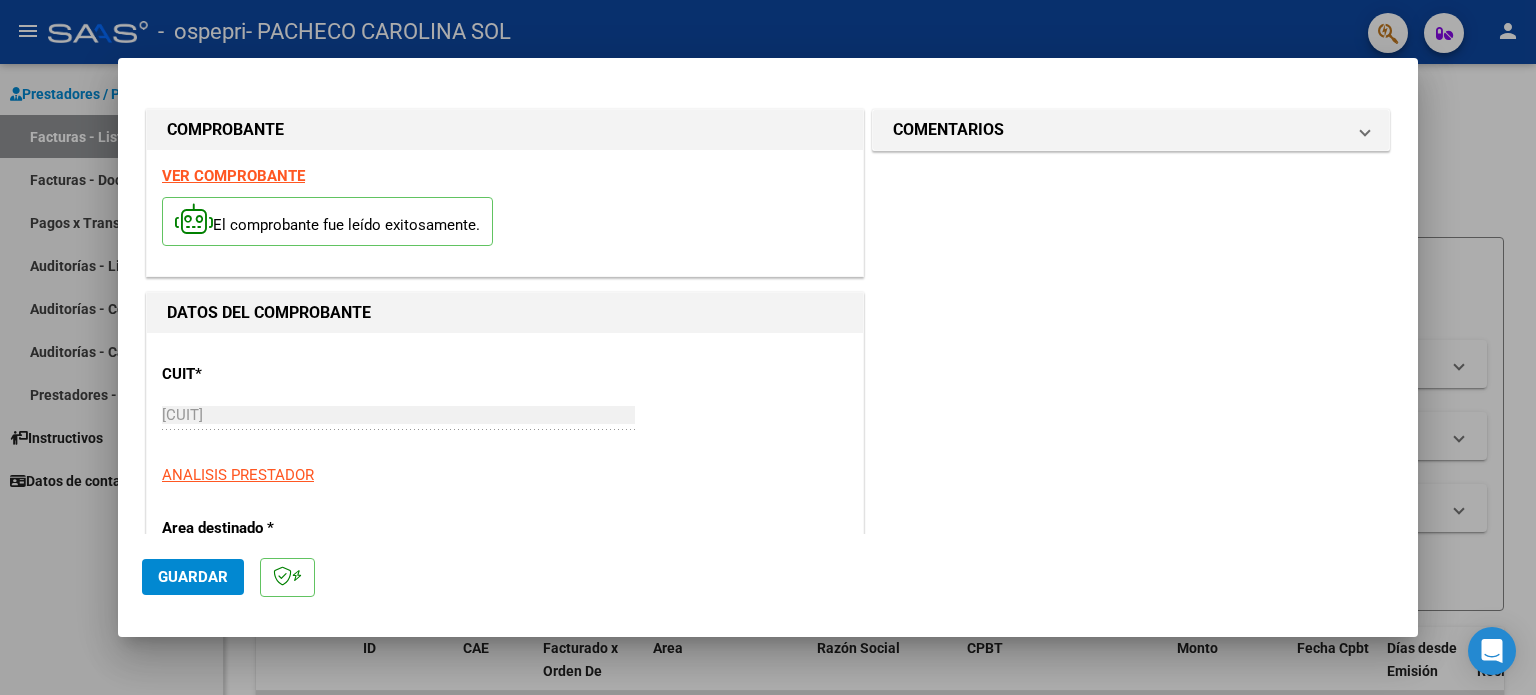 scroll, scrollTop: 395, scrollLeft: 0, axis: vertical 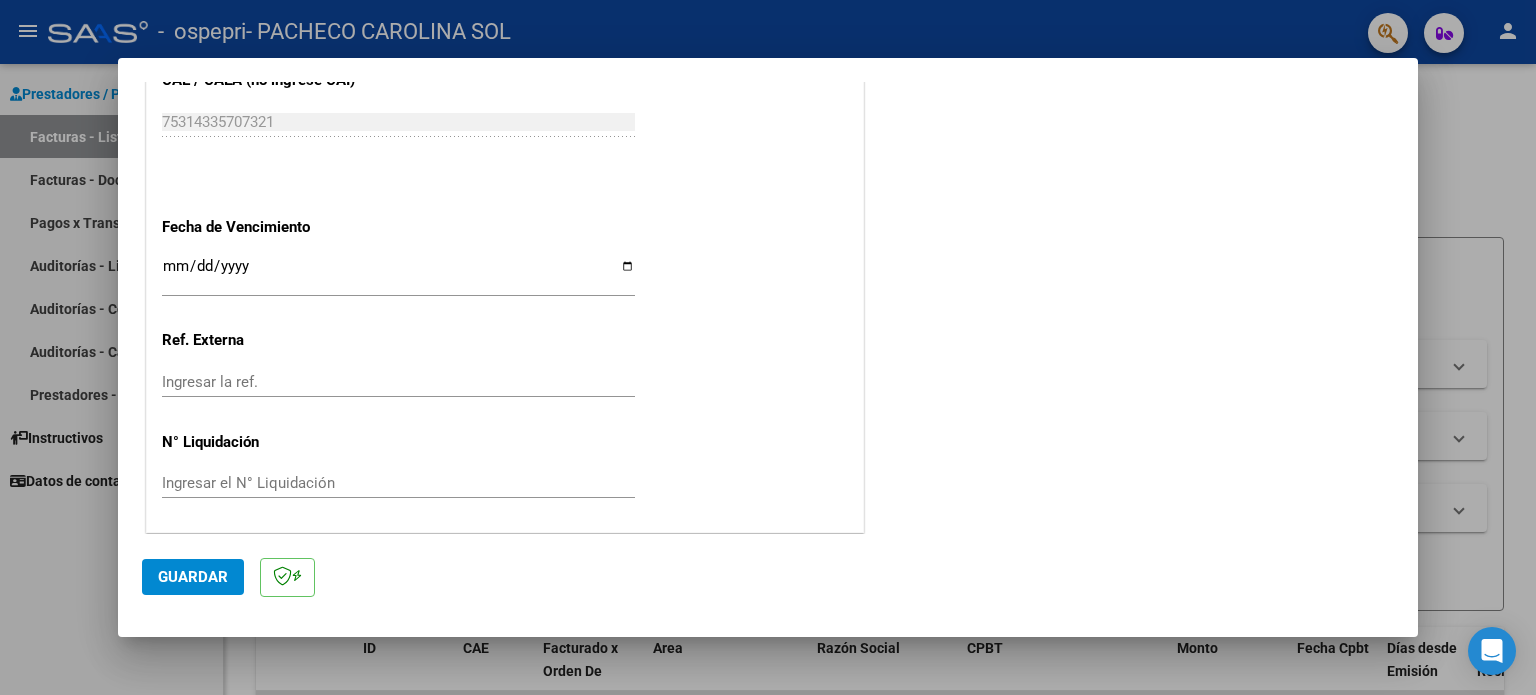 click on "Guardar" 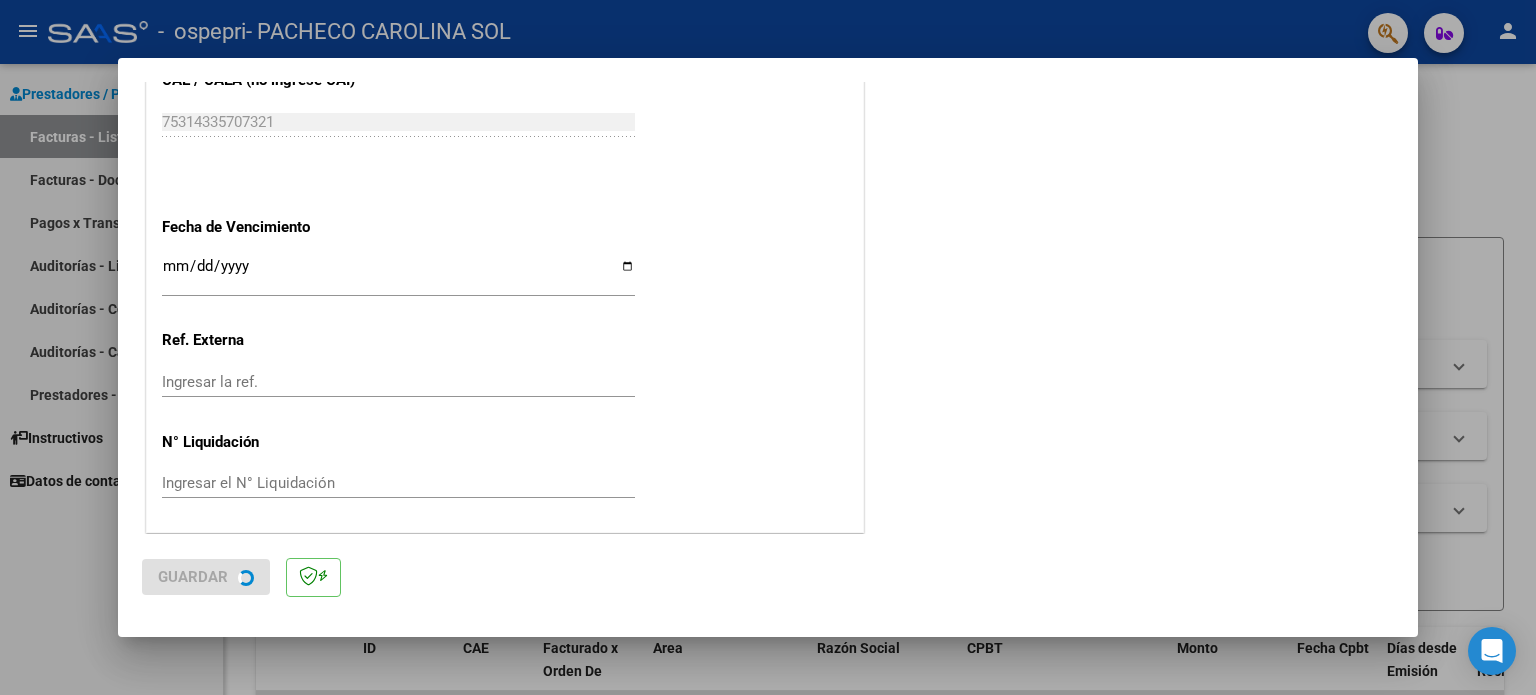 scroll, scrollTop: 0, scrollLeft: 0, axis: both 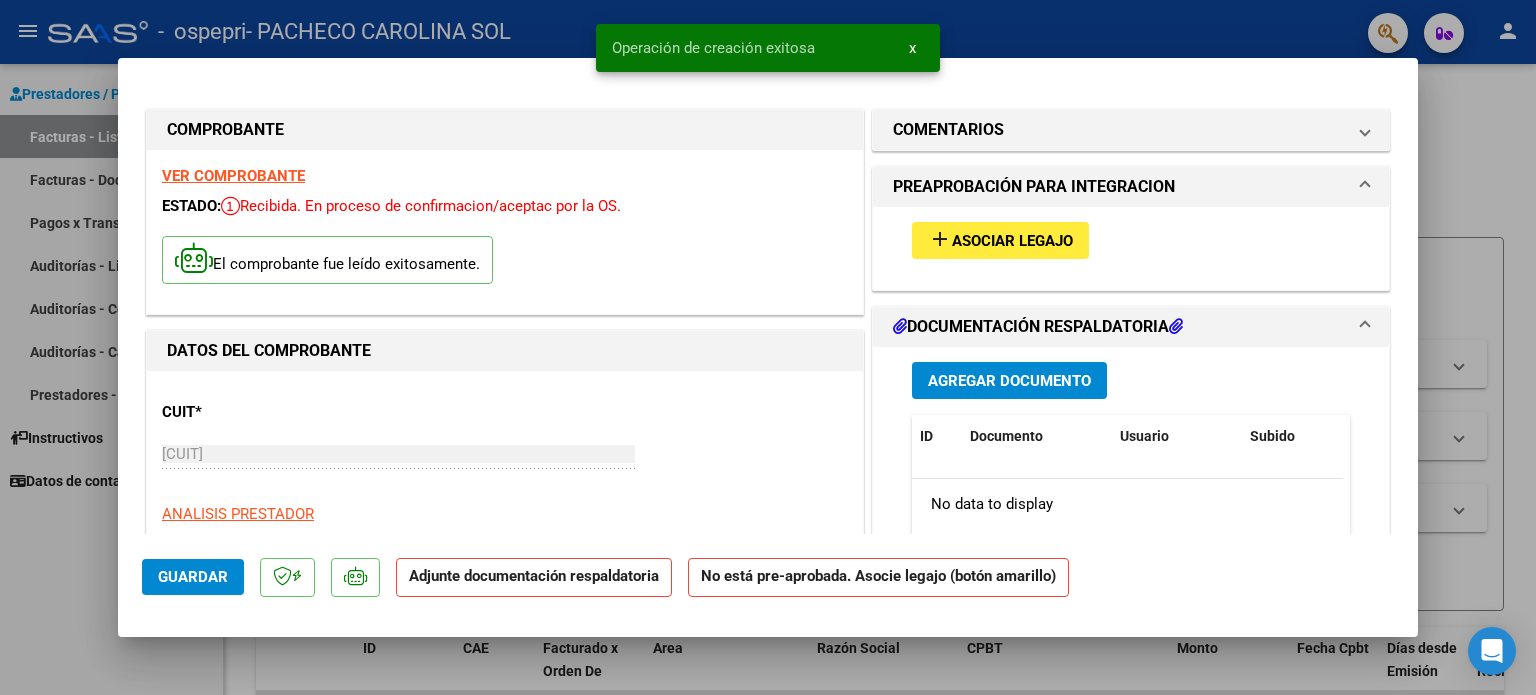 click on "add Asociar Legajo" at bounding box center (1000, 240) 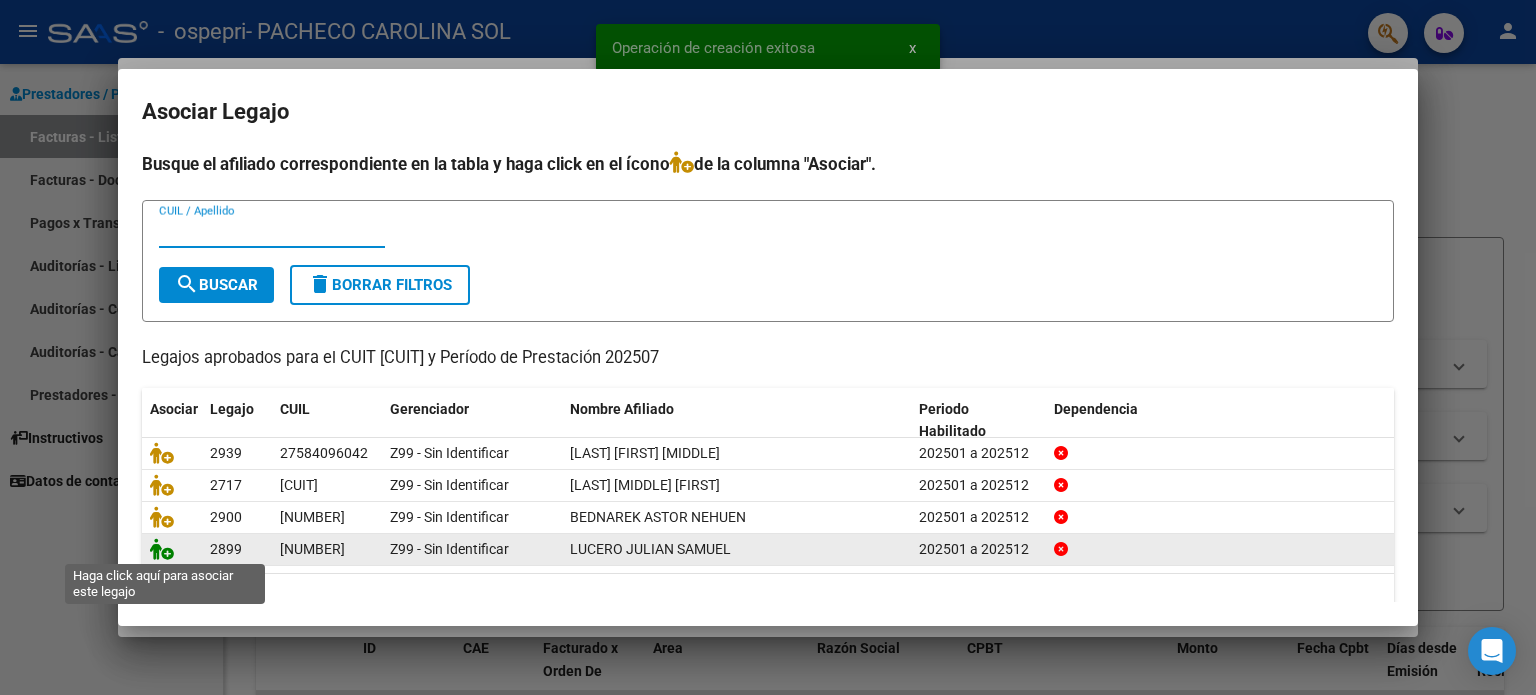 click 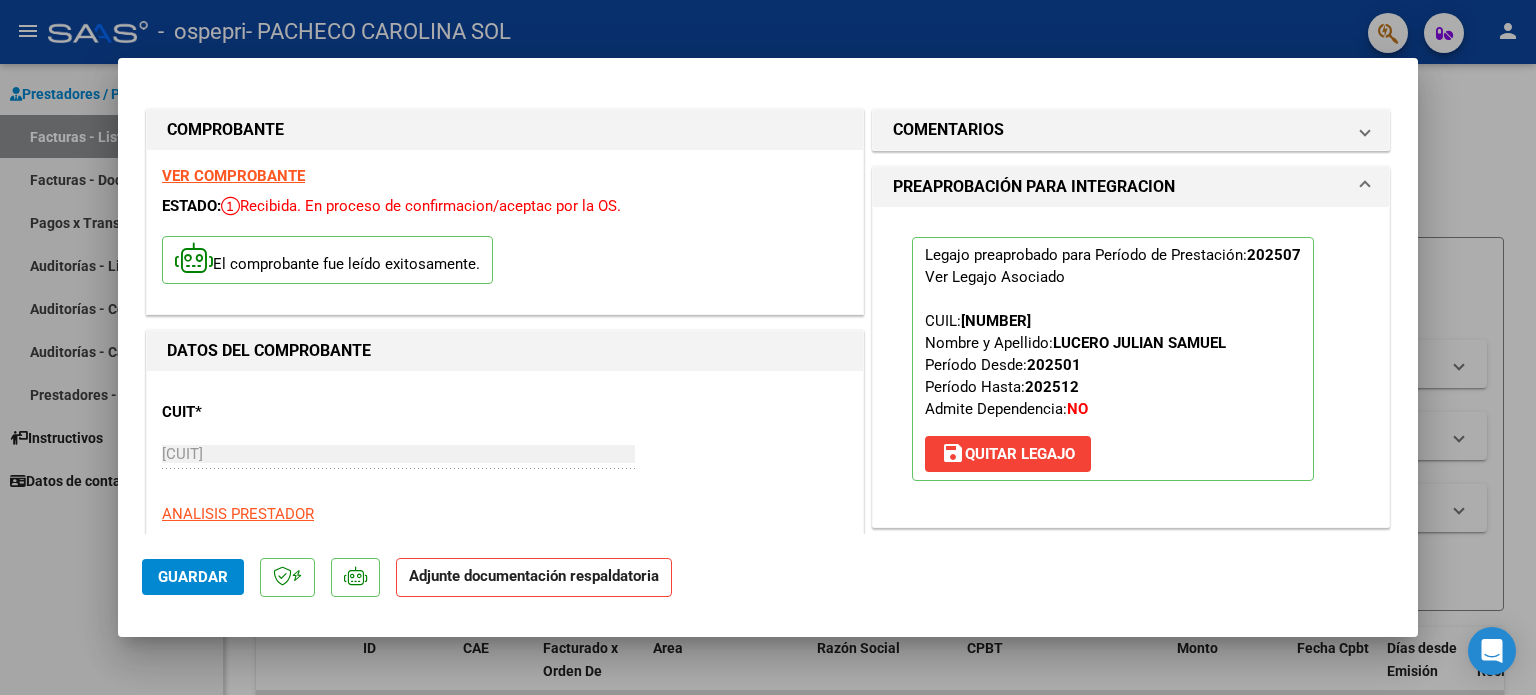 scroll, scrollTop: 395, scrollLeft: 0, axis: vertical 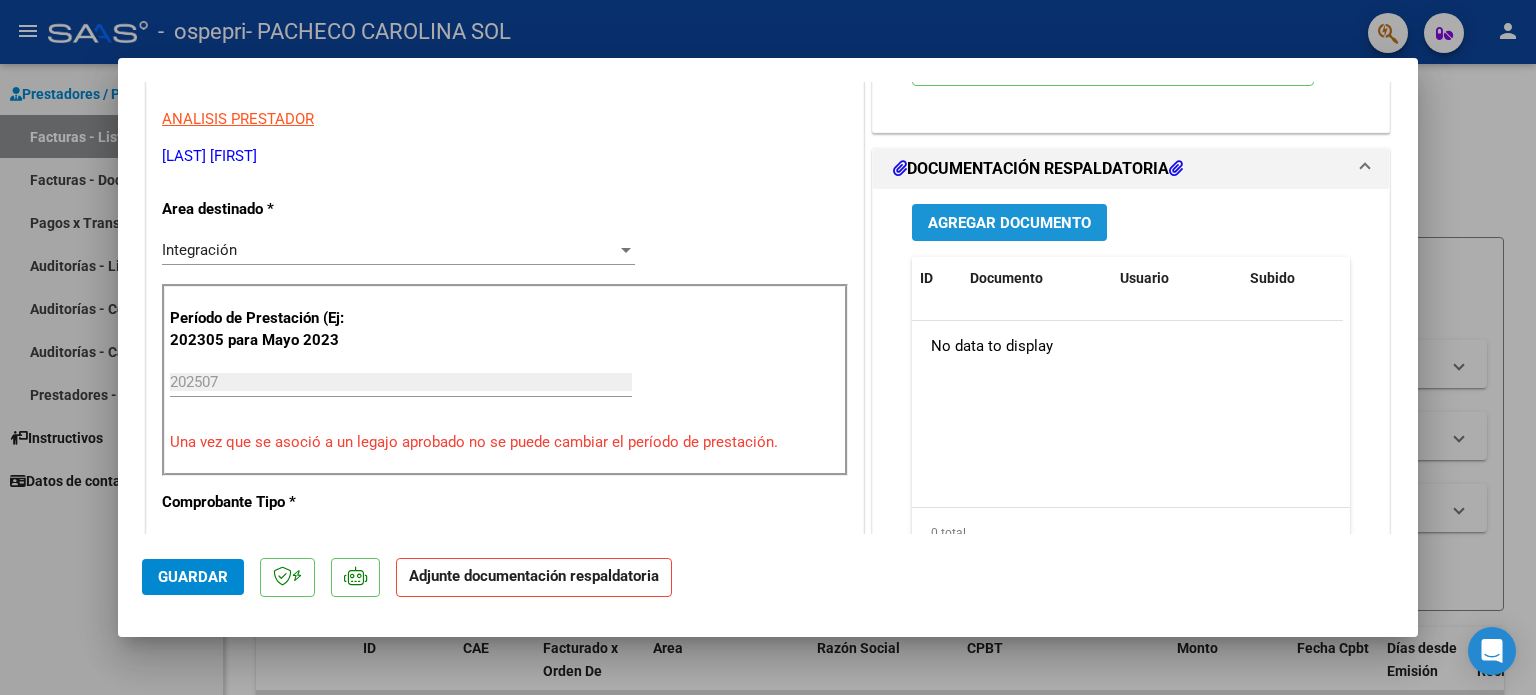 click on "Agregar Documento" at bounding box center (1009, 222) 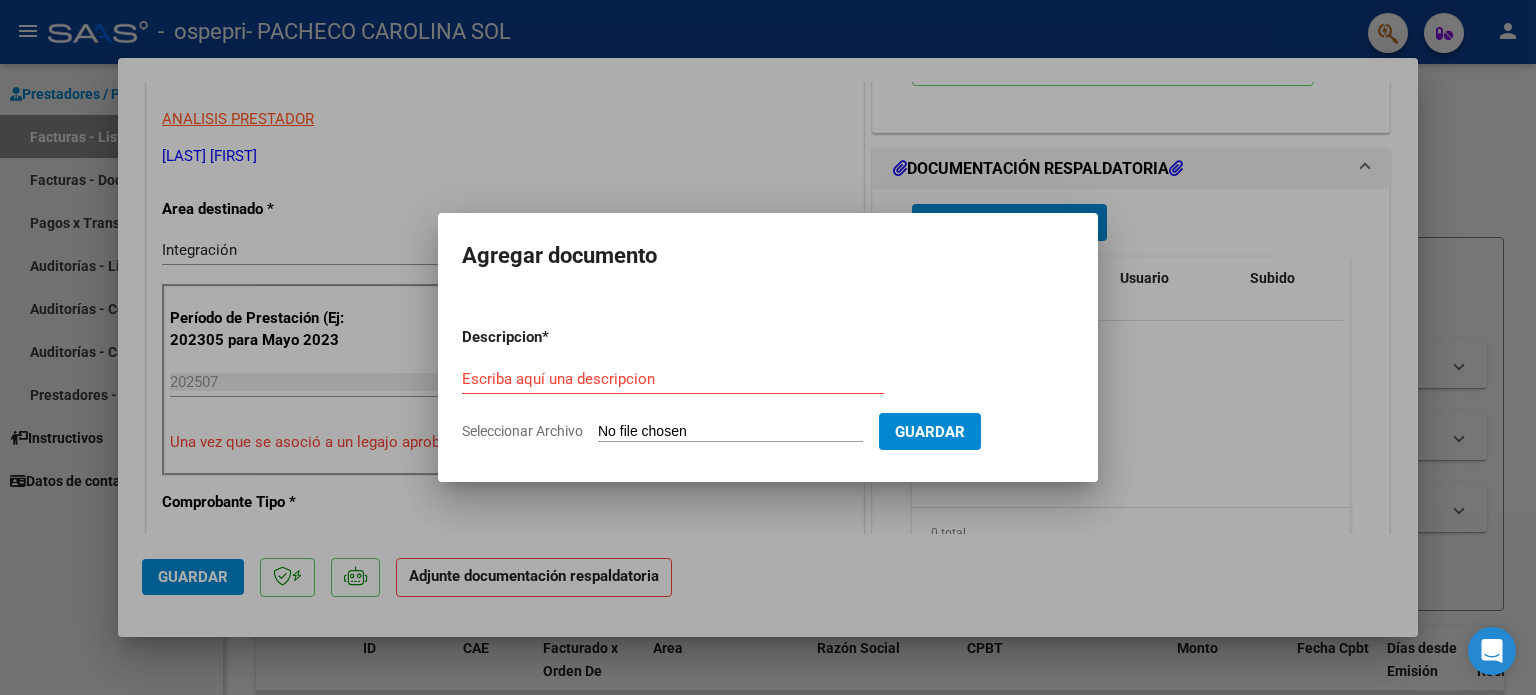click on "Seleccionar Archivo" 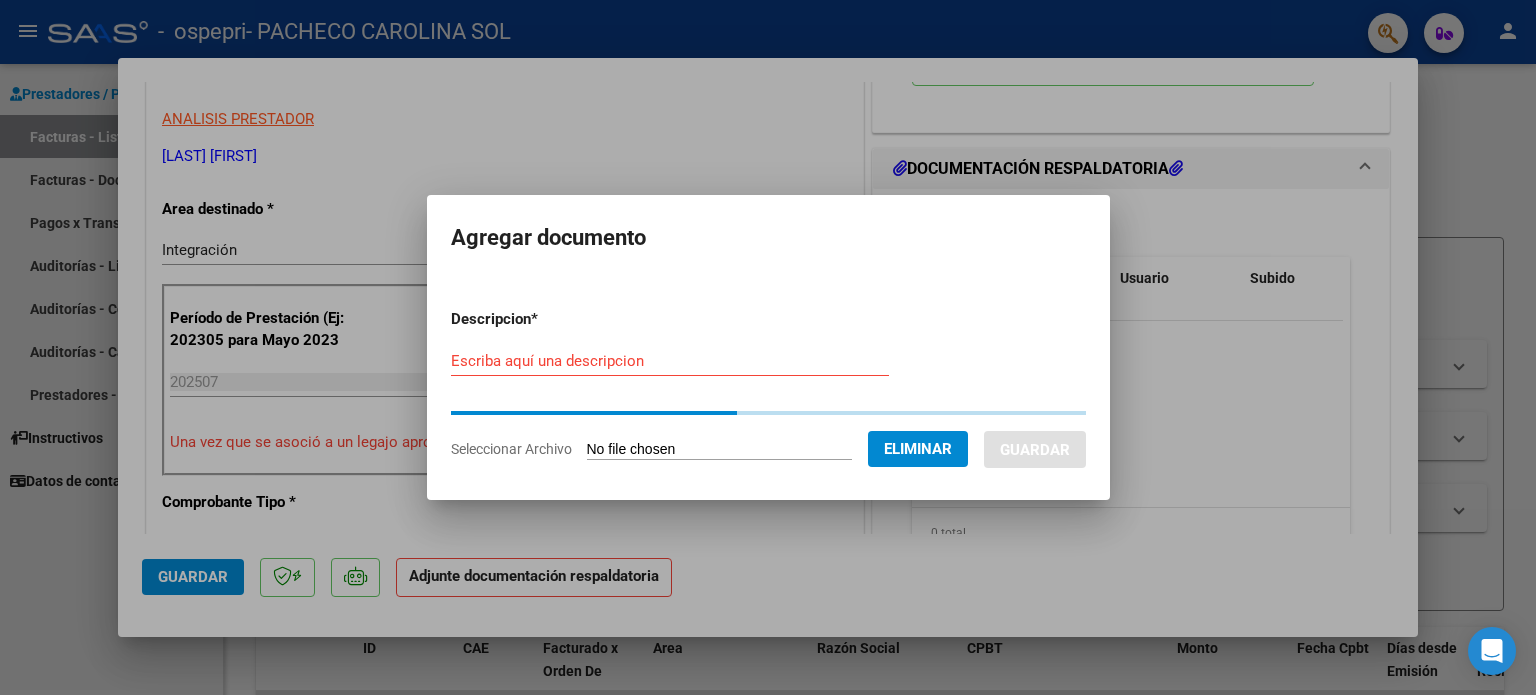 click on "Escriba aquí una descripcion" at bounding box center [670, 361] 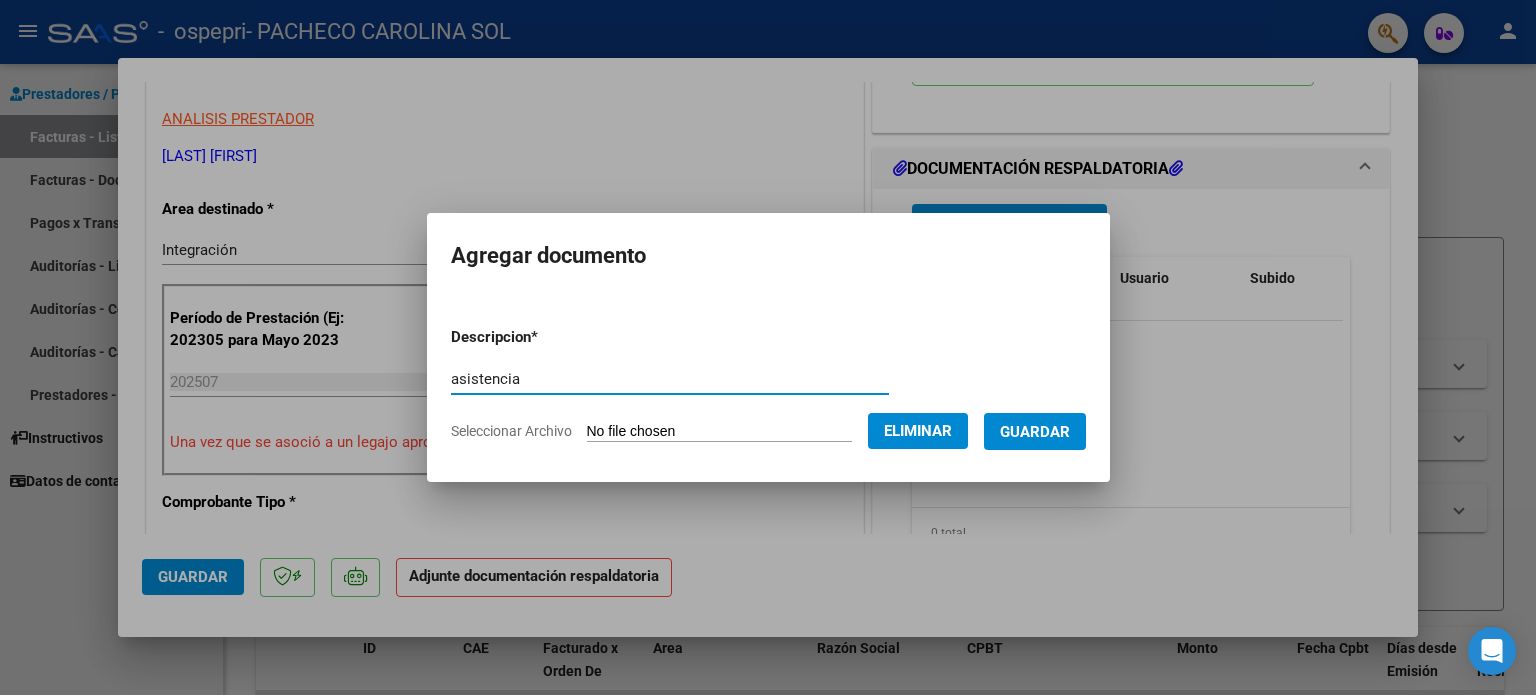 type on "asistencia" 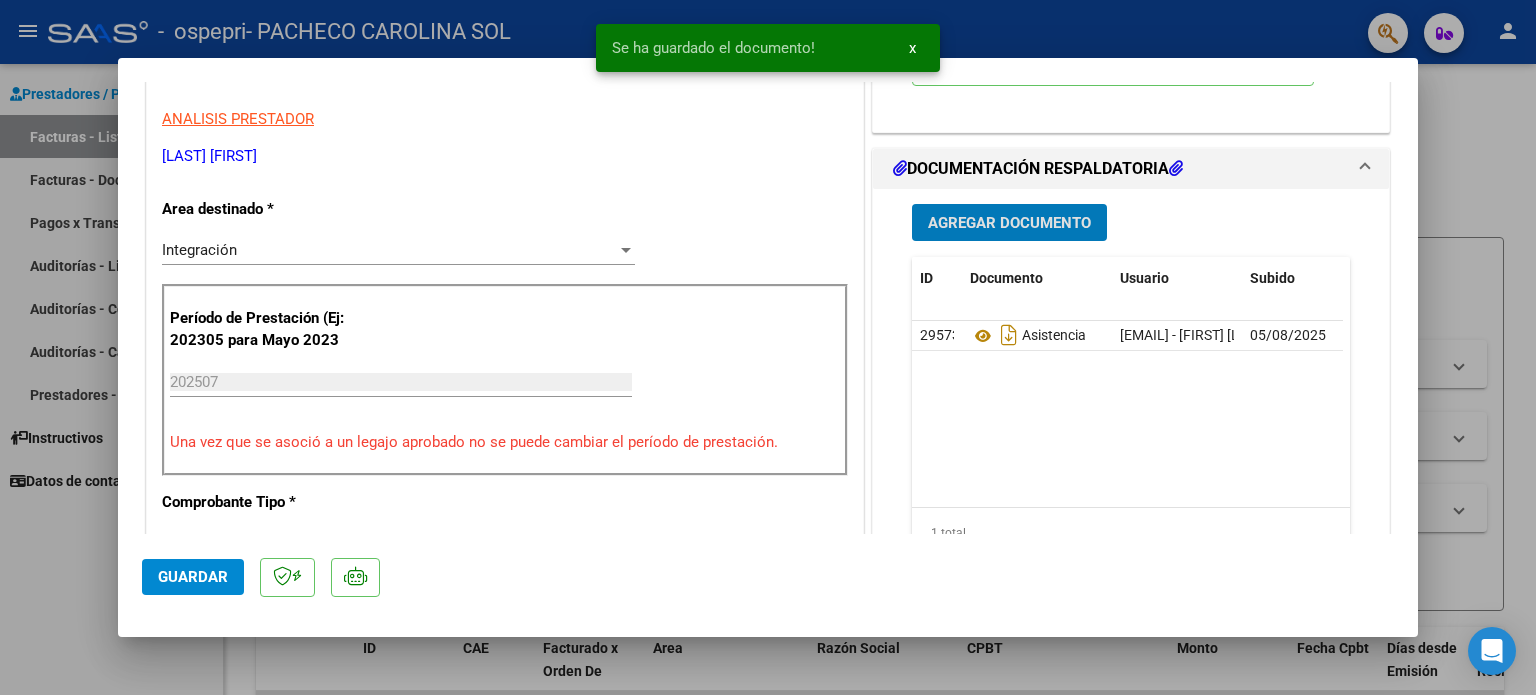 click on "Agregar Documento" at bounding box center [1009, 223] 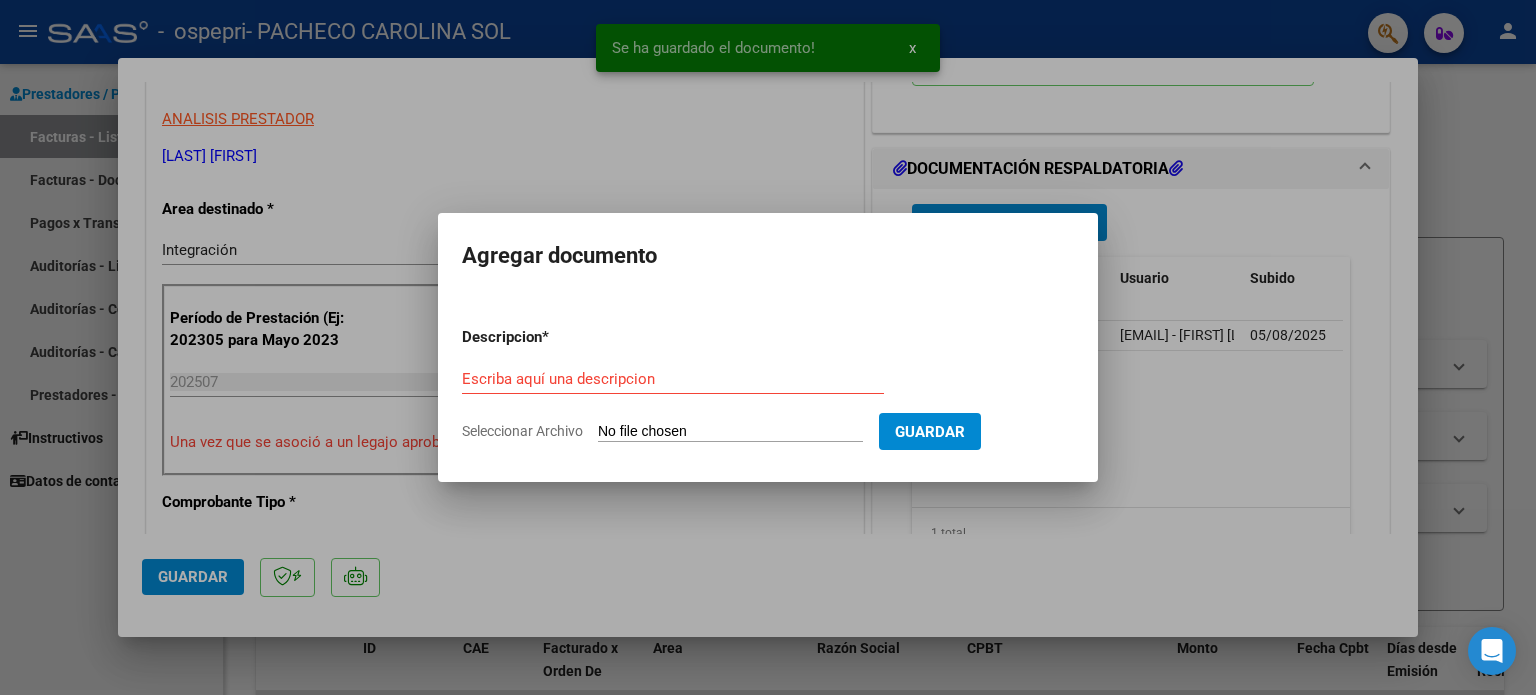 click on "Seleccionar Archivo" 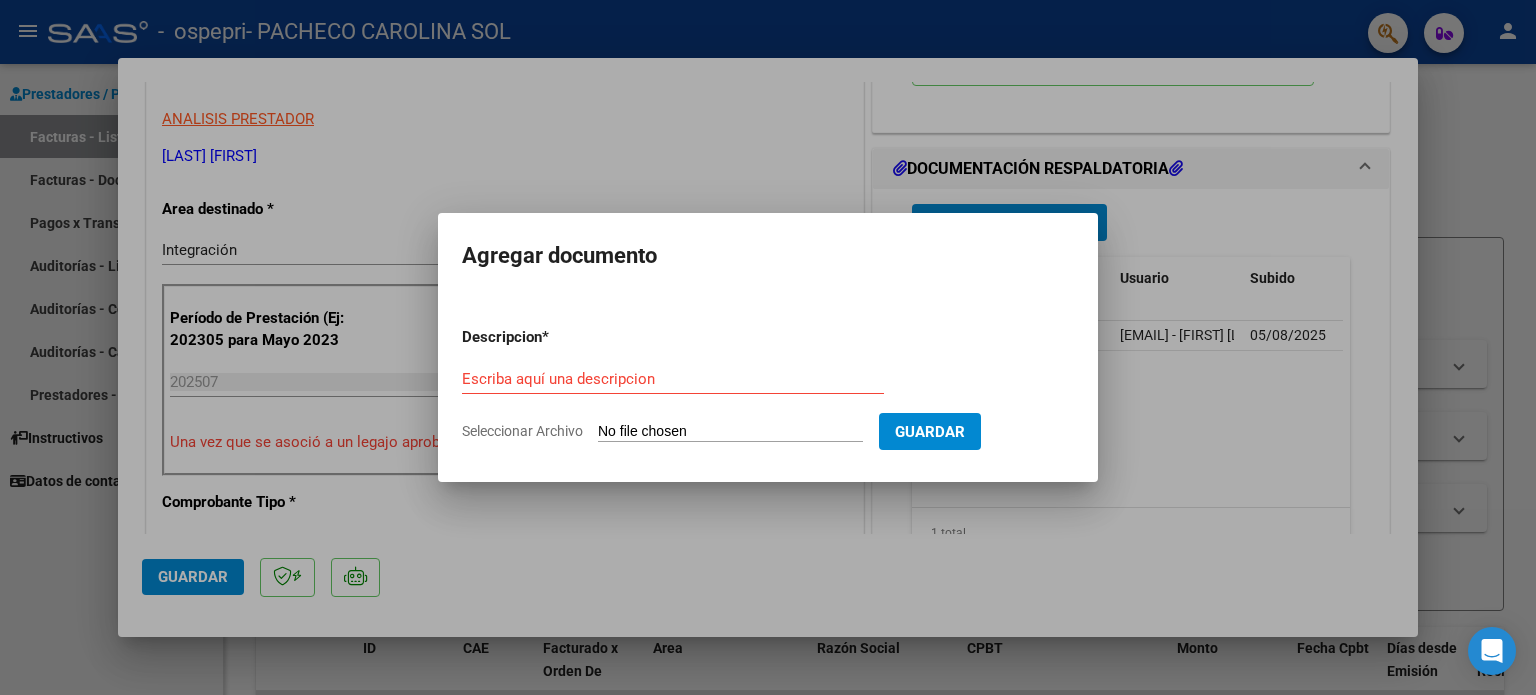 type on "C:\fakepath\[LAST] [FIRST].pdf" 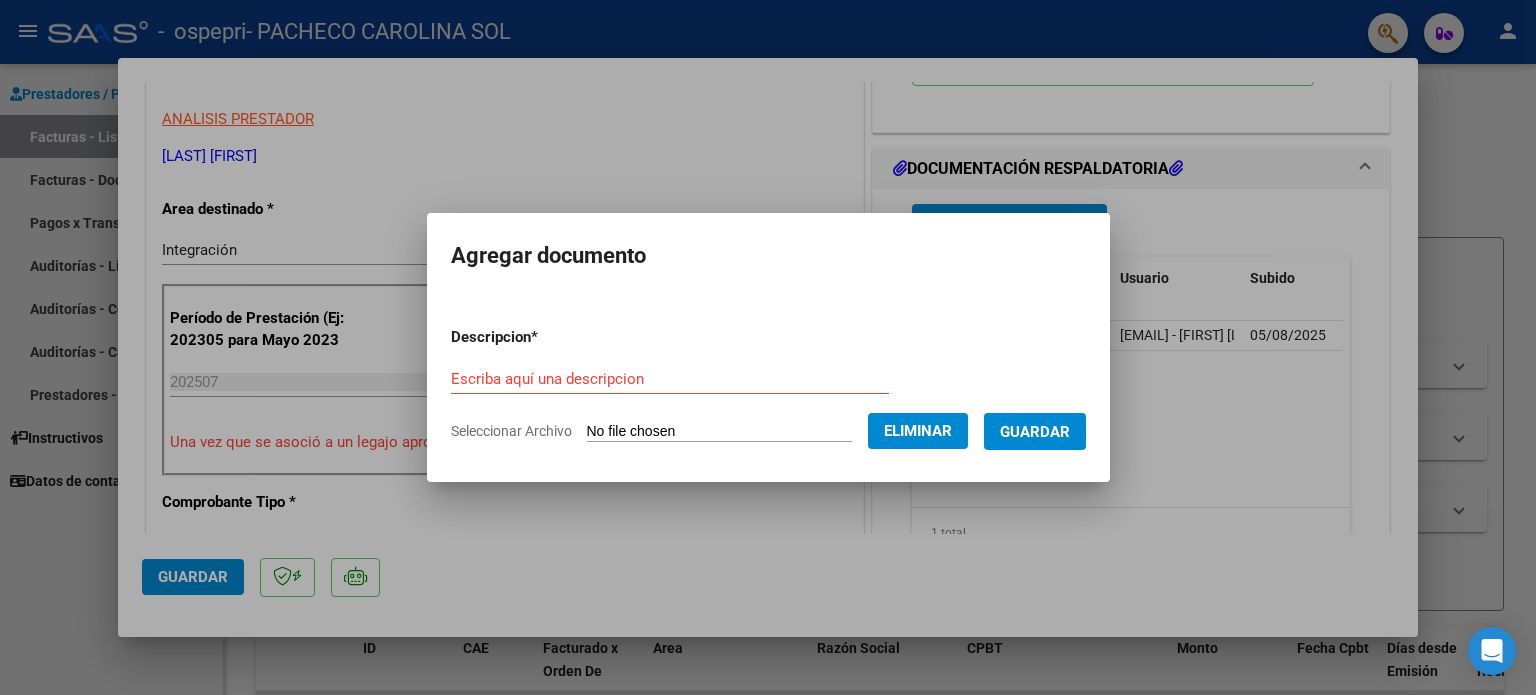click on "Guardar" at bounding box center (1035, 432) 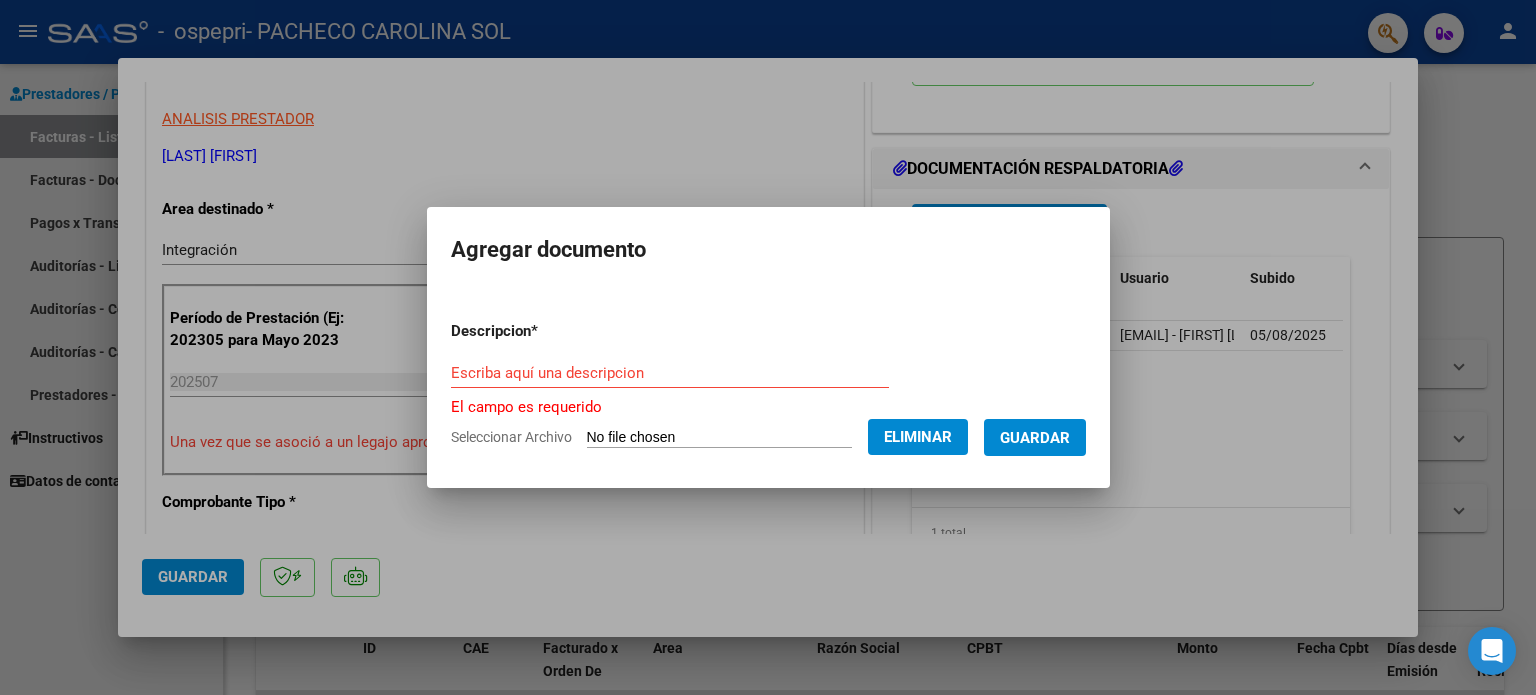 click on "Escriba aquí una descripcion" at bounding box center (670, 373) 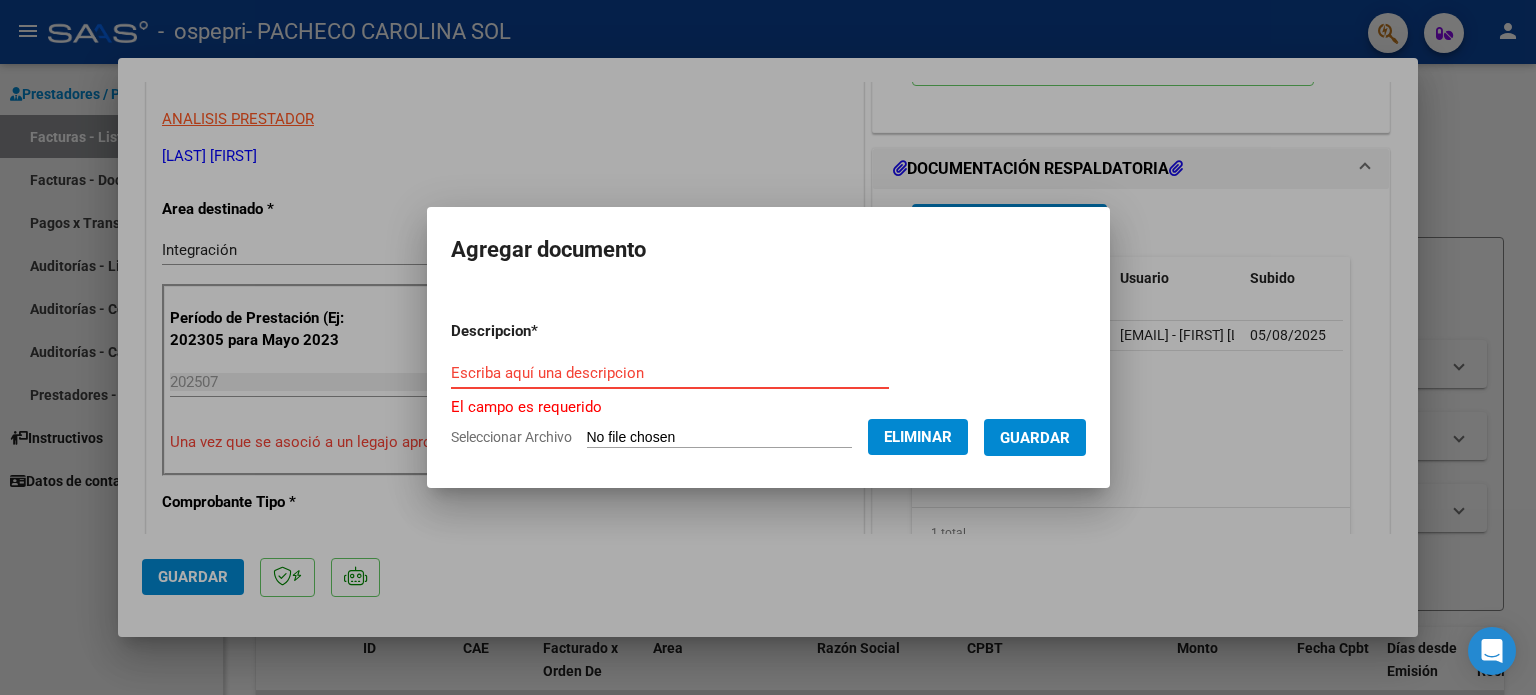 click on "Escriba aquí una descripcion" at bounding box center (670, 373) 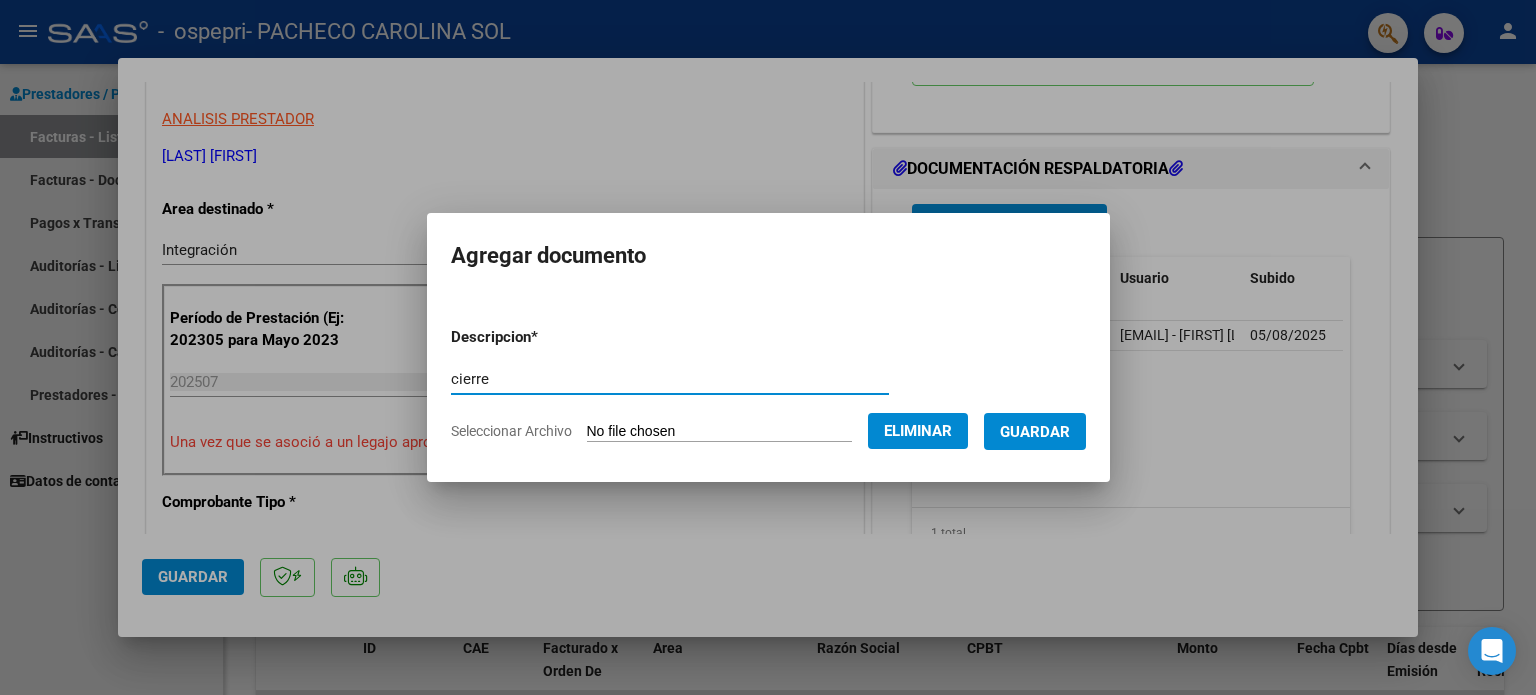 type on "cierre" 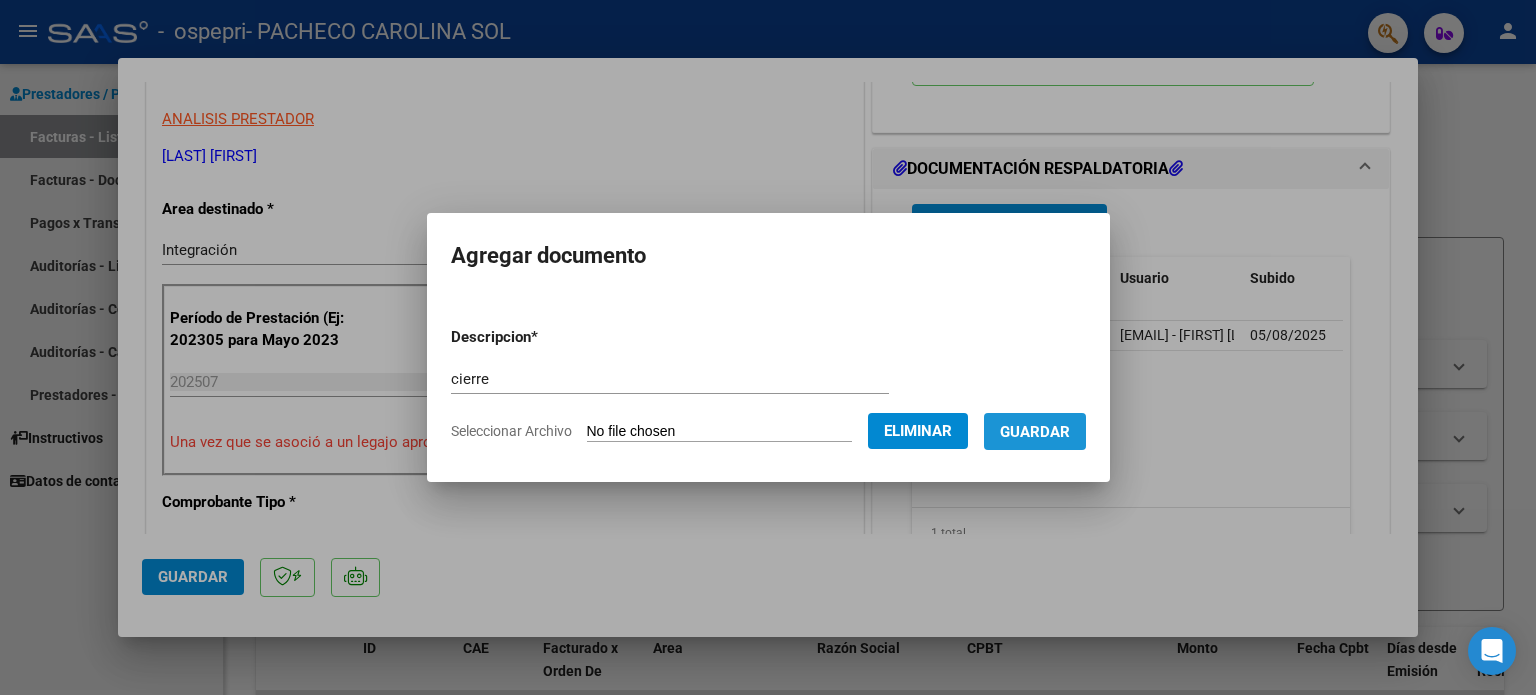 click on "Guardar" at bounding box center [1035, 431] 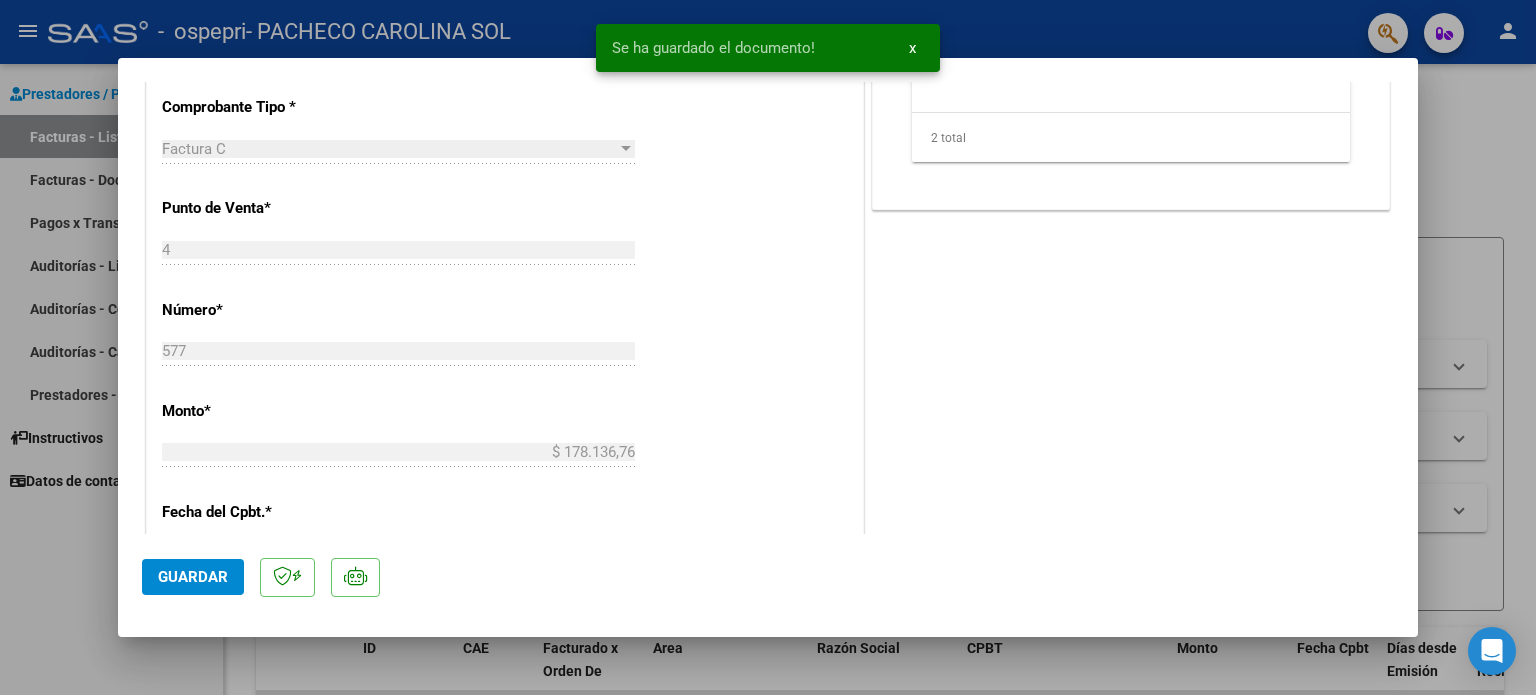 scroll, scrollTop: 1186, scrollLeft: 0, axis: vertical 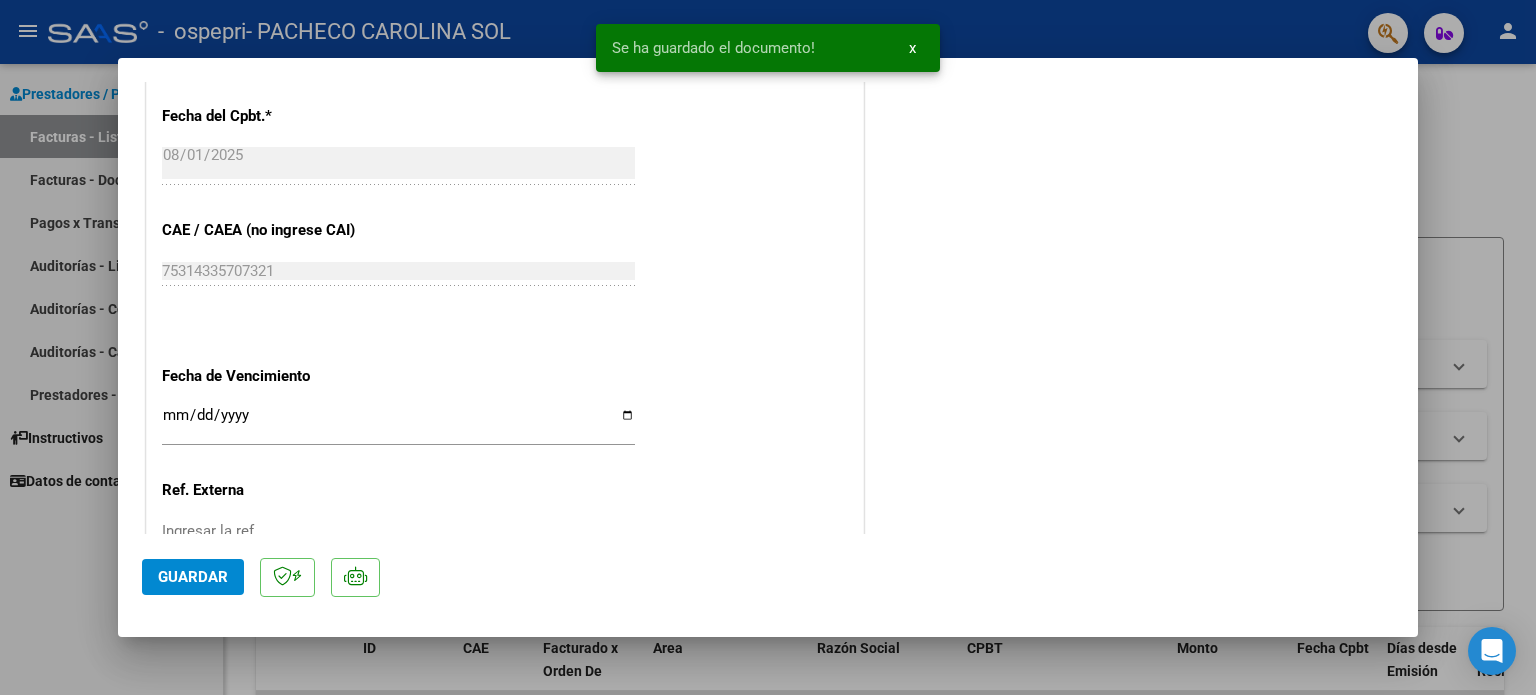 click on "Guardar" 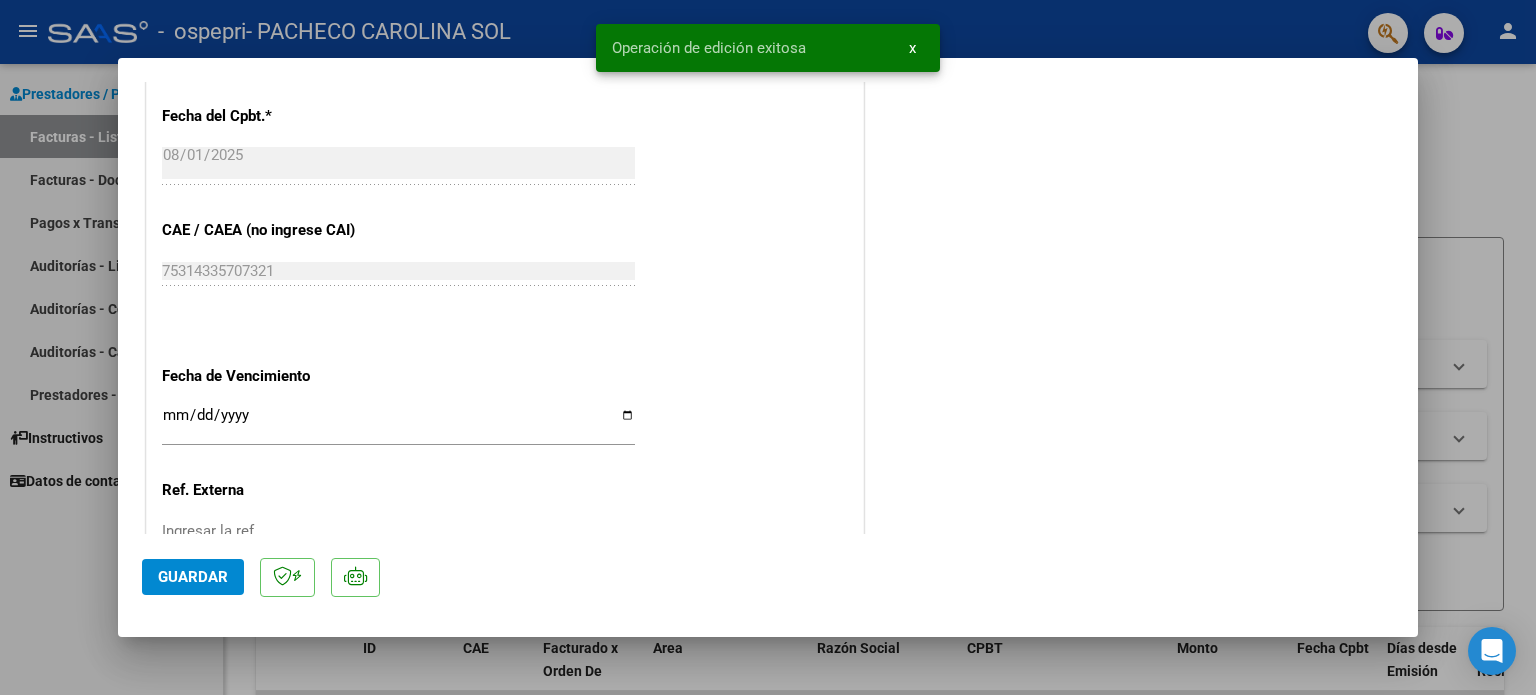 click on "Guardar" 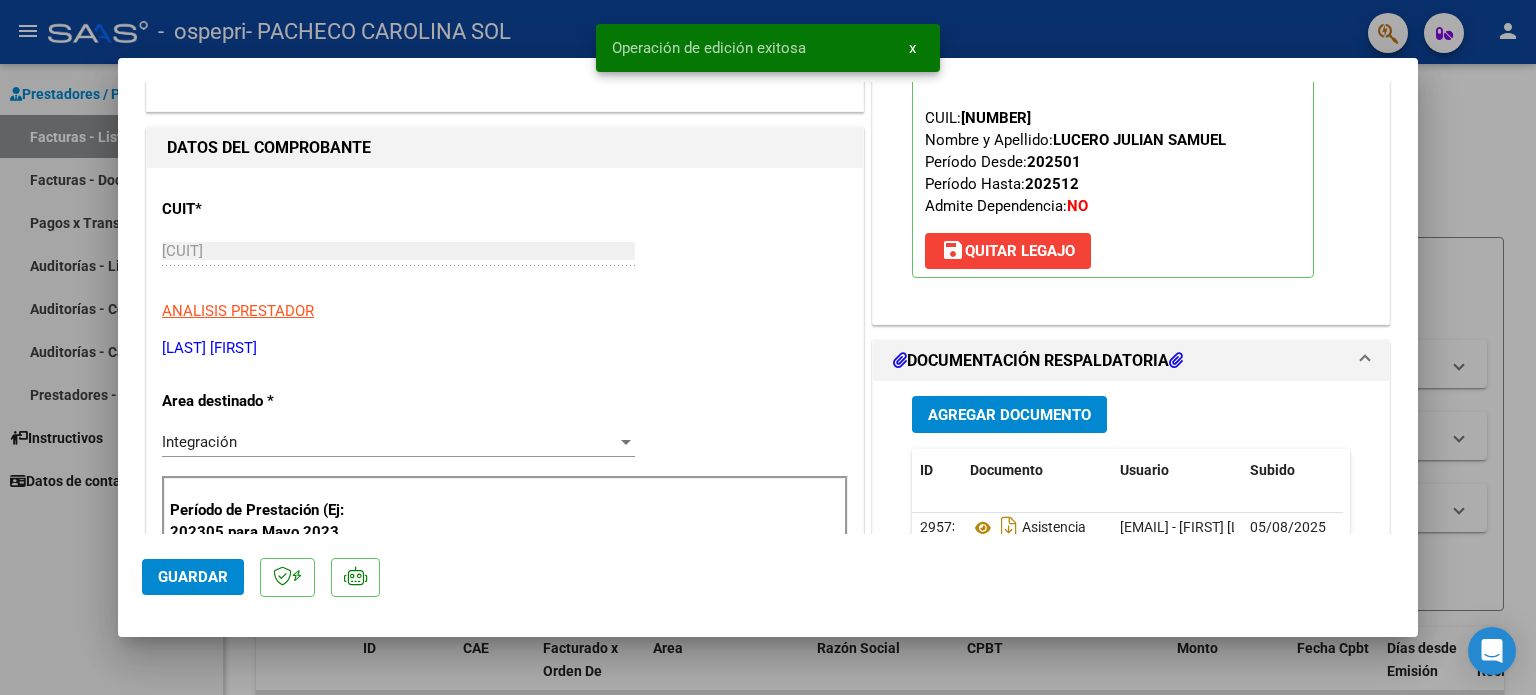 scroll, scrollTop: 282, scrollLeft: 0, axis: vertical 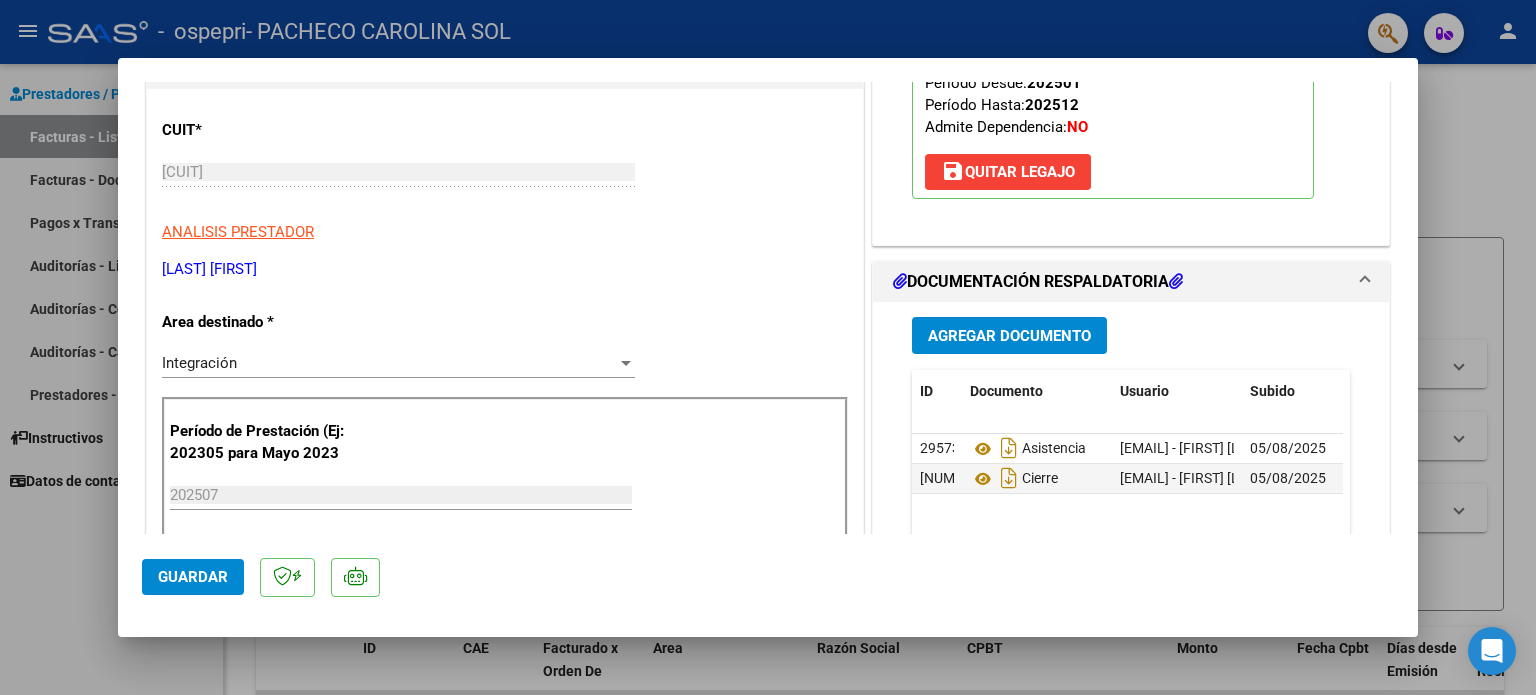 click at bounding box center [768, 347] 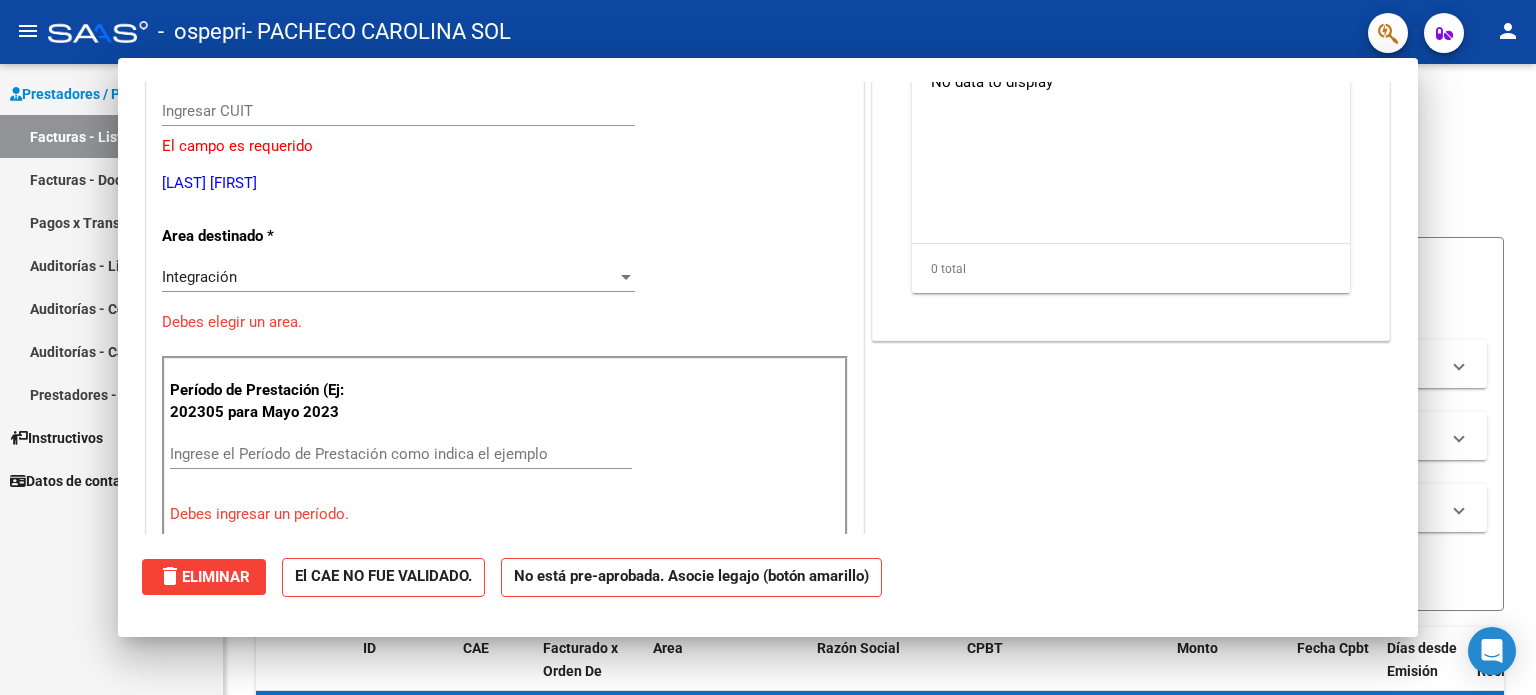 scroll, scrollTop: 0, scrollLeft: 0, axis: both 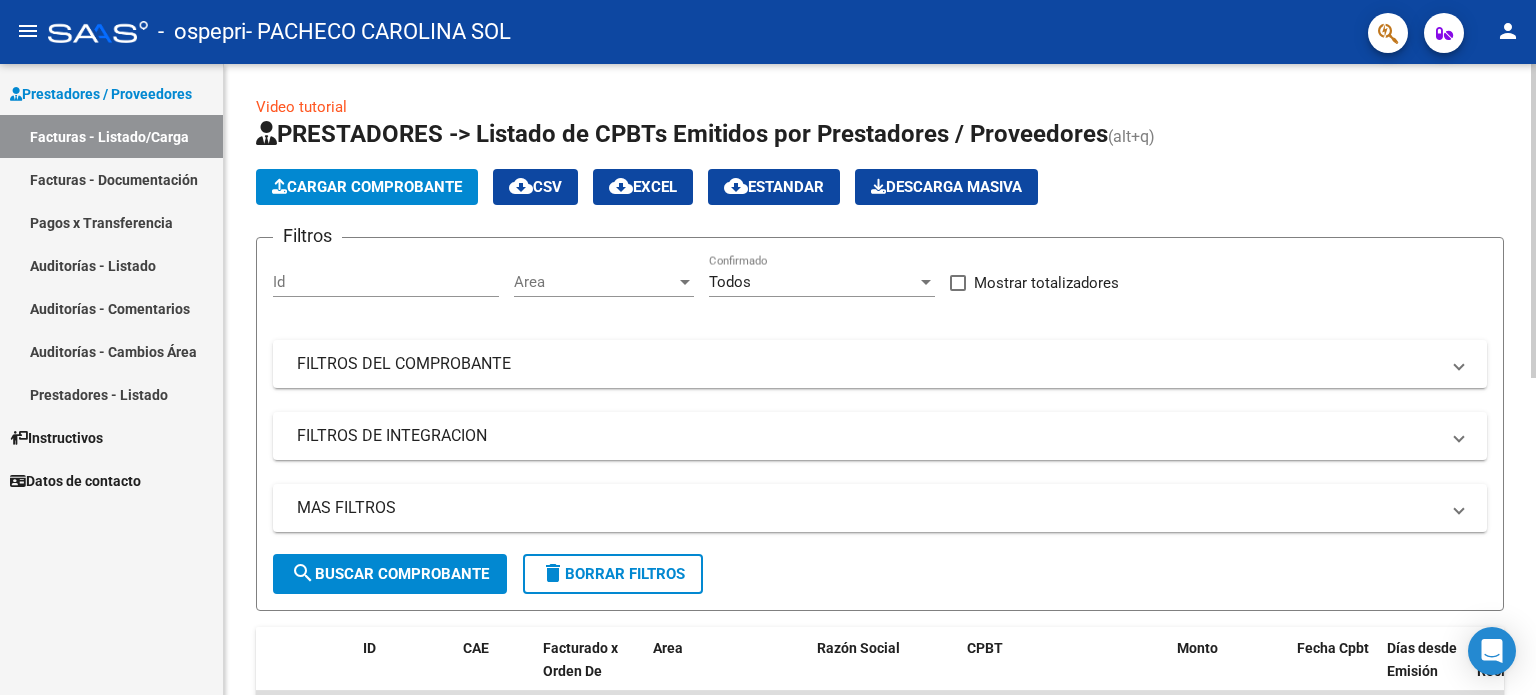 click on "Cargar Comprobante" 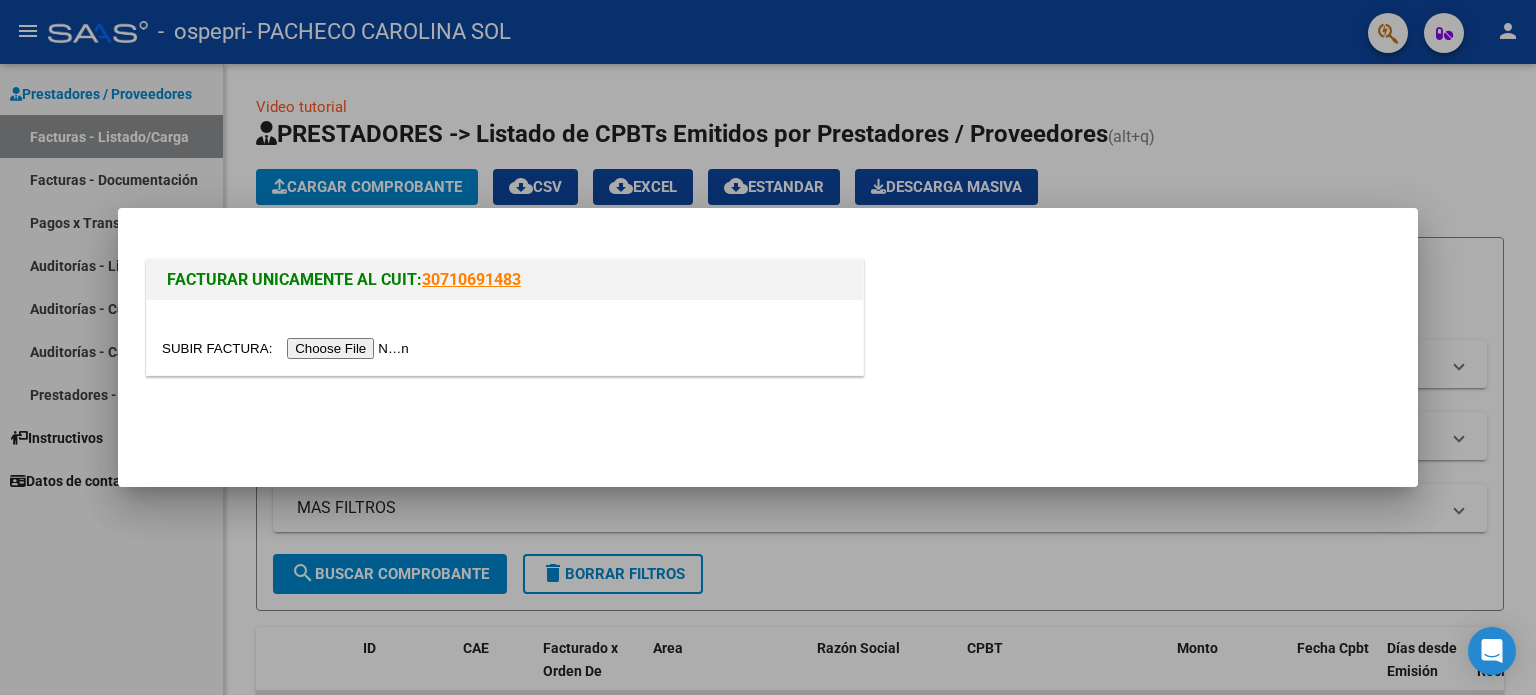 click at bounding box center (288, 348) 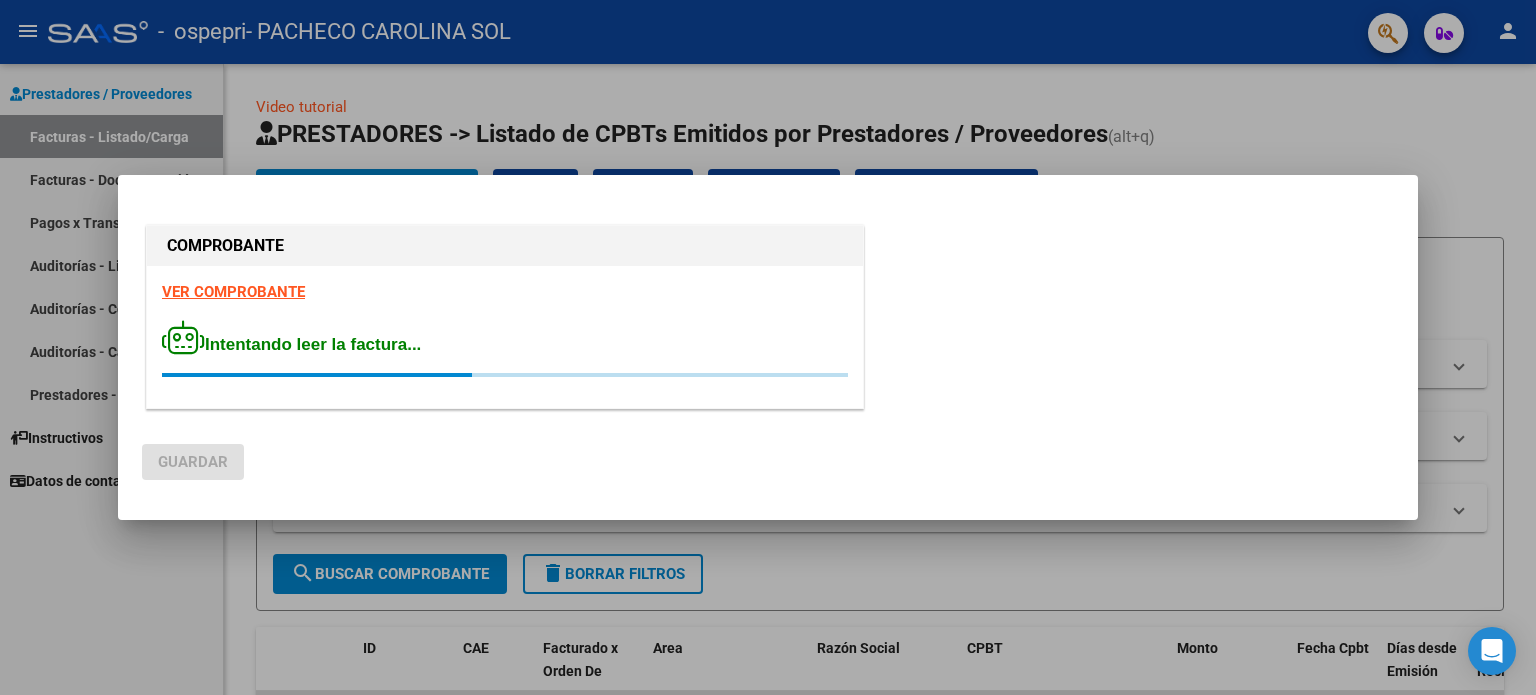 click at bounding box center (768, 347) 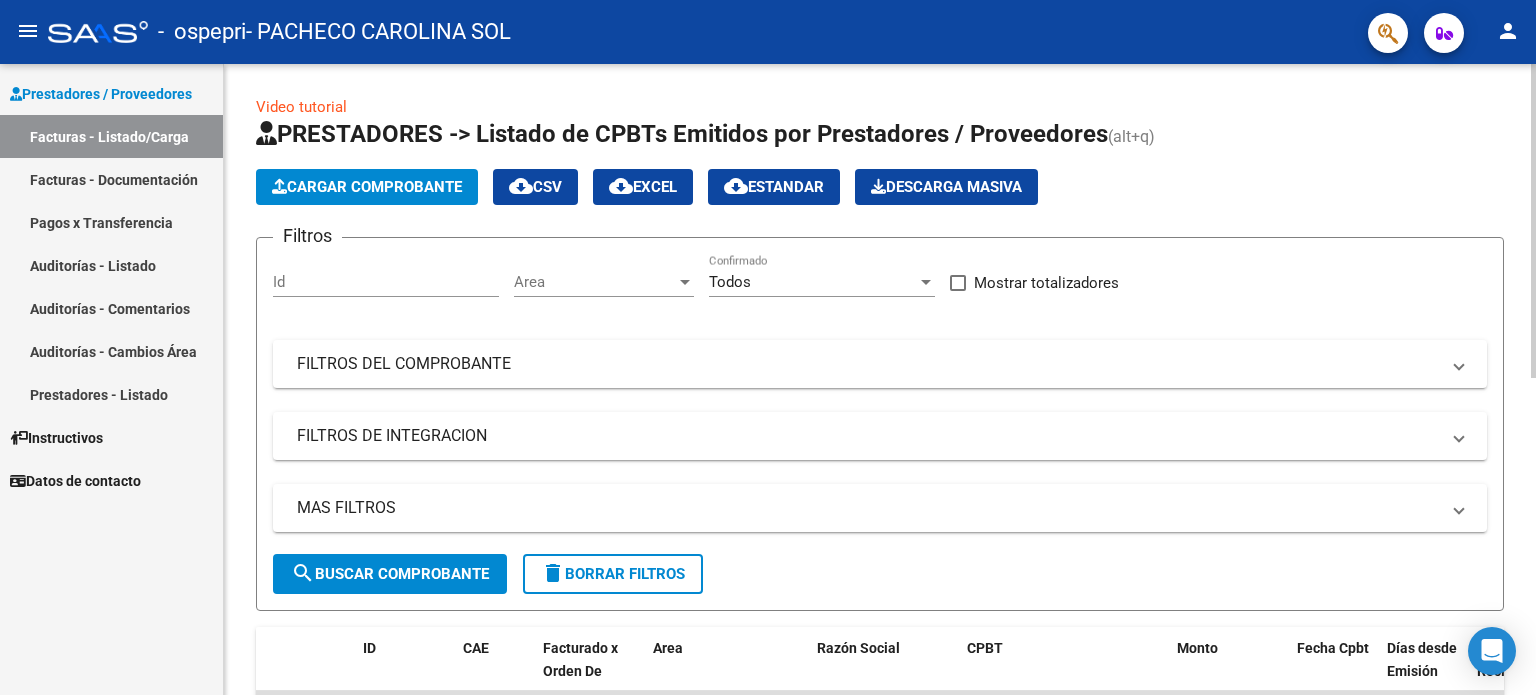 click on "Cargar Comprobante" 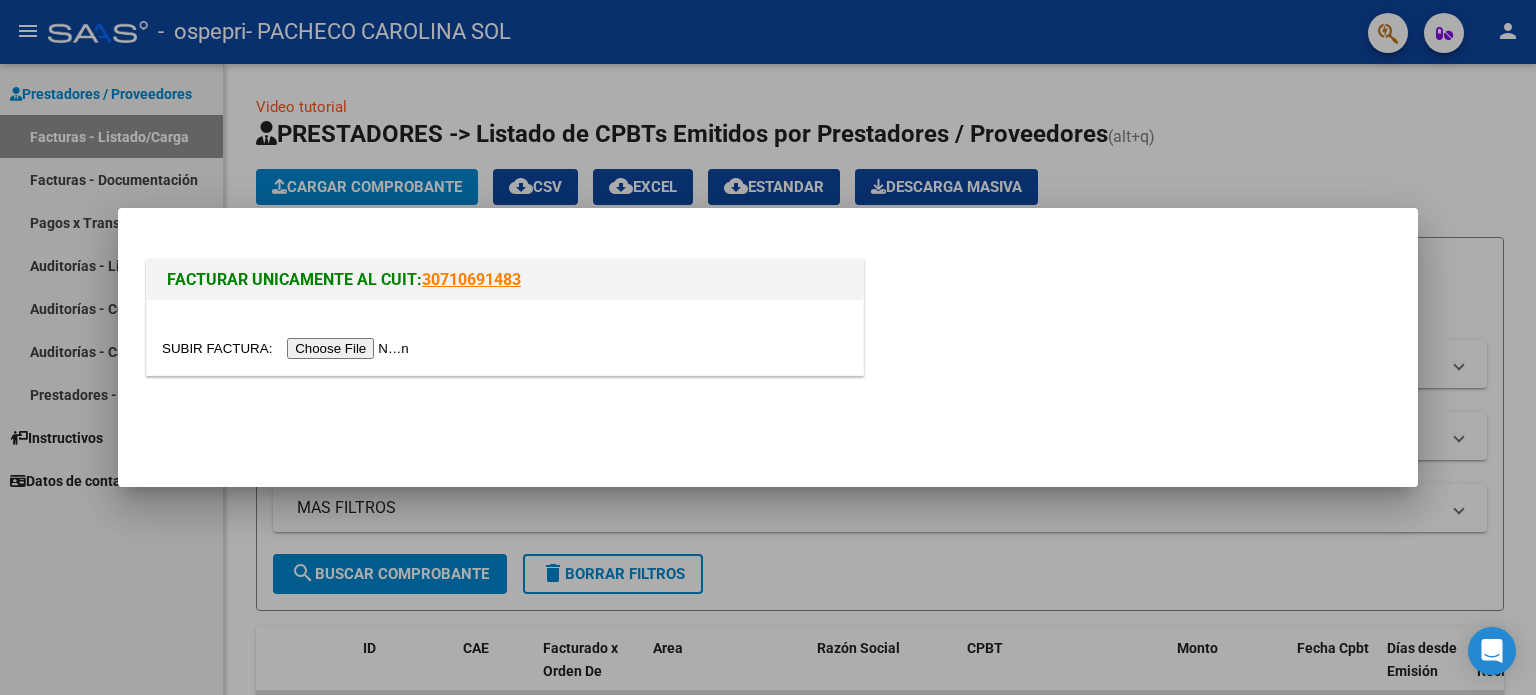 click at bounding box center (288, 348) 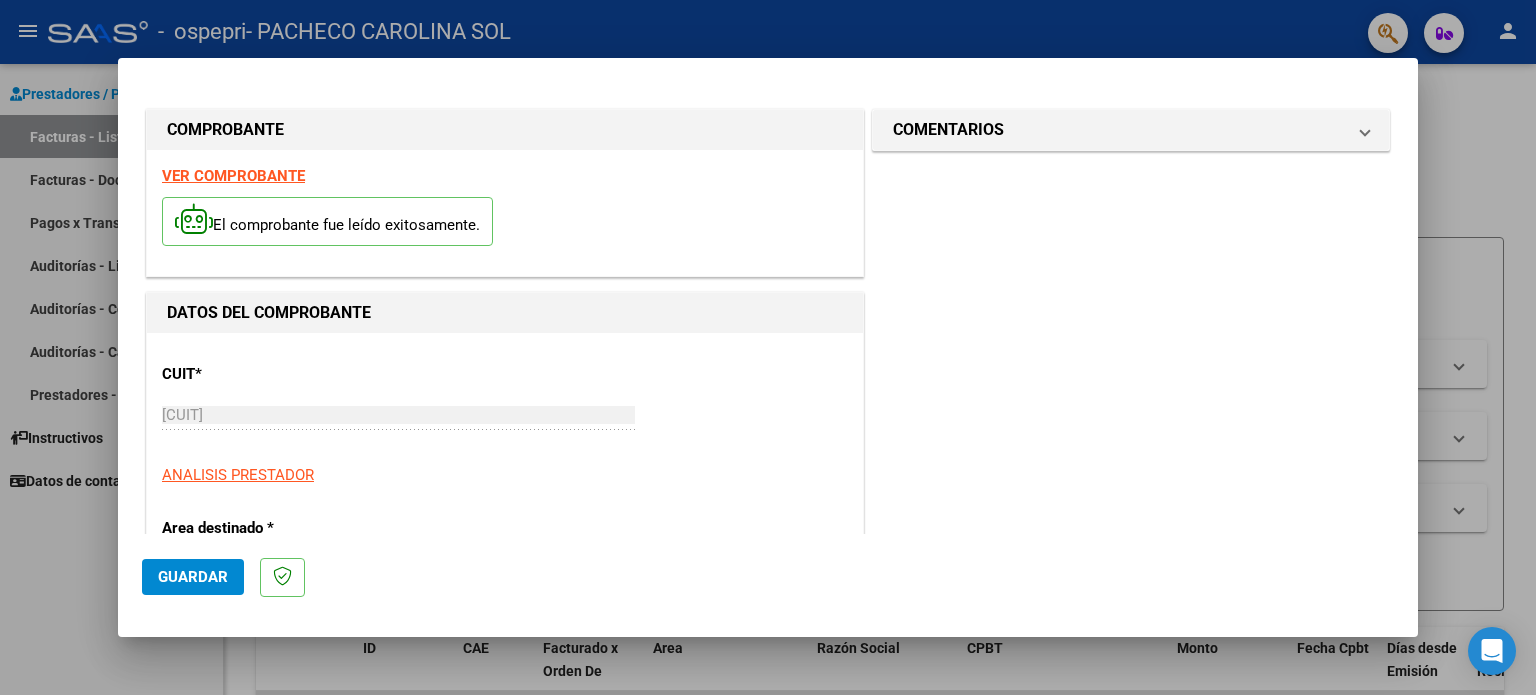 scroll, scrollTop: 395, scrollLeft: 0, axis: vertical 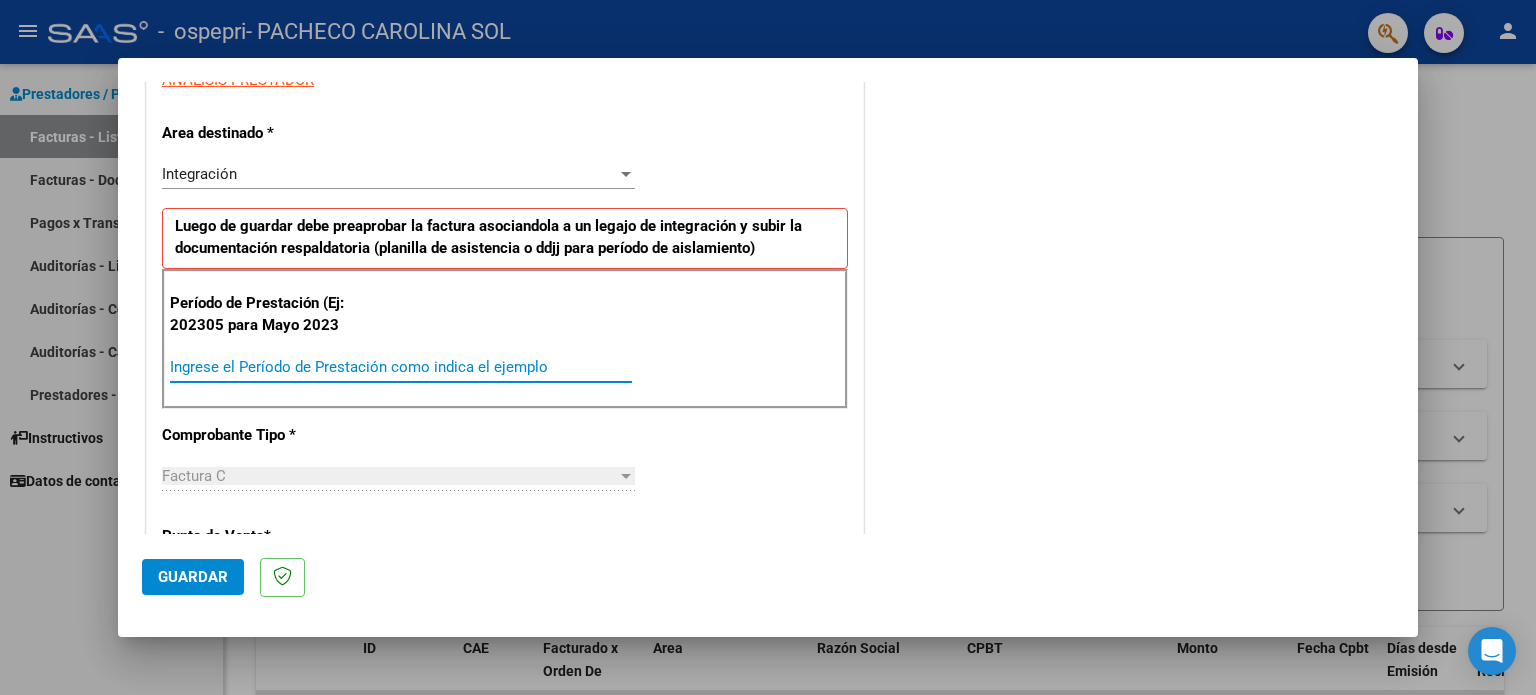 click on "Ingrese el Período de Prestación como indica el ejemplo" at bounding box center [401, 367] 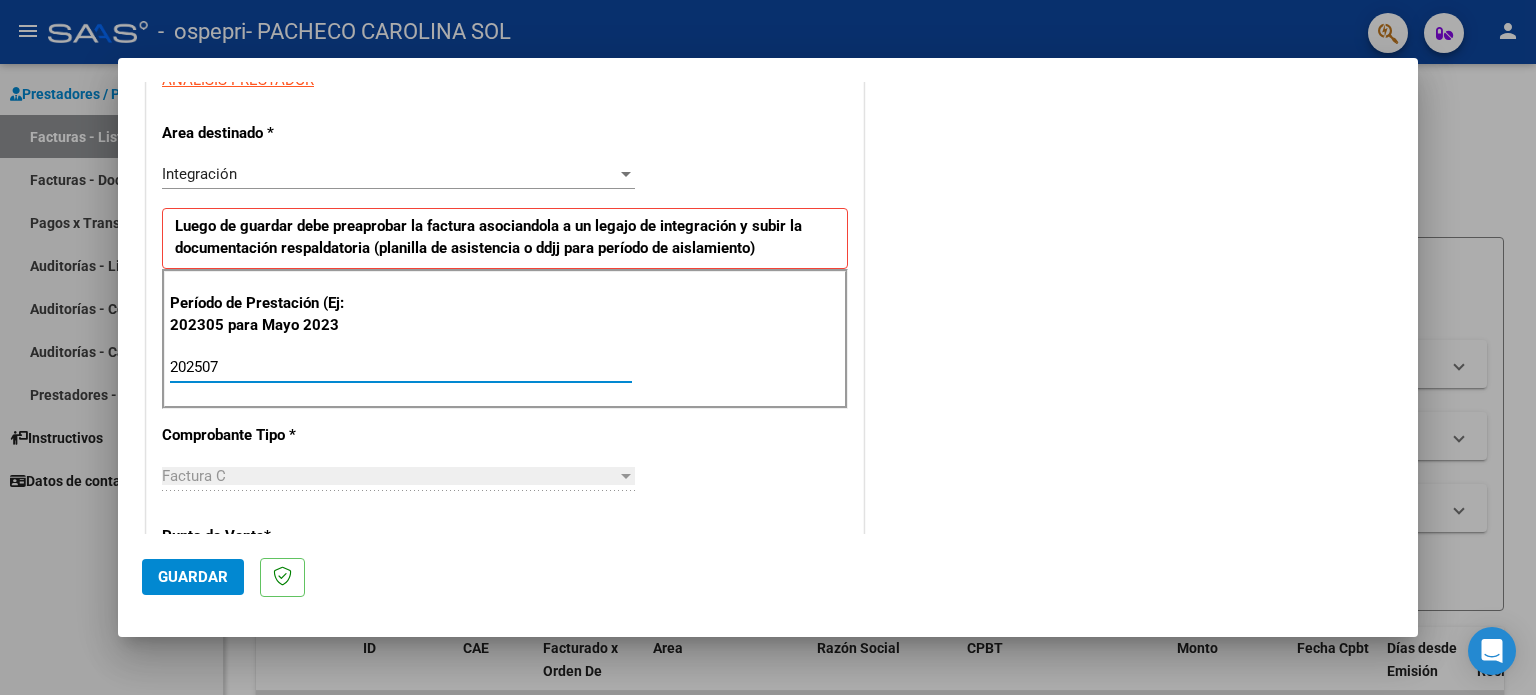 type on "202507" 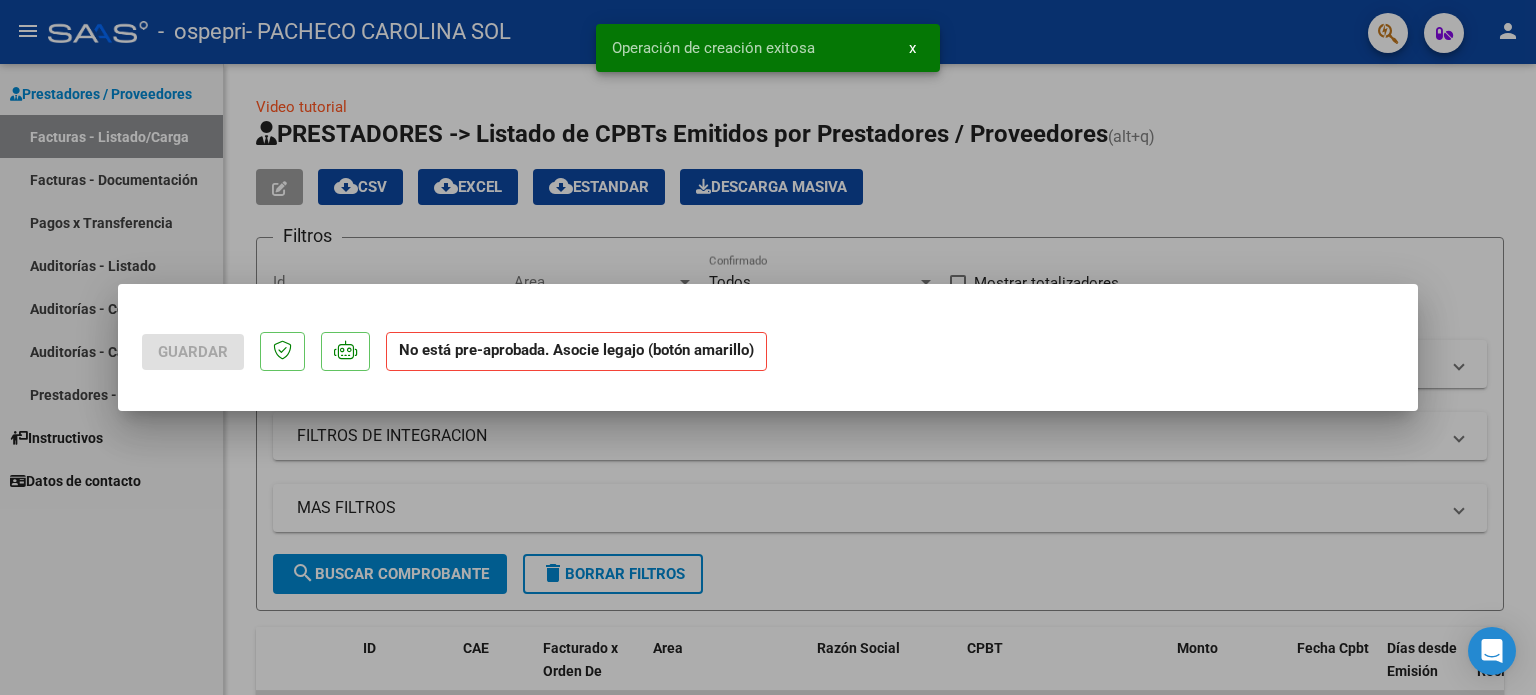 scroll, scrollTop: 0, scrollLeft: 0, axis: both 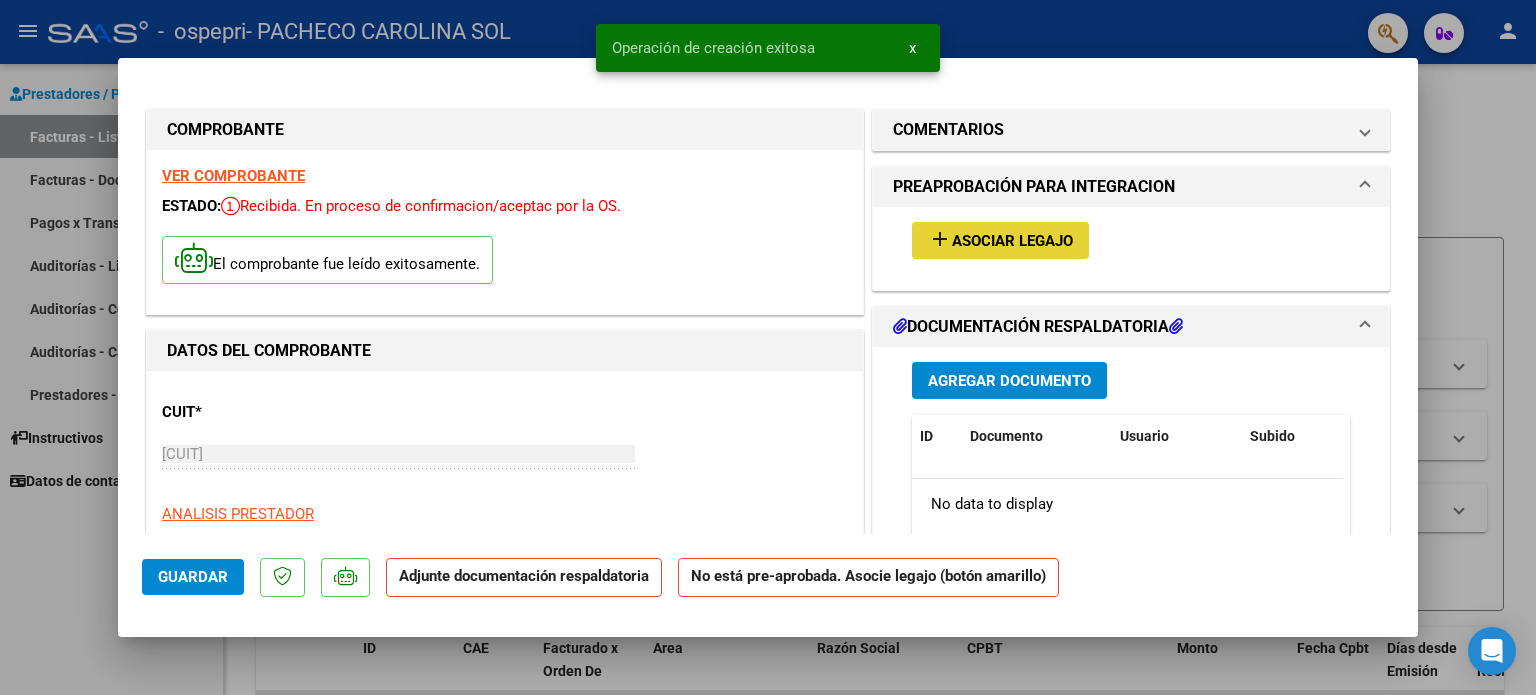 click on "Asociar Legajo" at bounding box center [1012, 241] 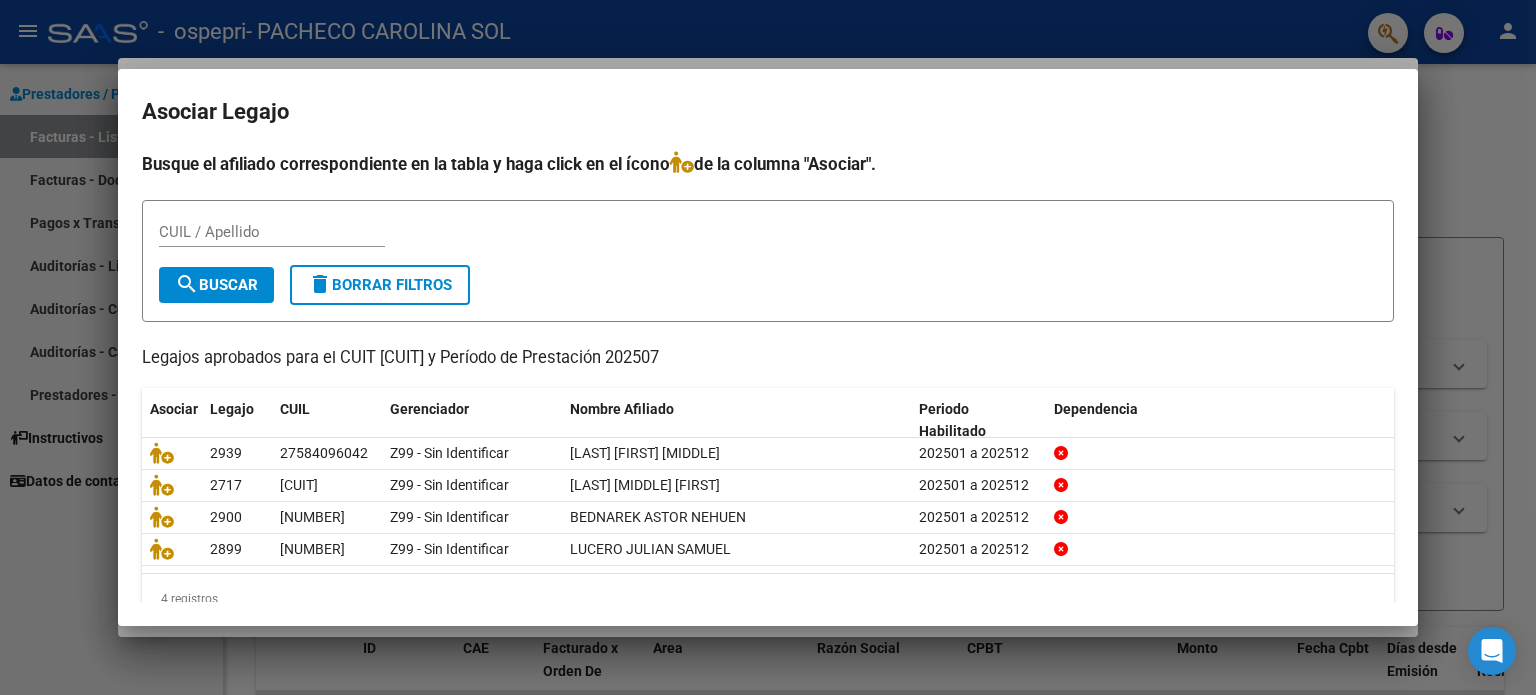 click at bounding box center (768, 347) 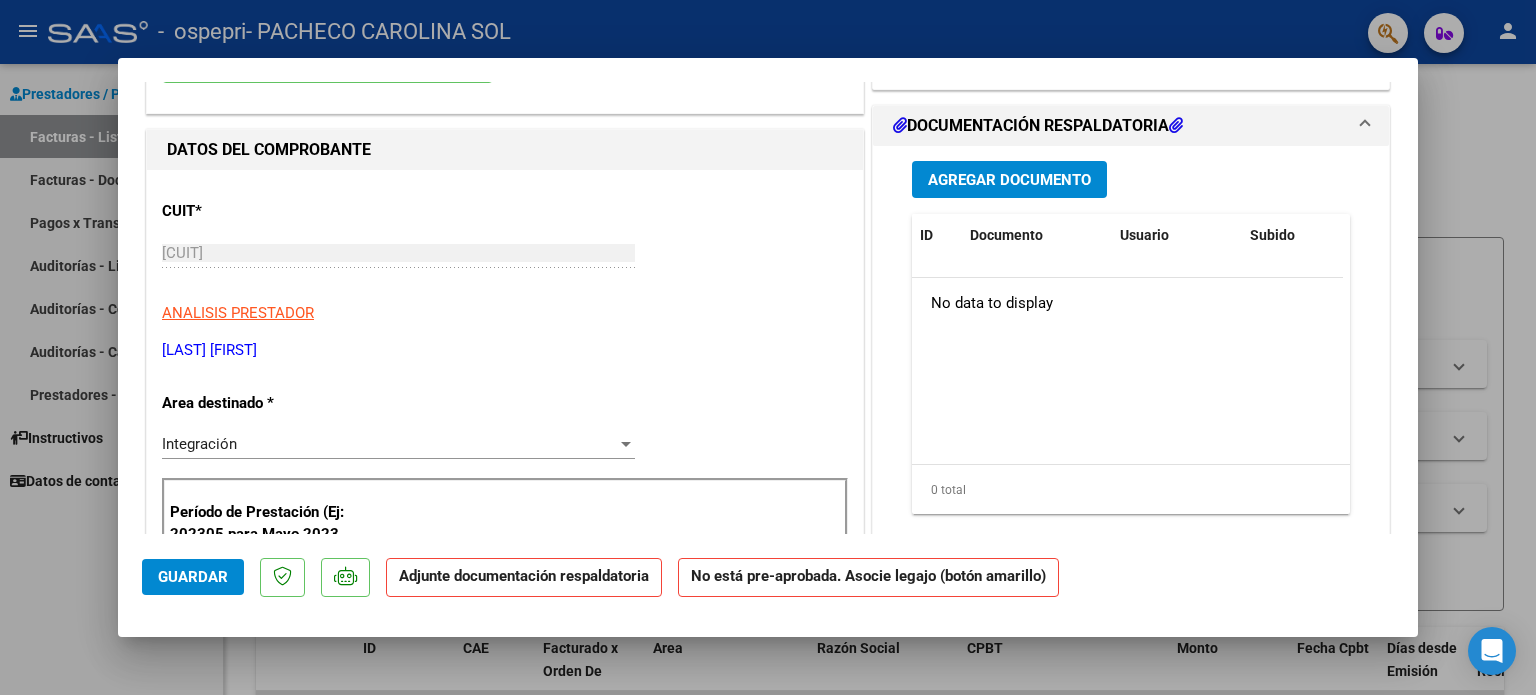 scroll, scrollTop: 208, scrollLeft: 0, axis: vertical 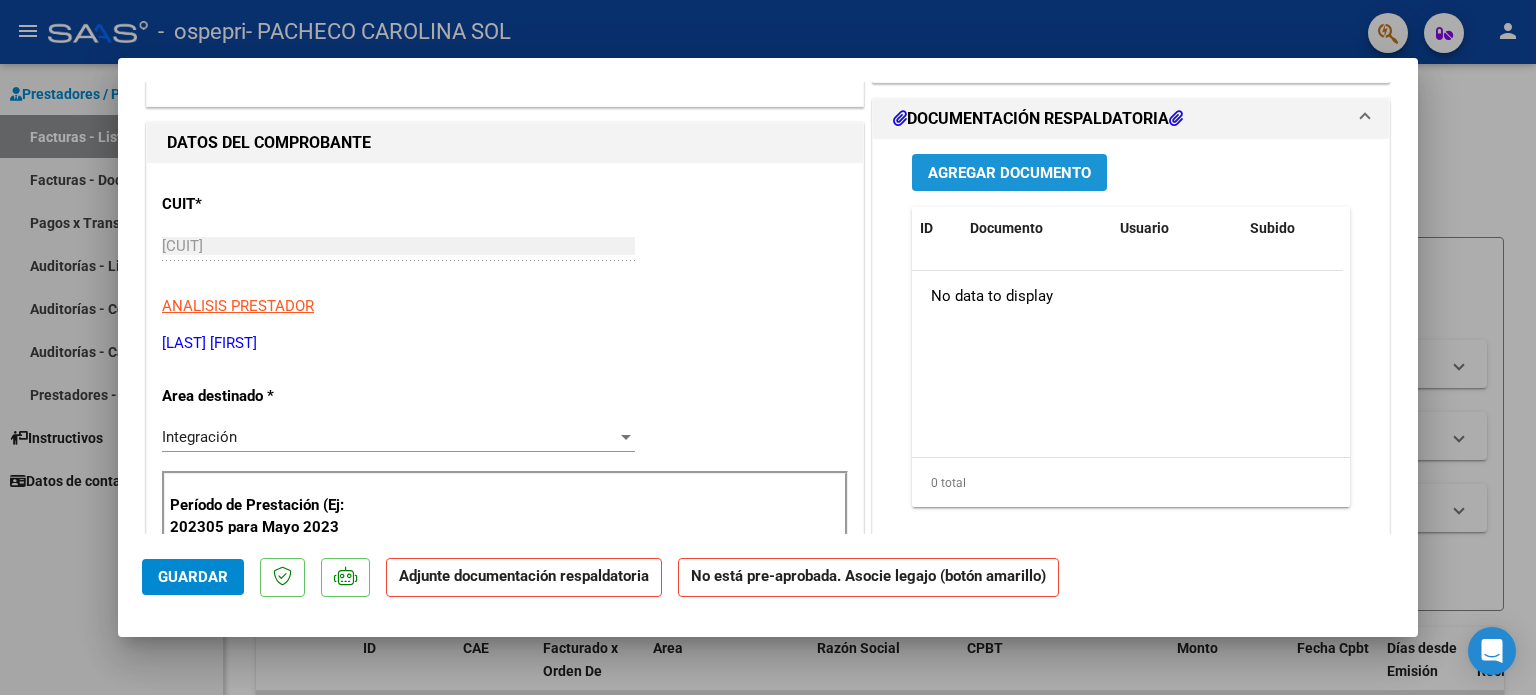 click on "Agregar Documento" at bounding box center (1009, 172) 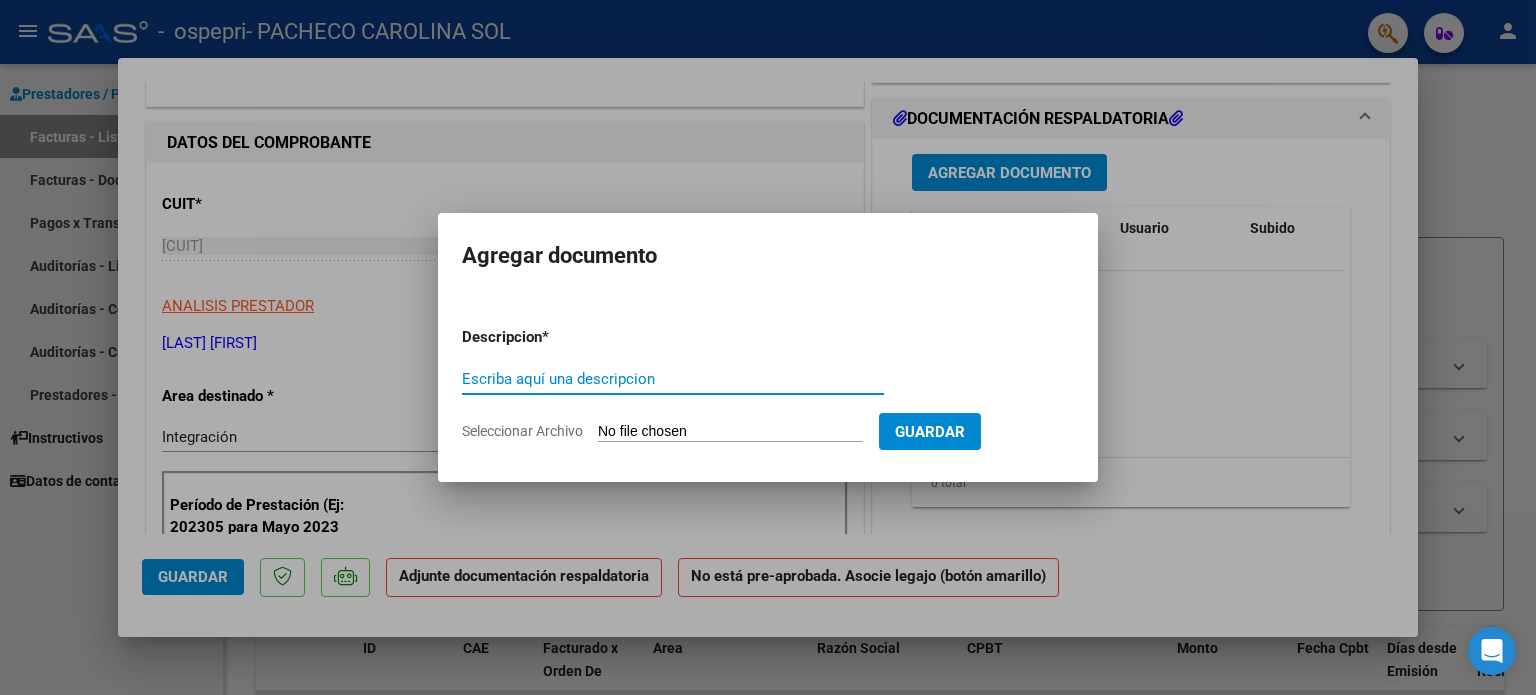 click on "Seleccionar Archivo" 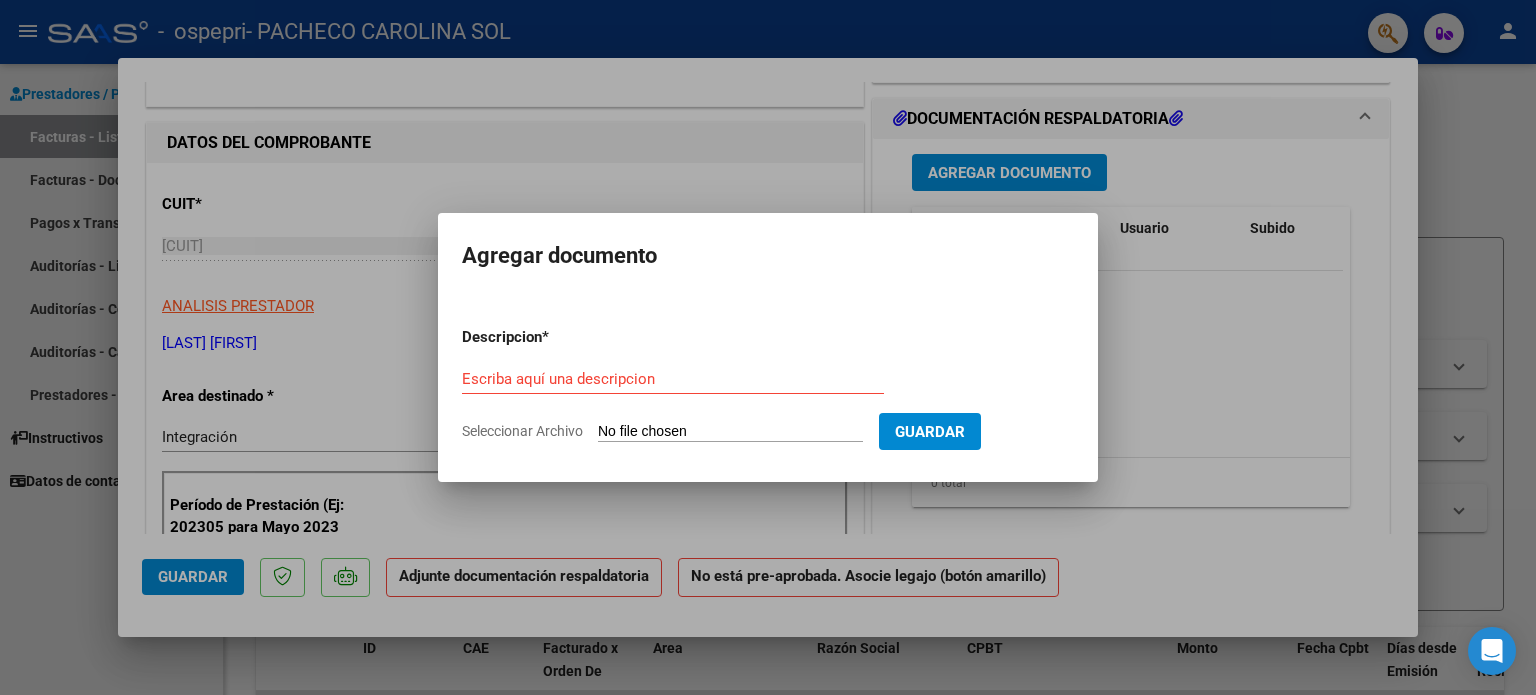 type on "C:\fakepath\[name] [date]  (1).pdf" 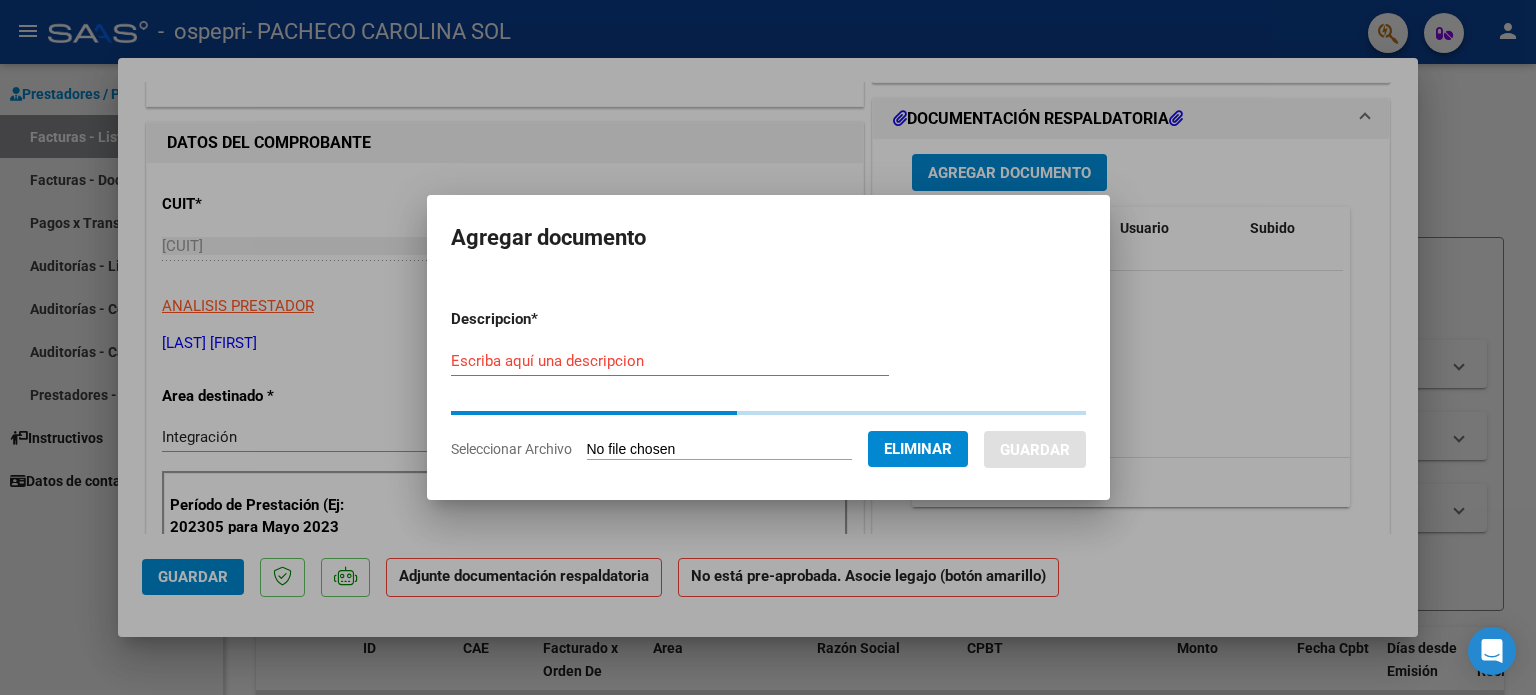 click on "Escriba aquí una descripcion" at bounding box center [670, 361] 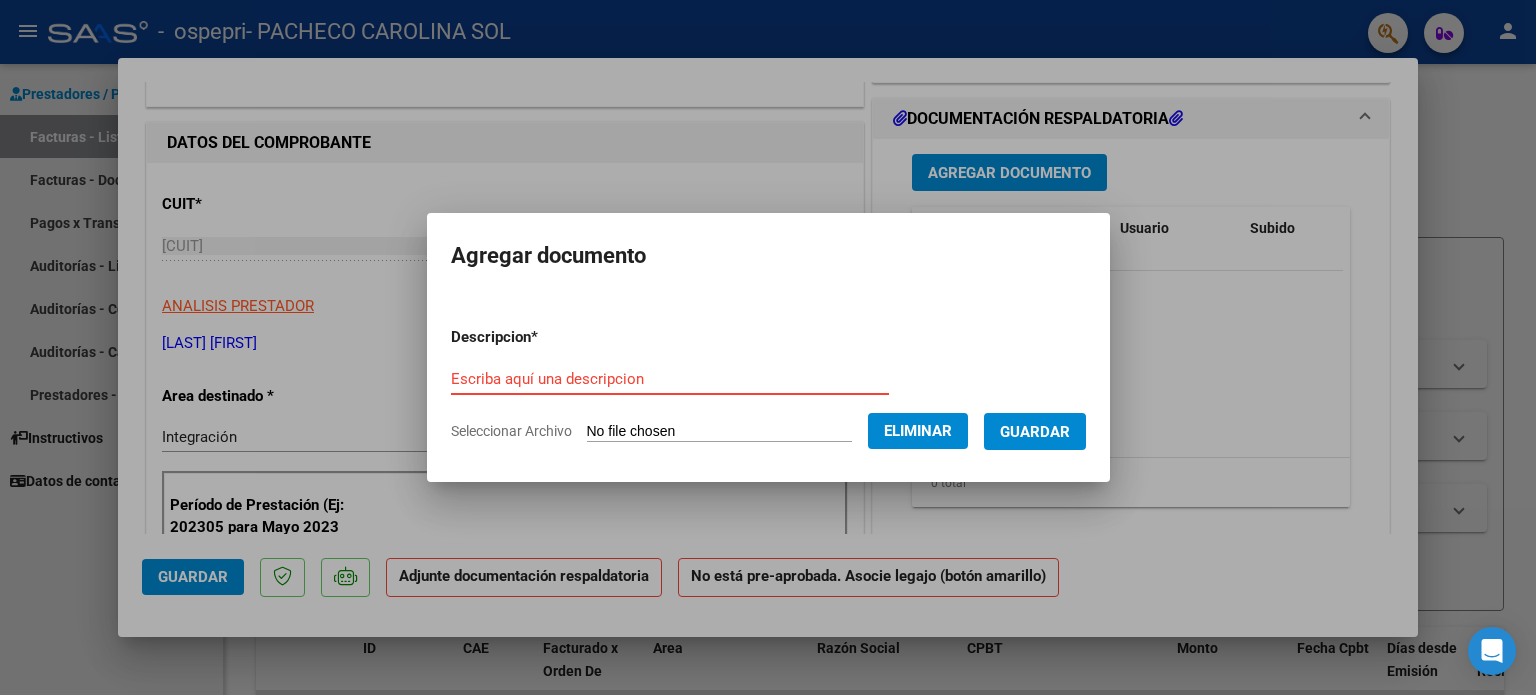 click on "Escriba aquí una descripcion" at bounding box center (670, 379) 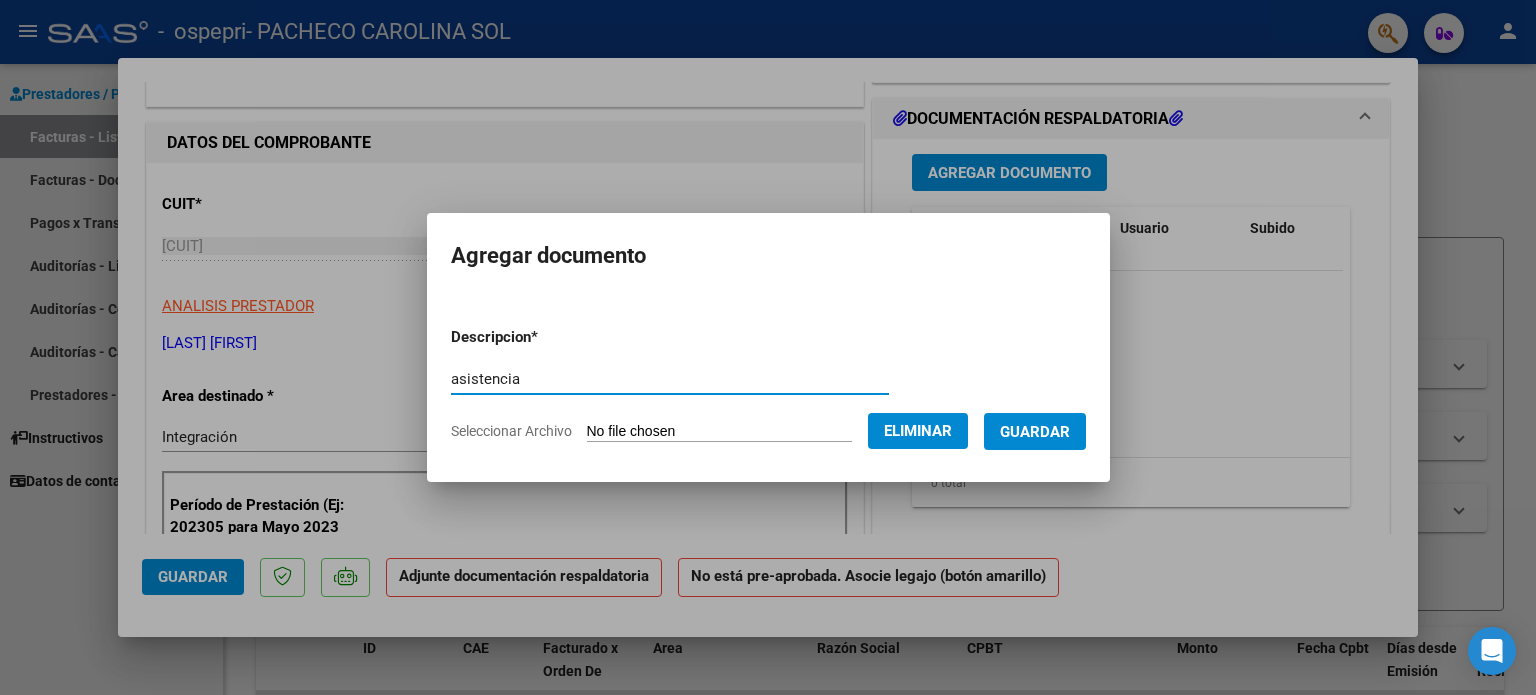 type on "asistencia" 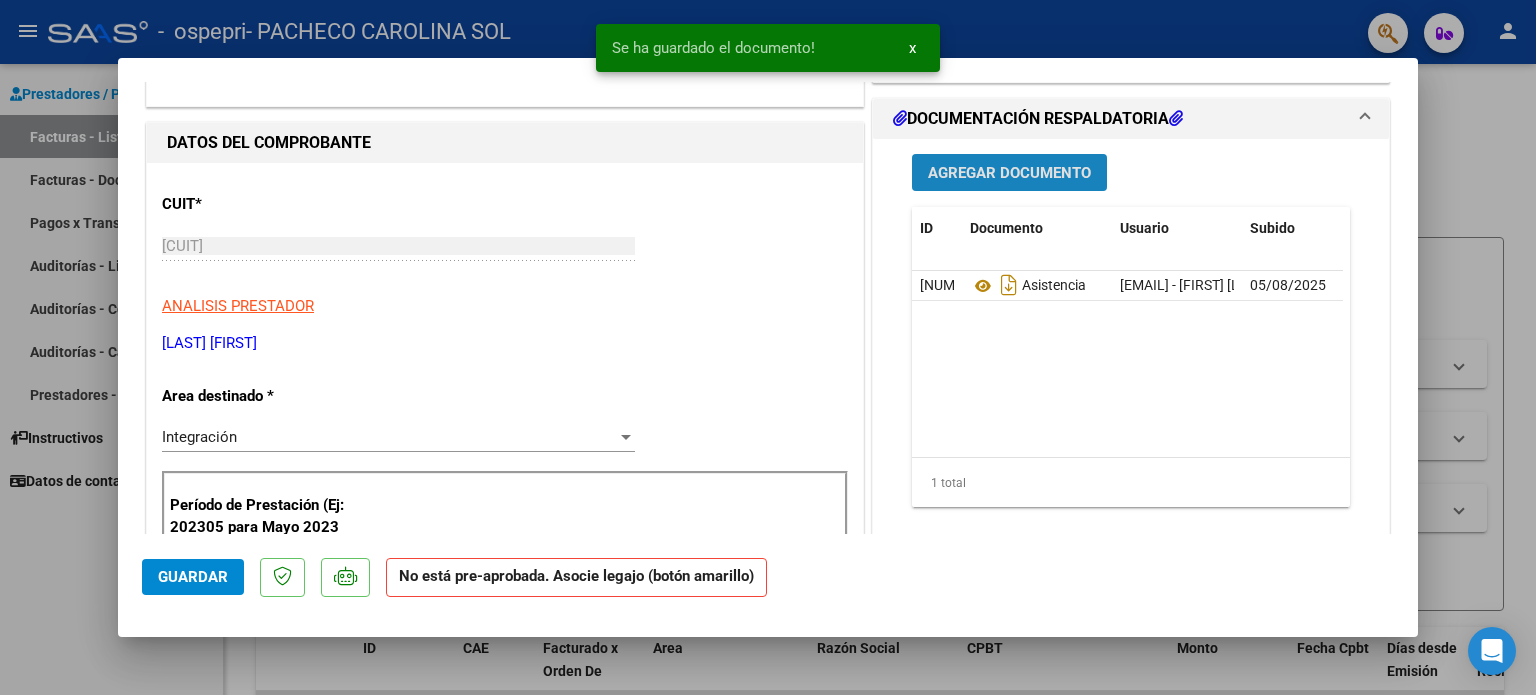 click on "Agregar Documento" at bounding box center [1009, 173] 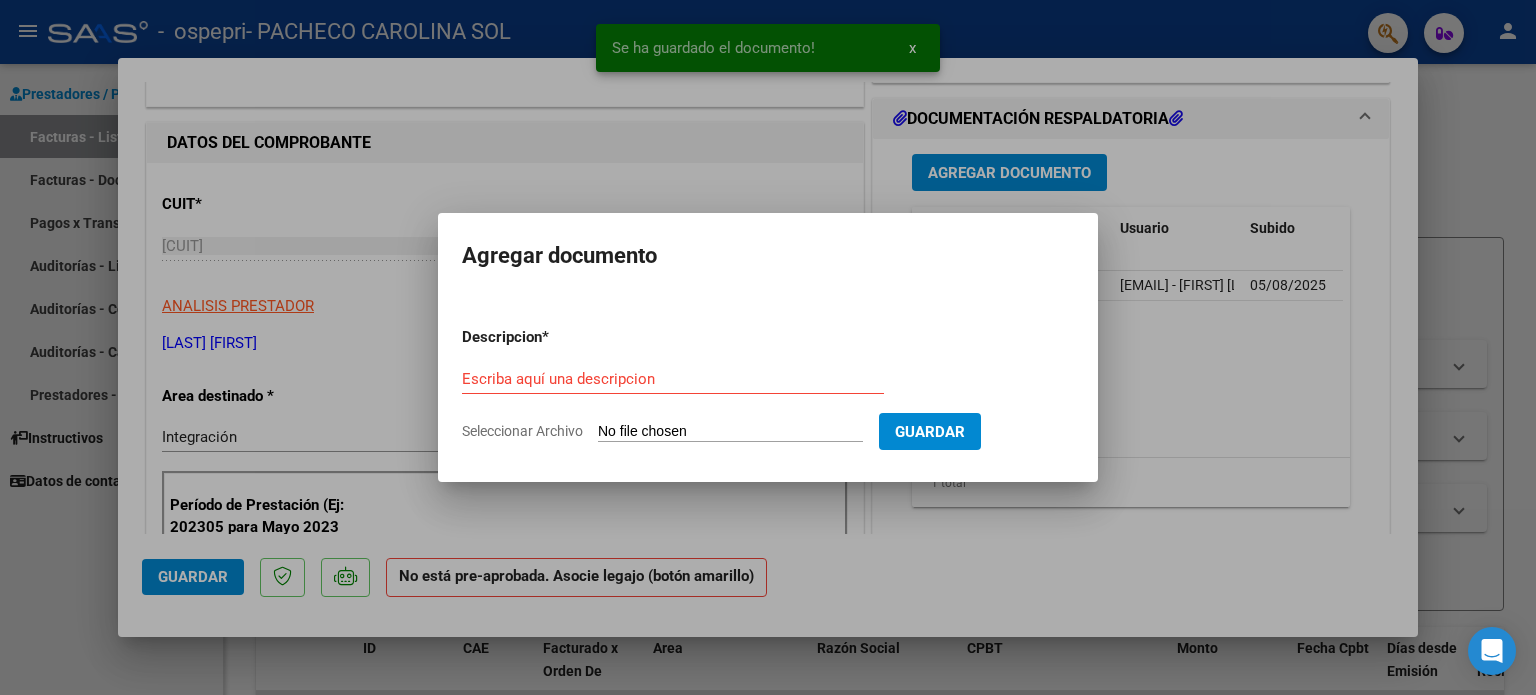 click on "Seleccionar Archivo" 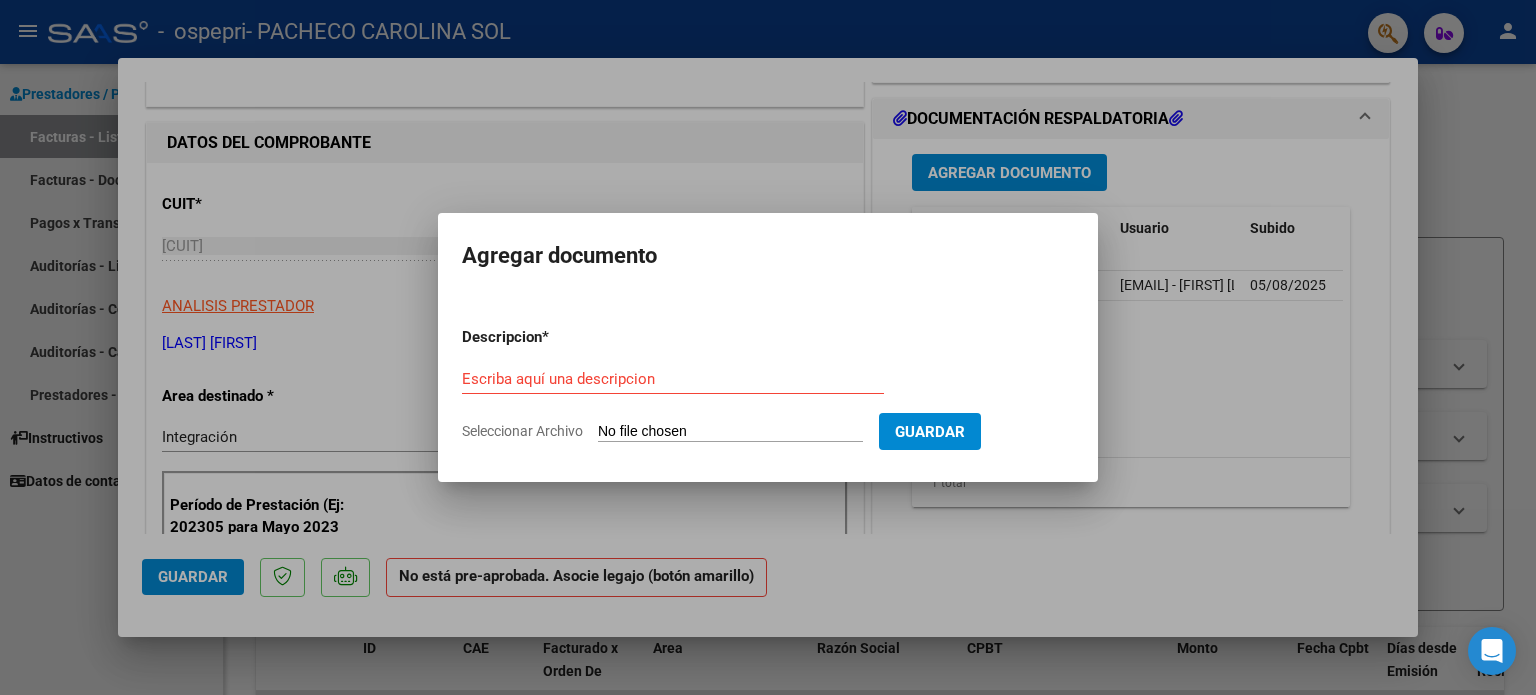 type on "C:\fakepath\[NAME].pdf" 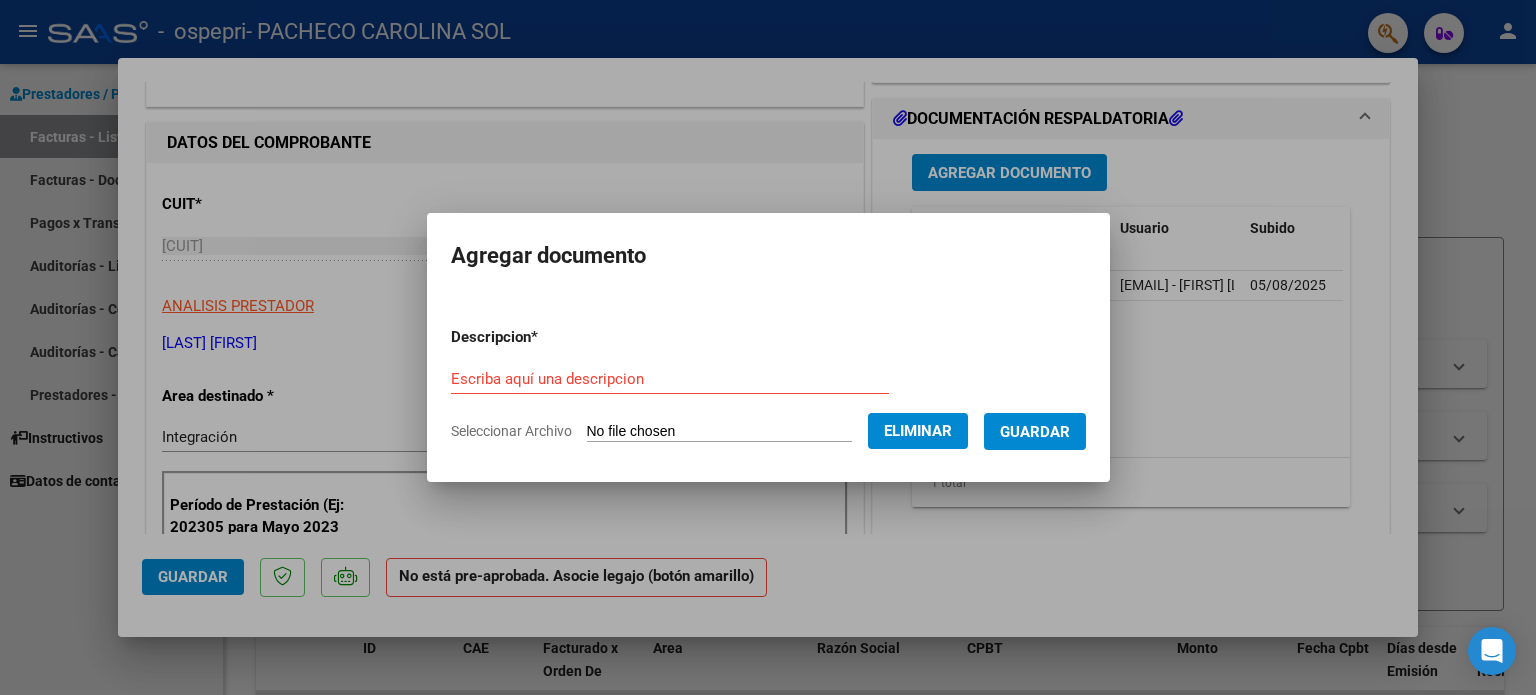 click on "Descripcion  *   Escriba aquí una descripcion  Seleccionar Archivo Eliminar Guardar" at bounding box center [768, 384] 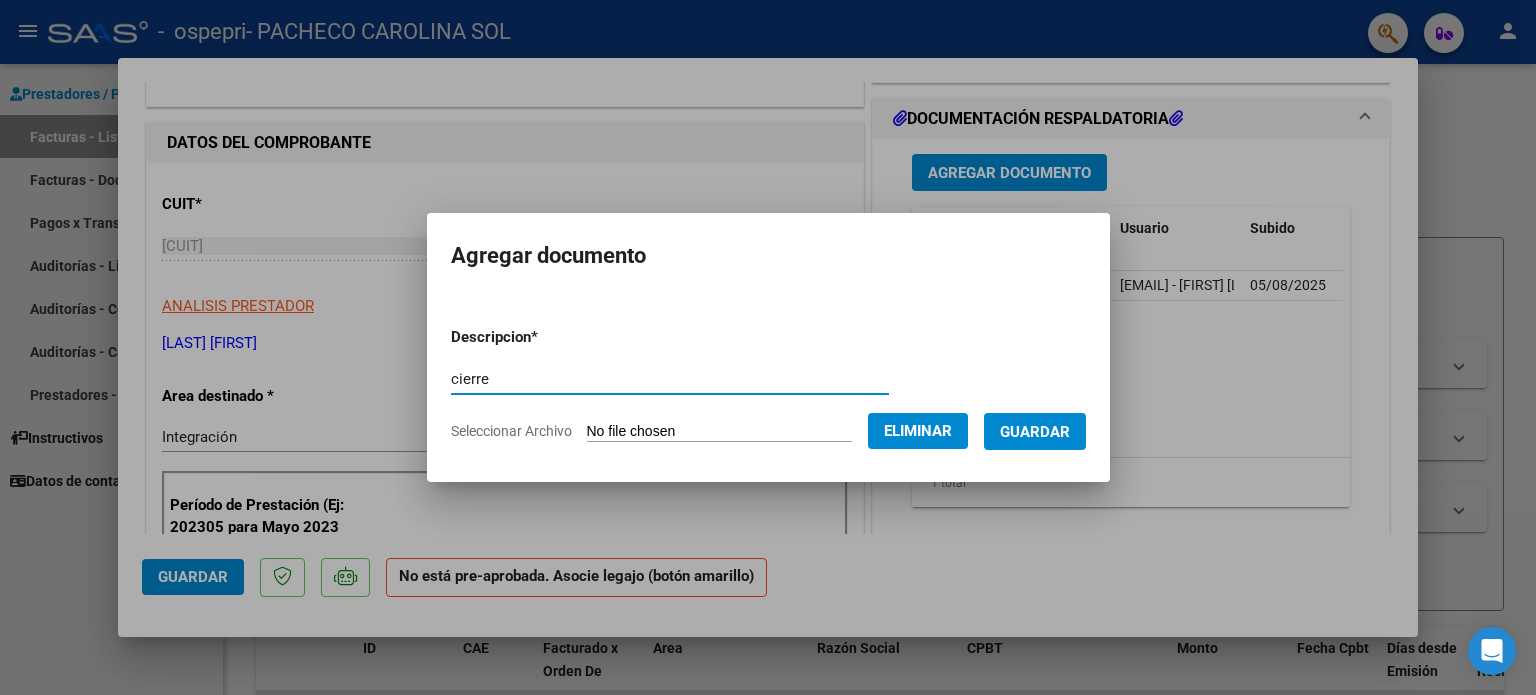 type on "cierre" 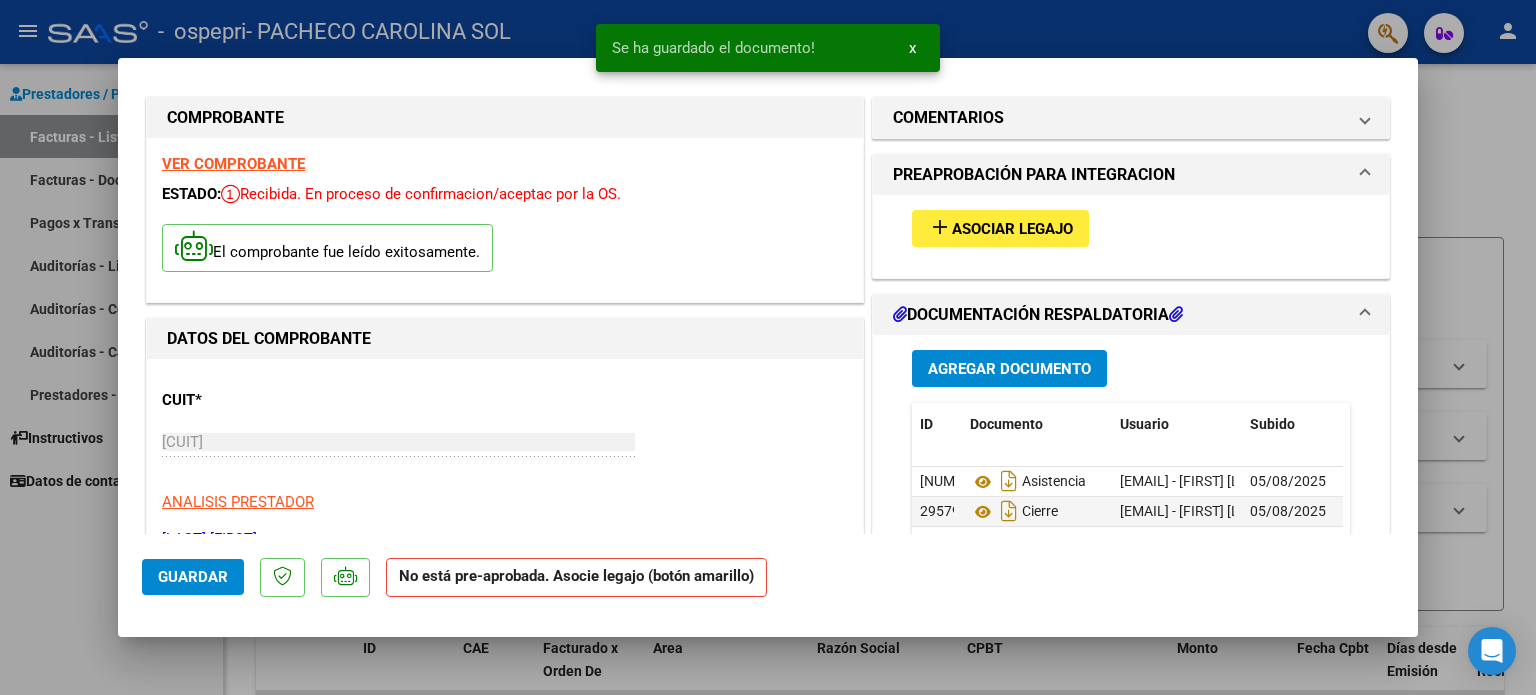 scroll, scrollTop: 0, scrollLeft: 0, axis: both 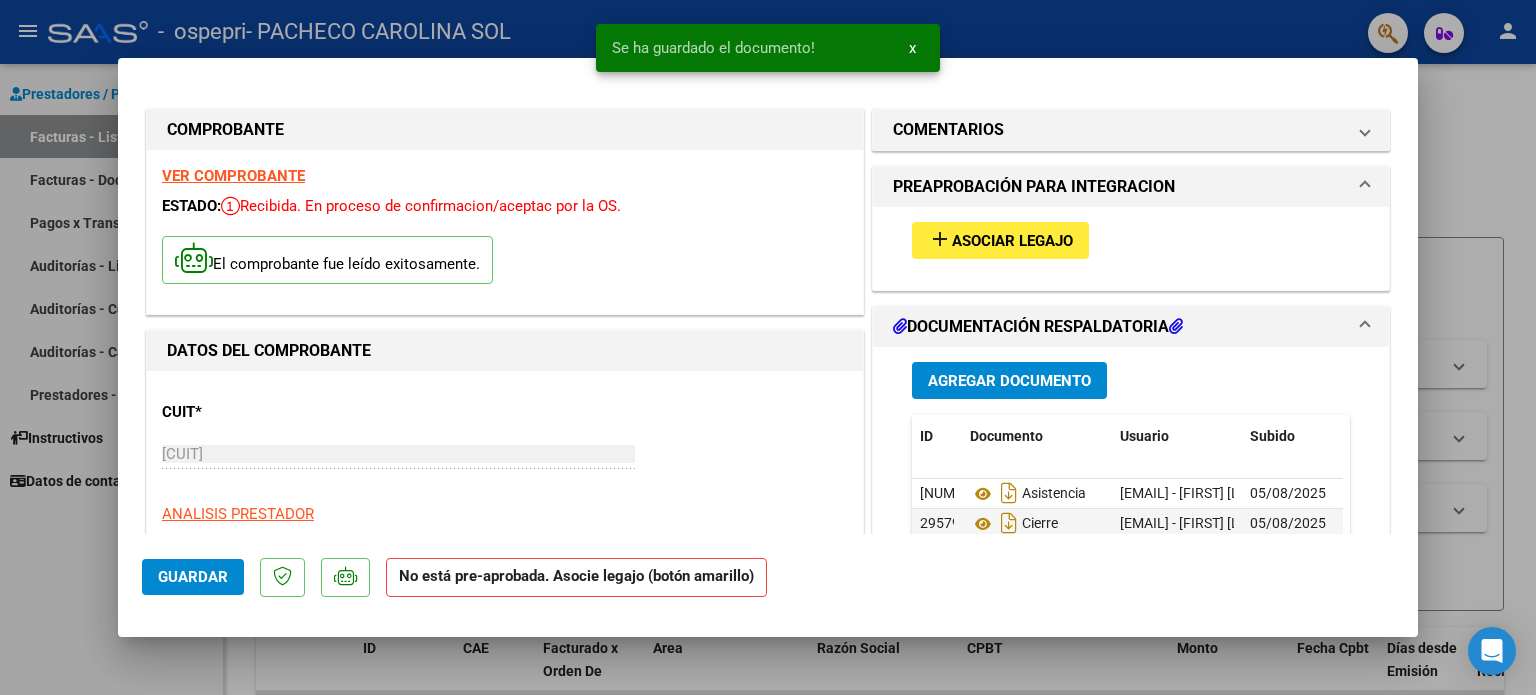 click on "add" at bounding box center [940, 239] 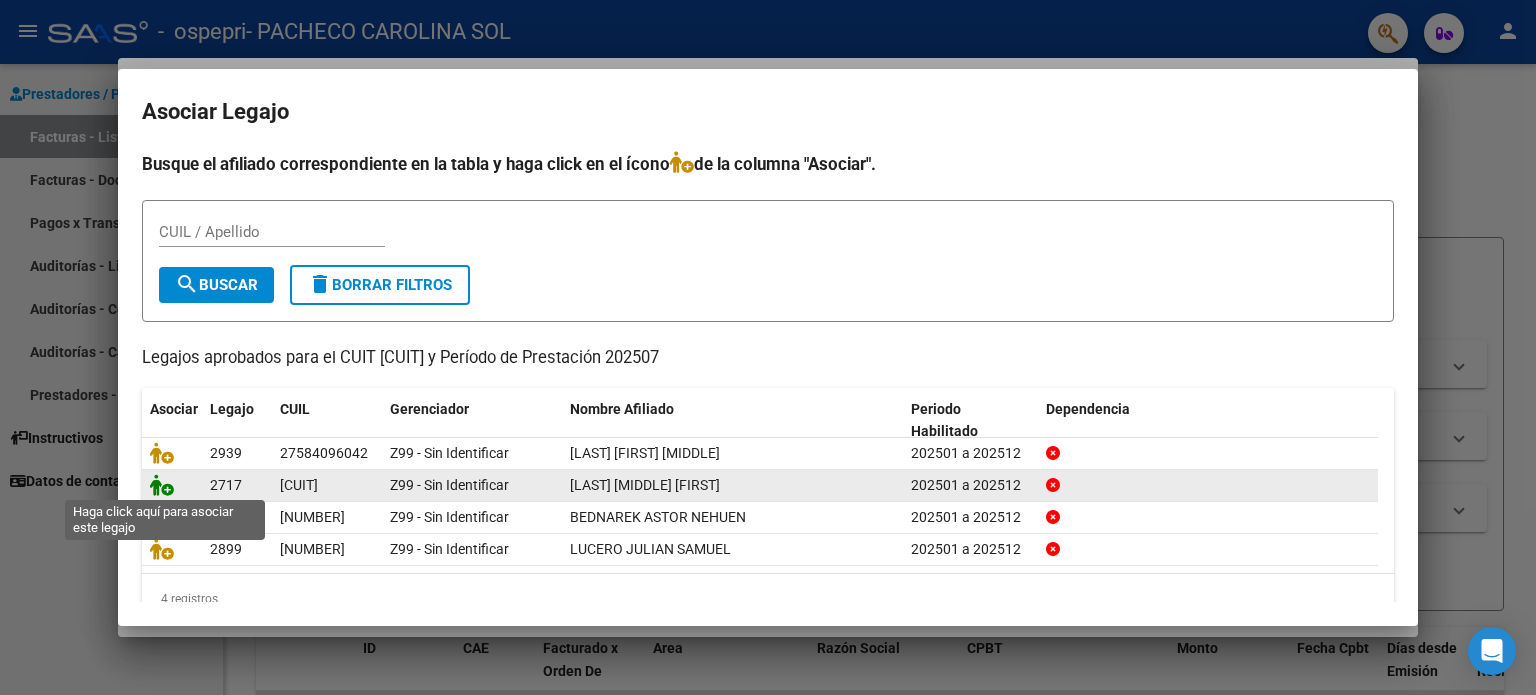 click 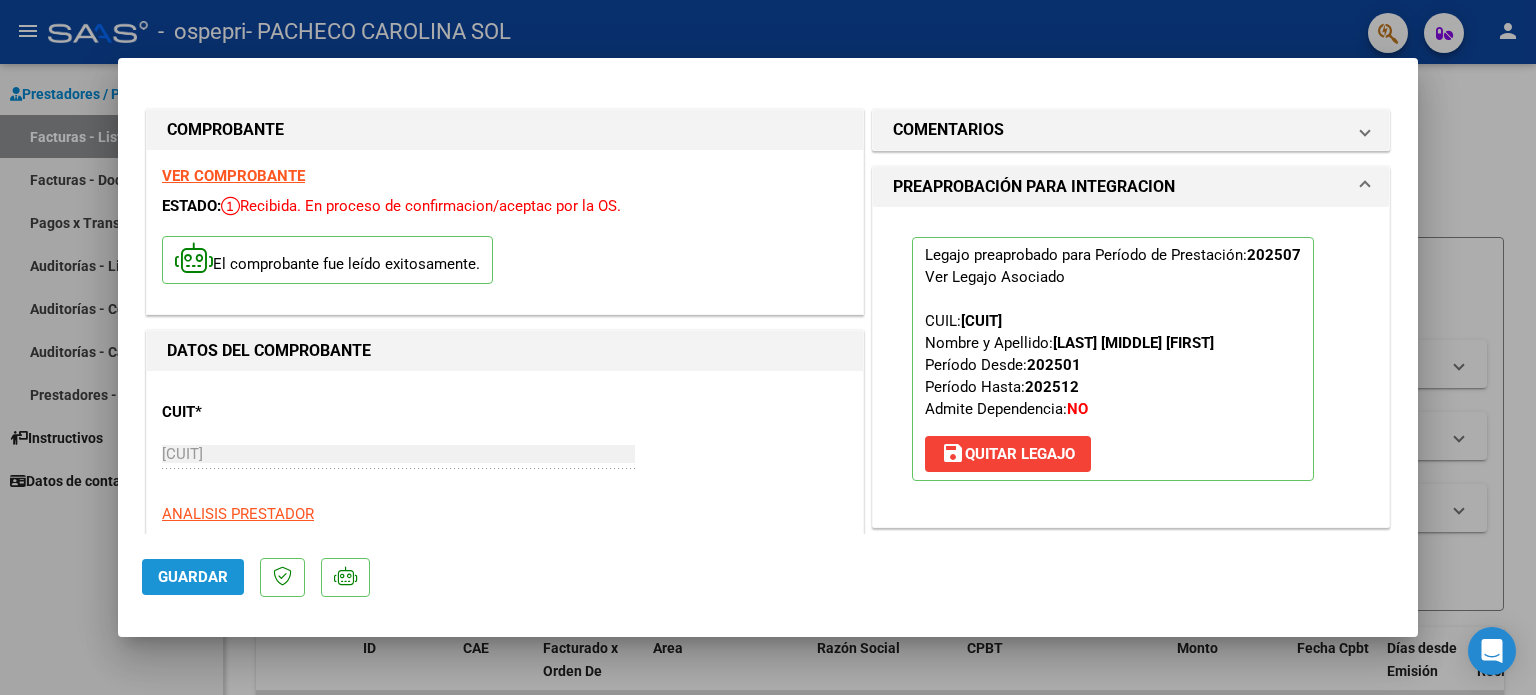 click on "Guardar" 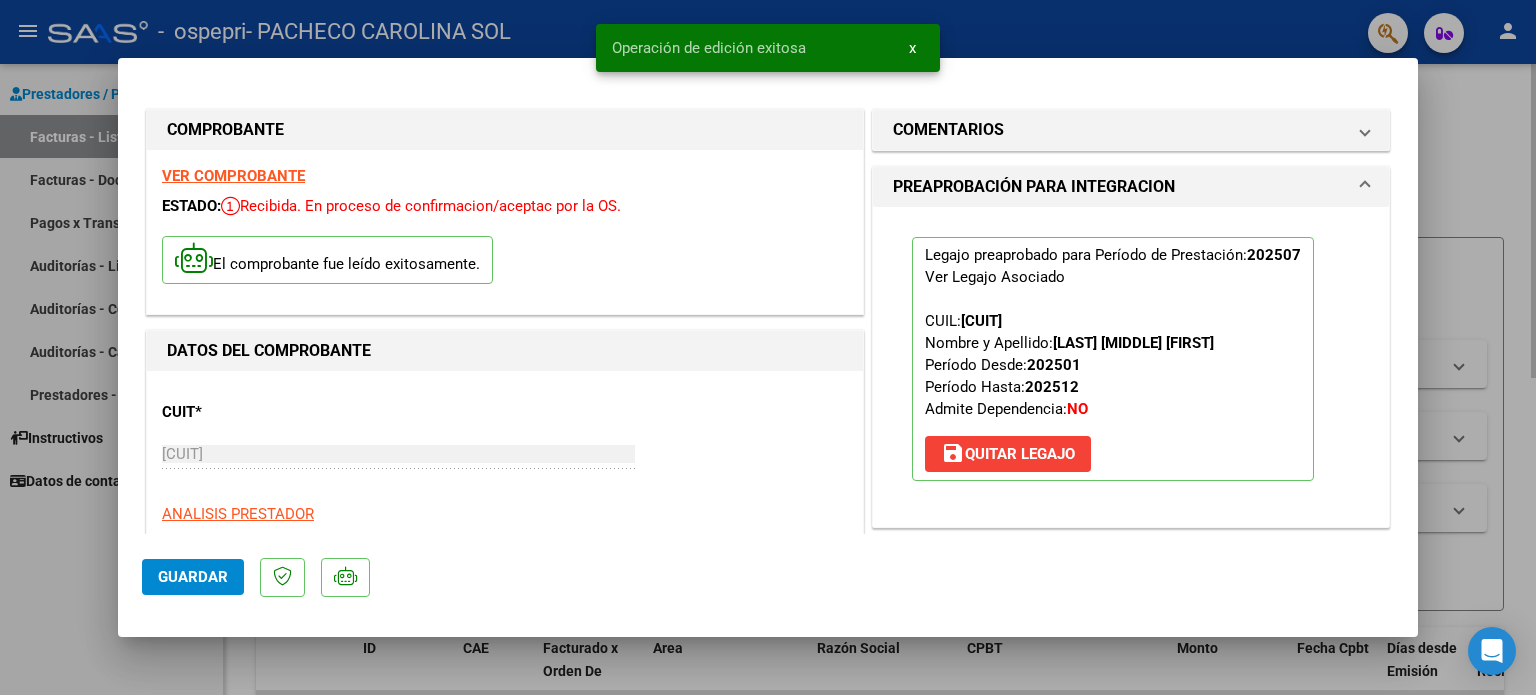 drag, startPoint x: 1535, startPoint y: 159, endPoint x: 1494, endPoint y: 138, distance: 46.06517 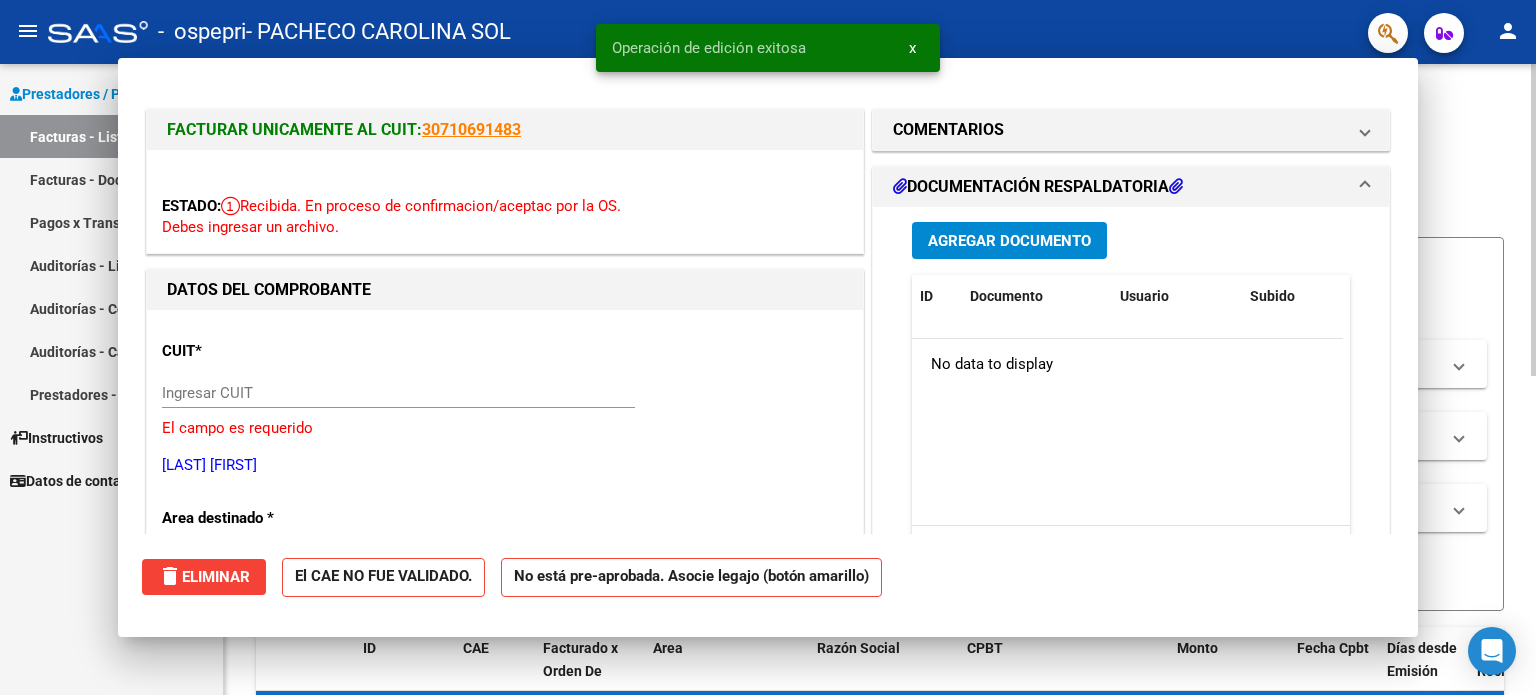 click on "PRESTADORES -> Listado de CPBTs Emitidos por Prestadores / Proveedores (alt+q)" 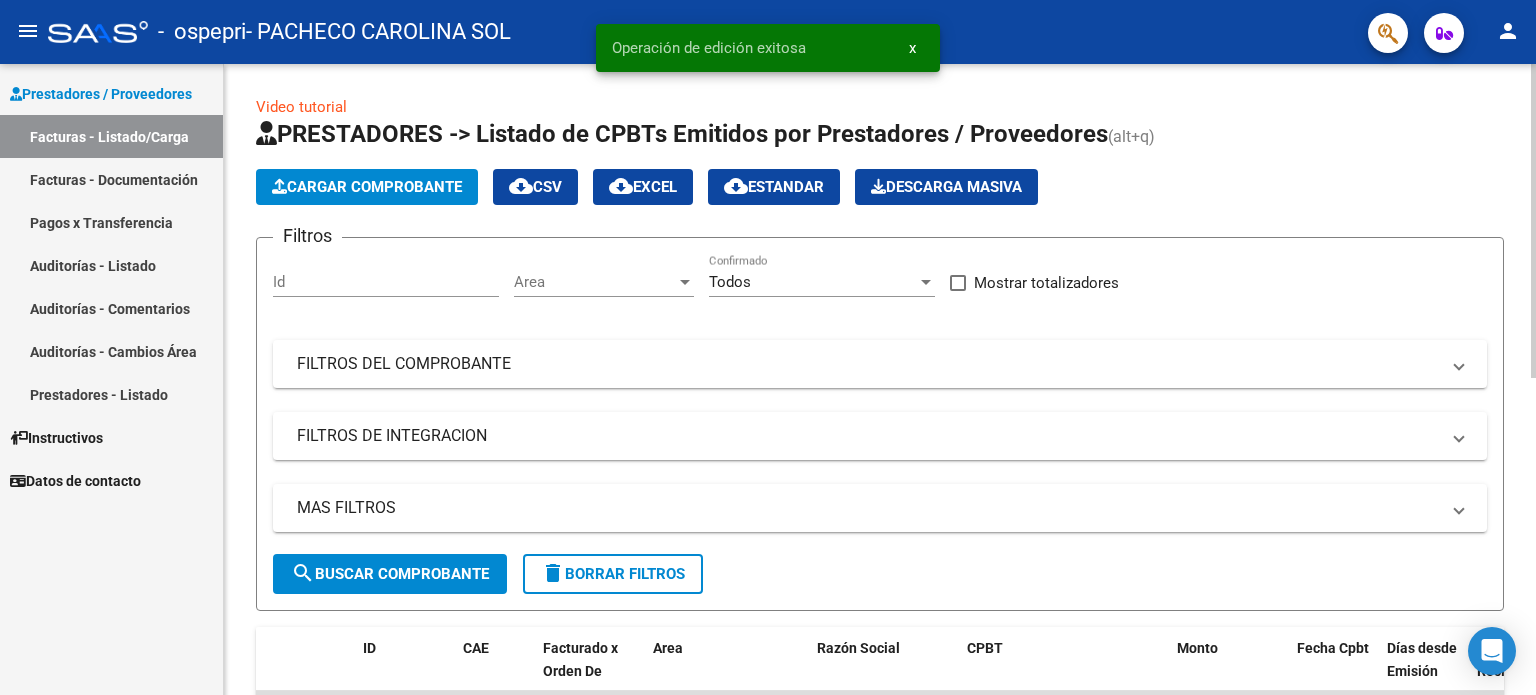 click on "Cargar Comprobante" 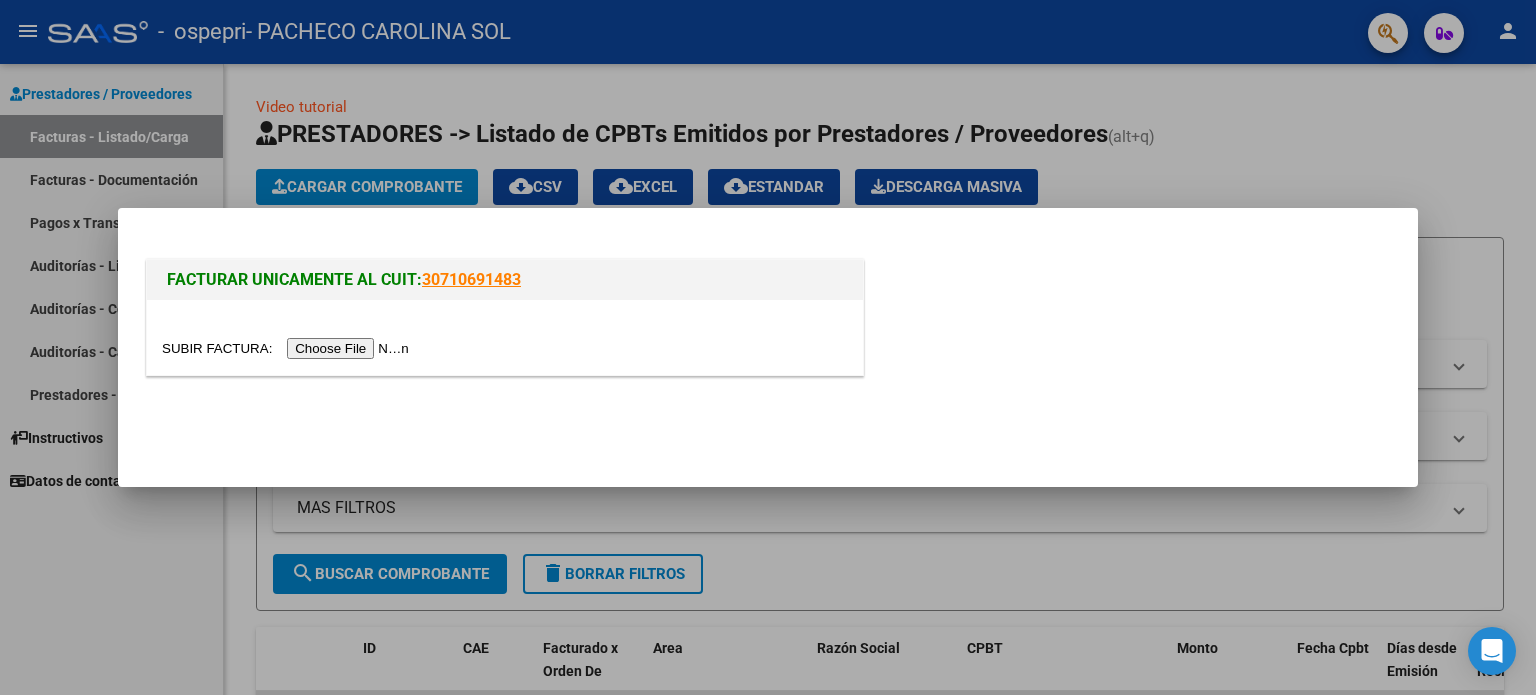 click at bounding box center [288, 348] 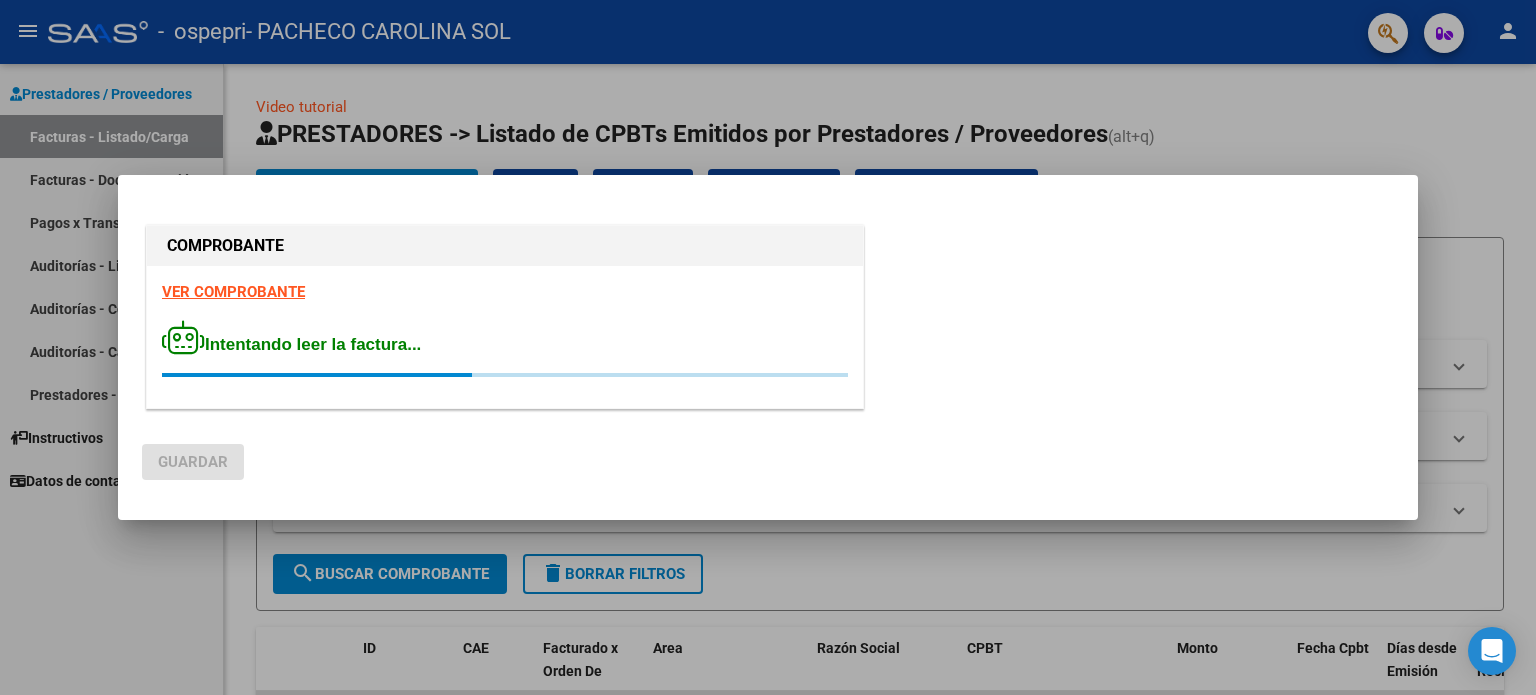 click at bounding box center (768, 347) 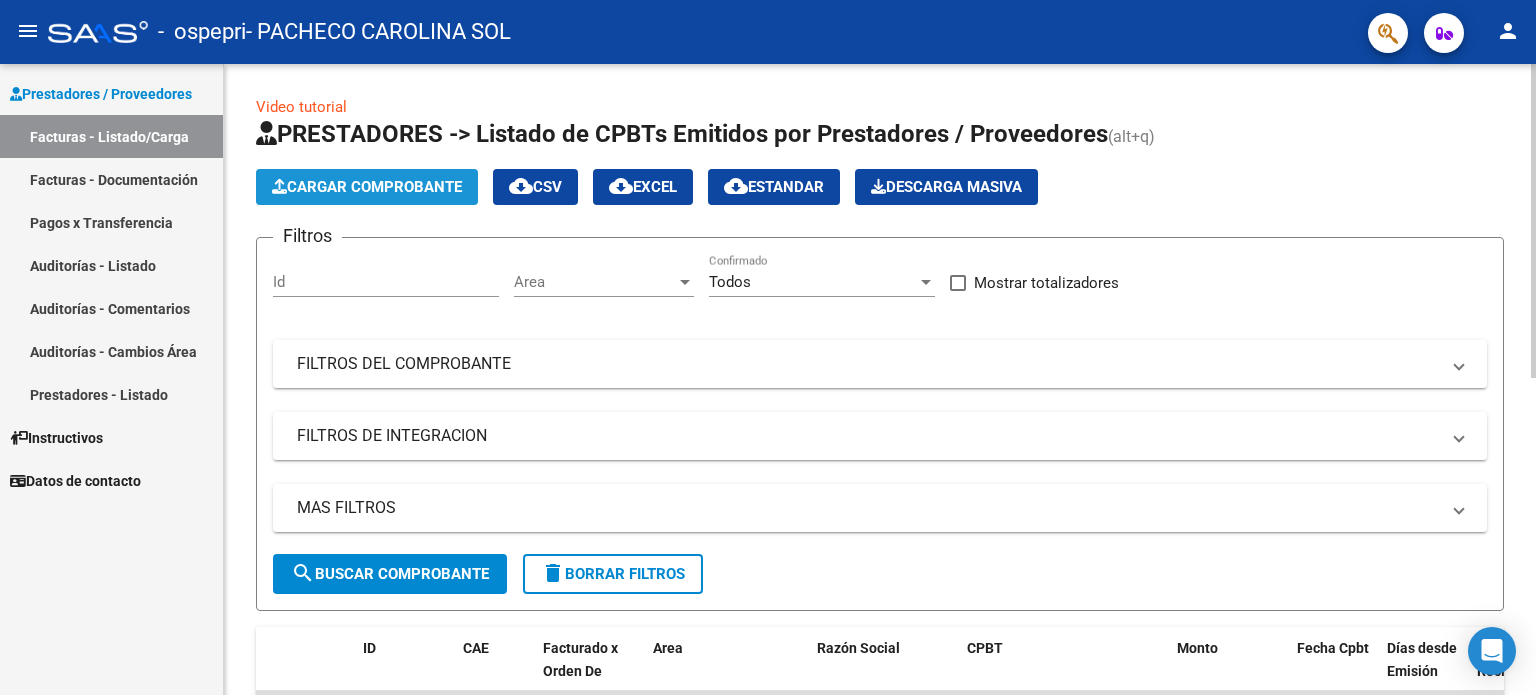 click on "Cargar Comprobante" 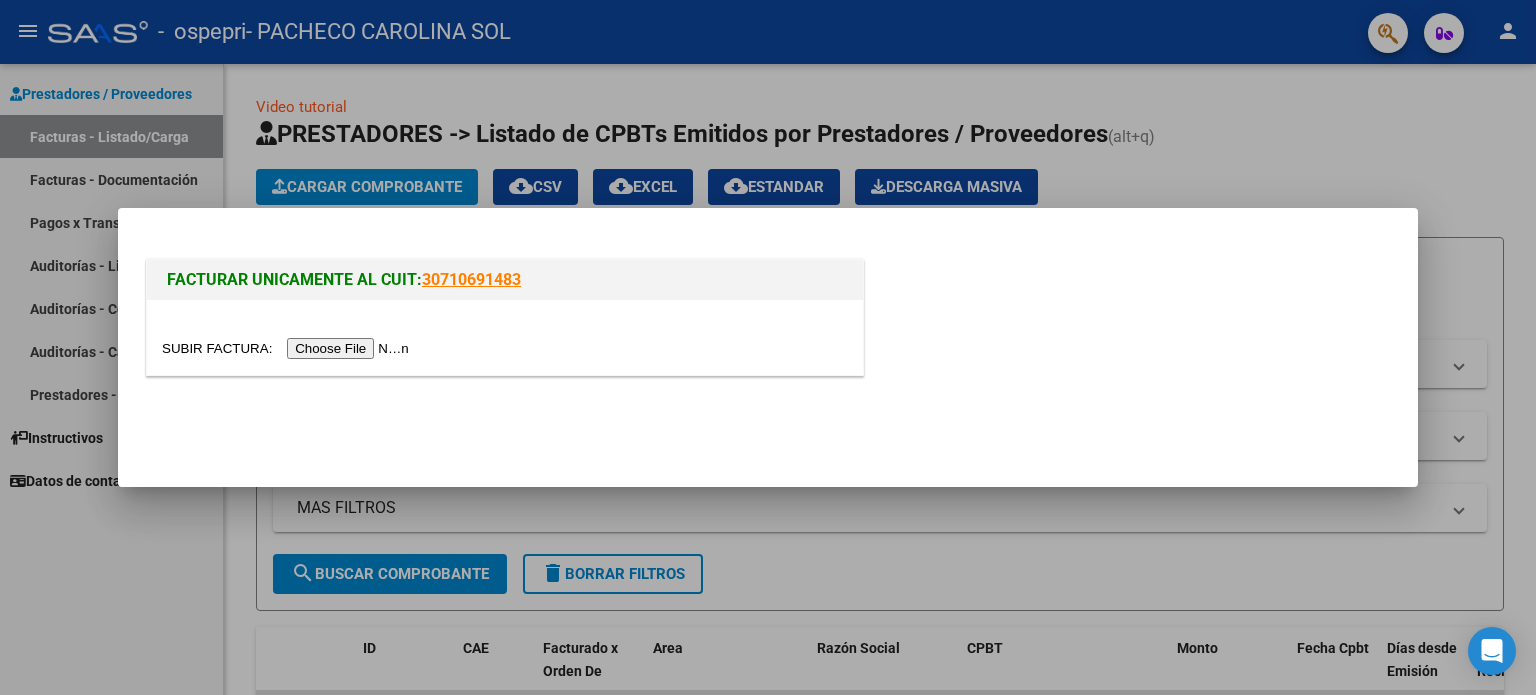 click at bounding box center (288, 348) 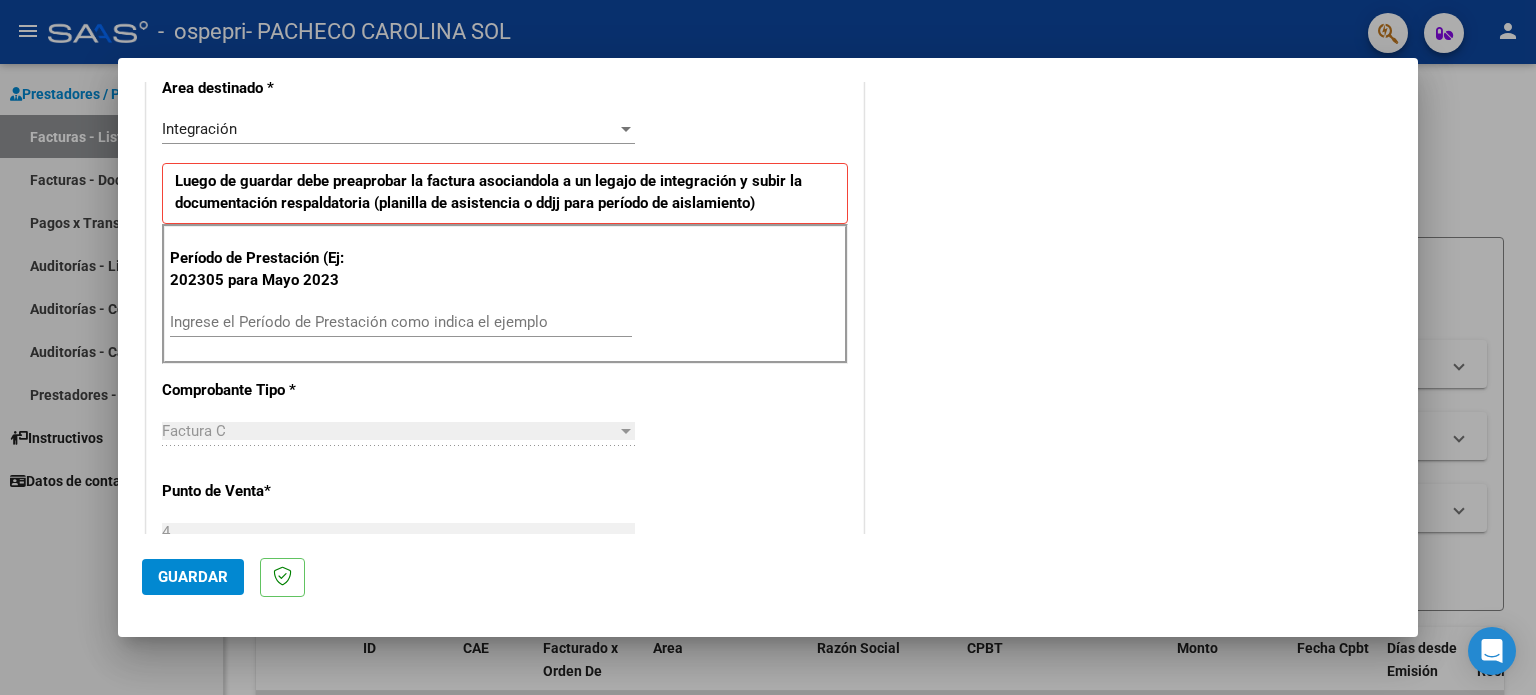 scroll, scrollTop: 444, scrollLeft: 0, axis: vertical 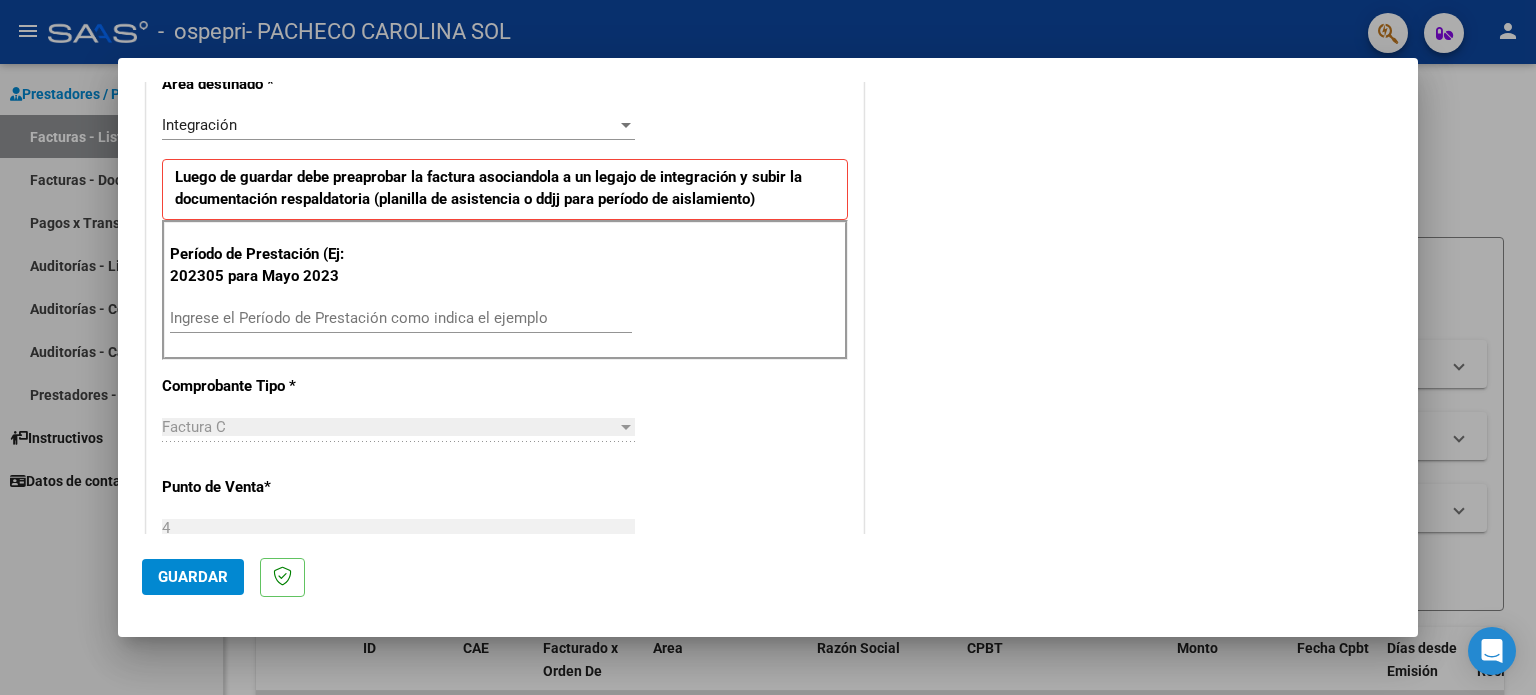 click on "Ingrese el Período de Prestación como indica el ejemplo" at bounding box center (401, 318) 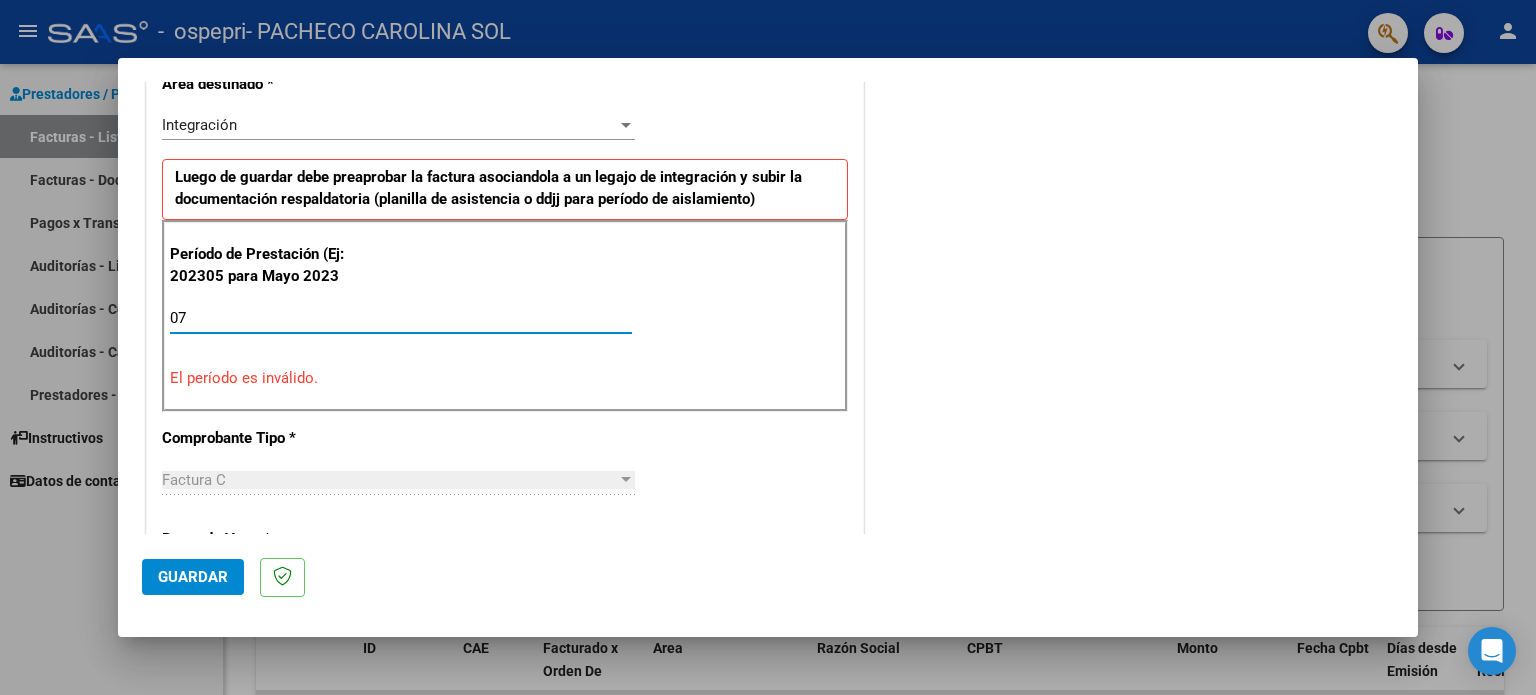type on "0" 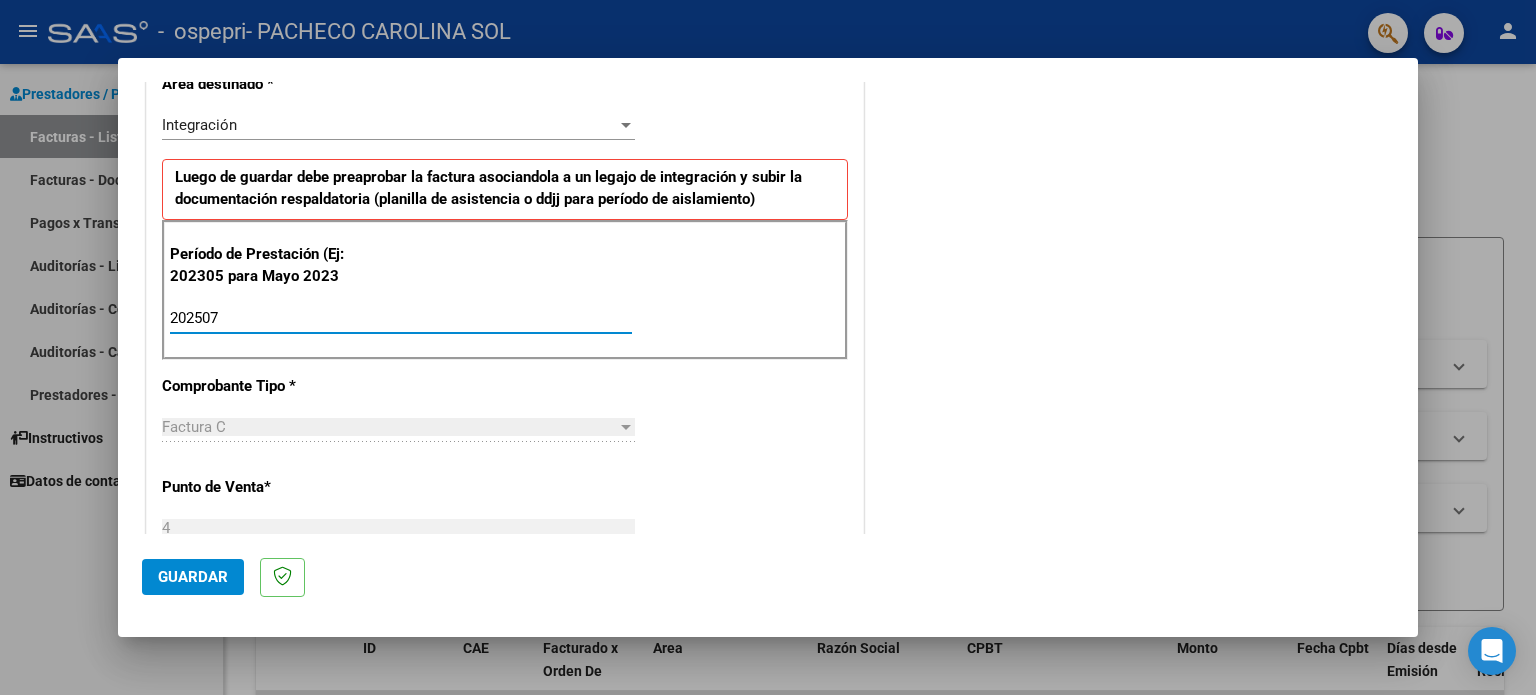 type on "202507" 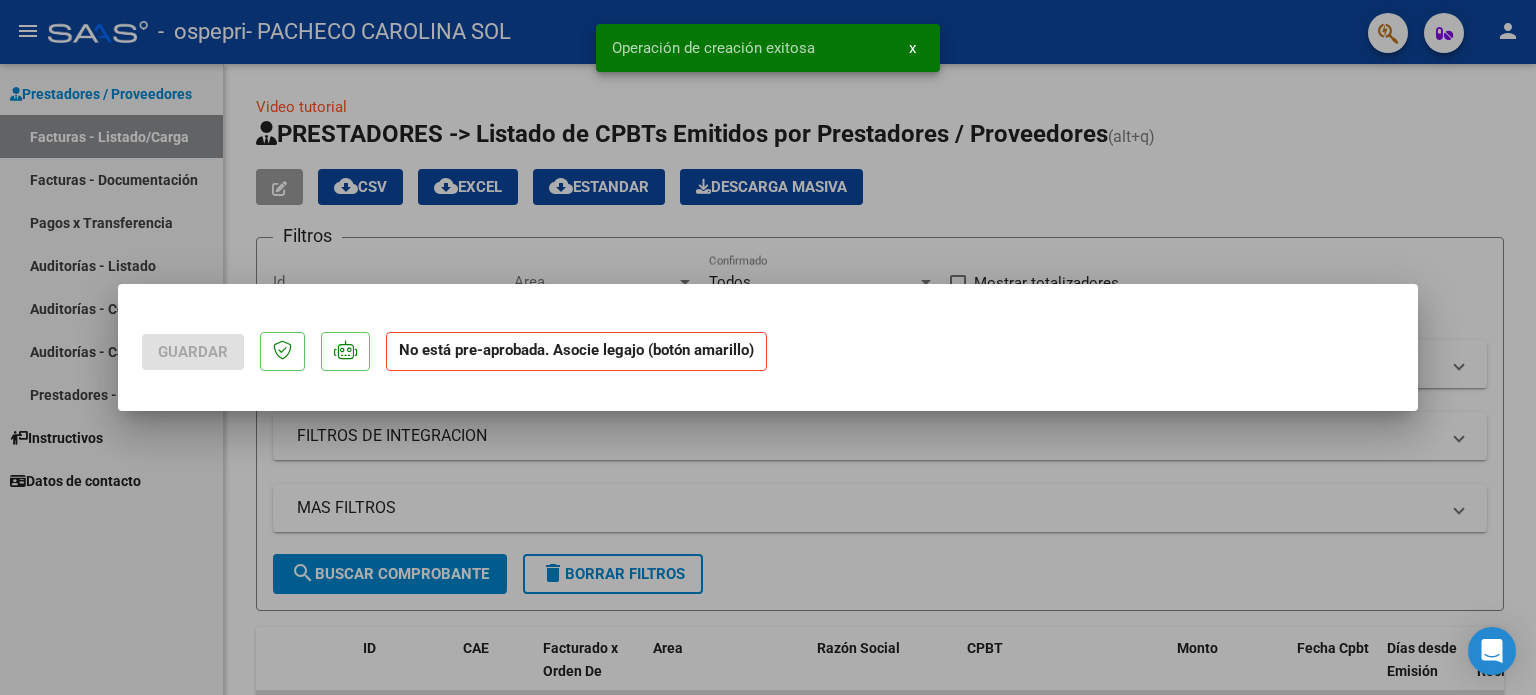 scroll, scrollTop: 0, scrollLeft: 0, axis: both 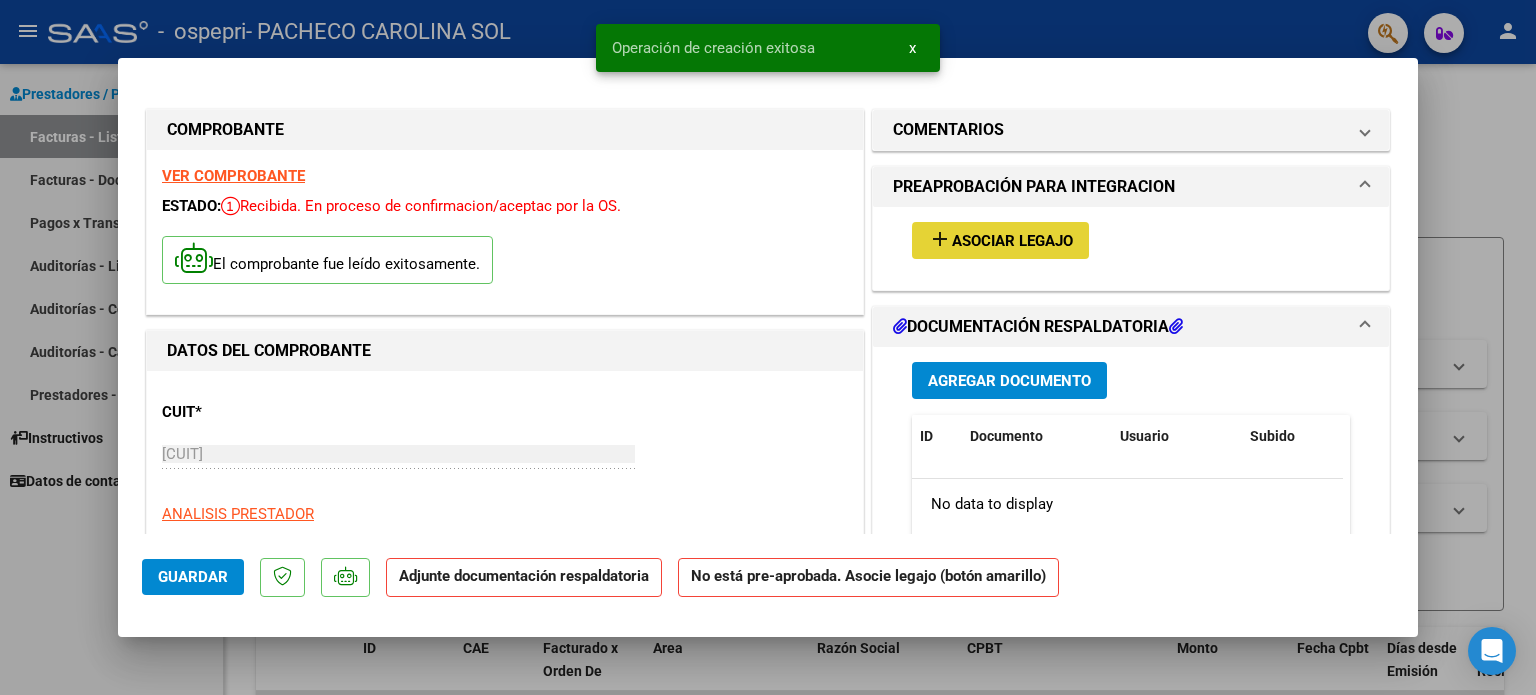 click on "Asociar Legajo" at bounding box center (1012, 241) 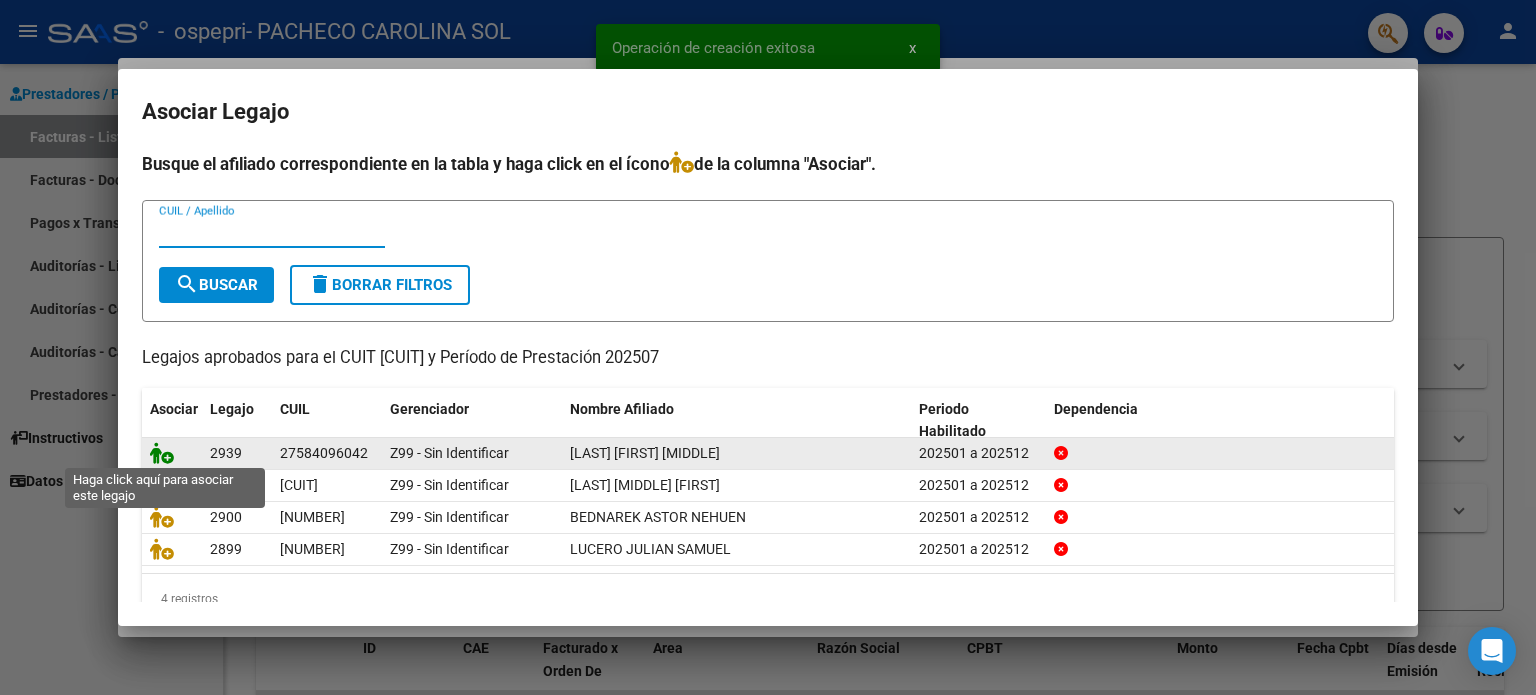 click 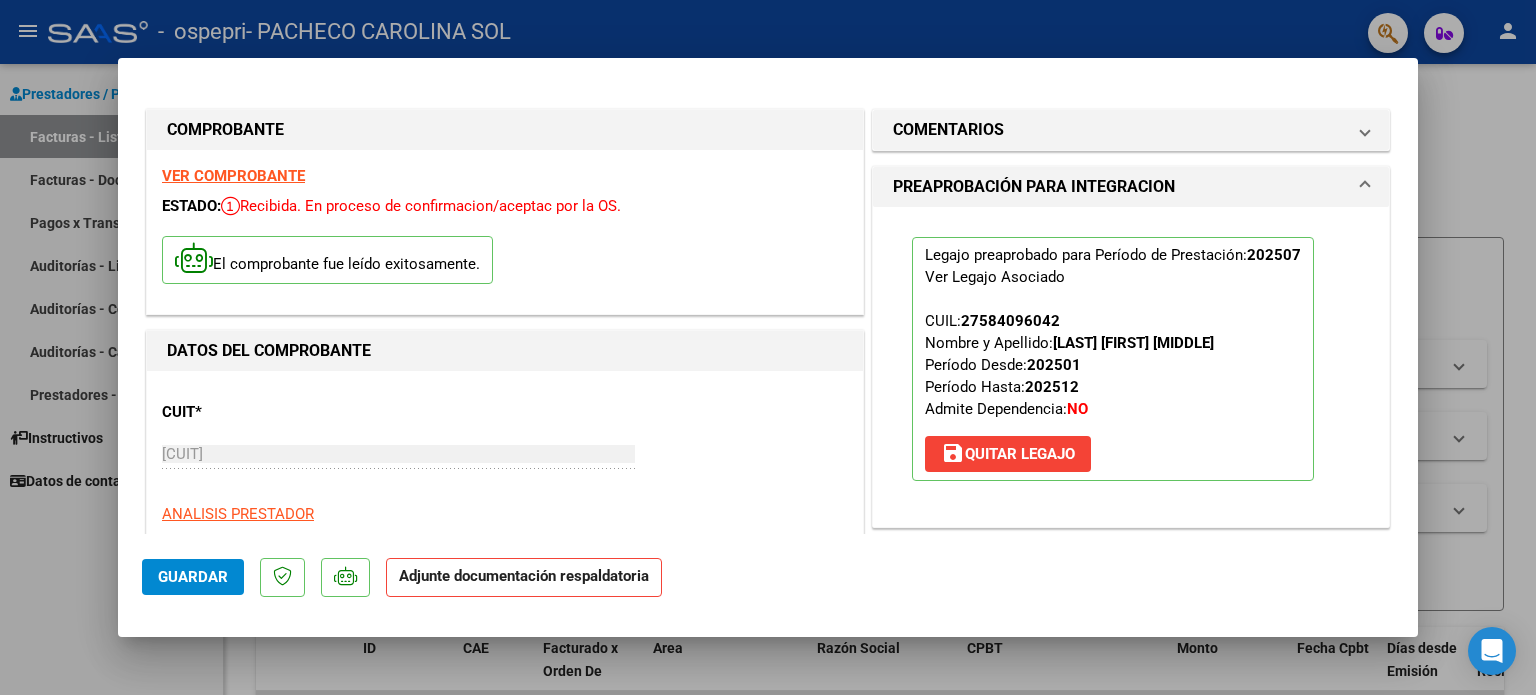 scroll, scrollTop: 395, scrollLeft: 0, axis: vertical 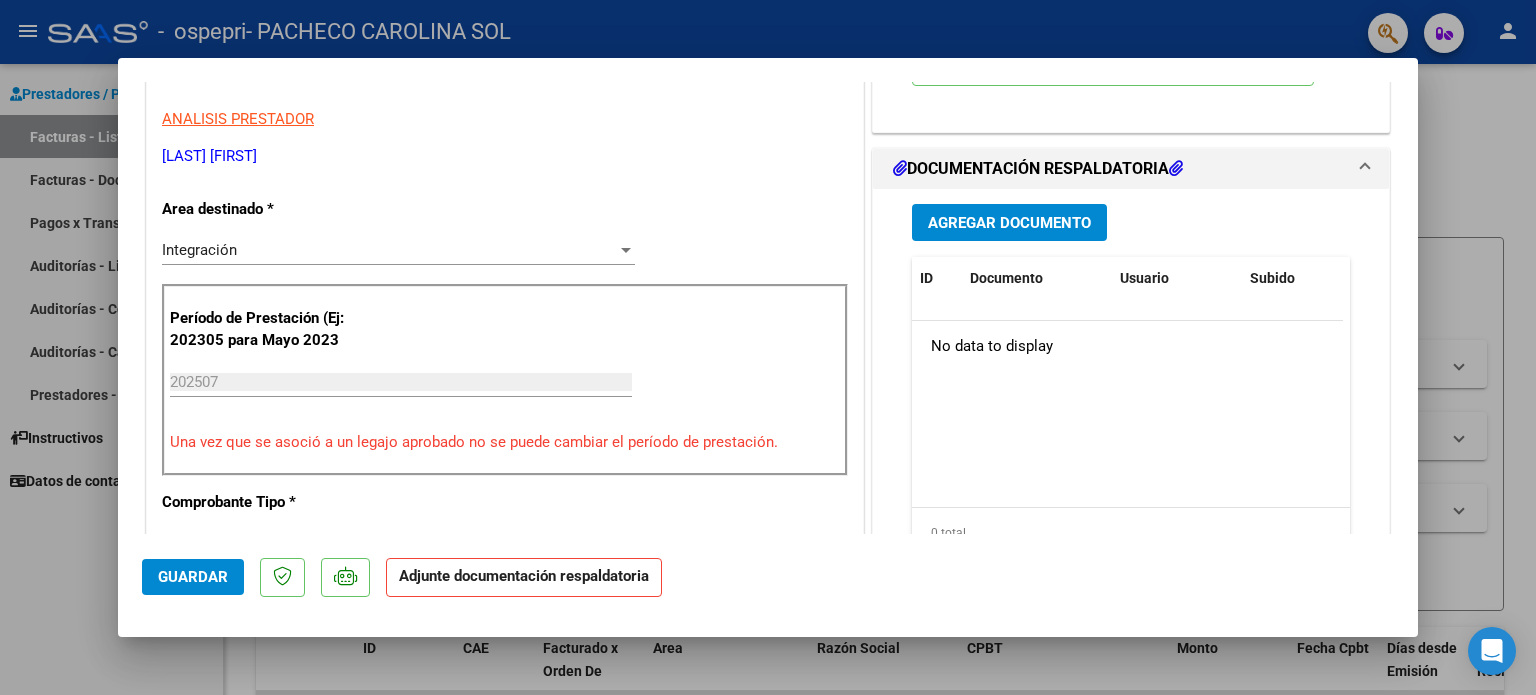 click on "Agregar Documento" at bounding box center (1009, 222) 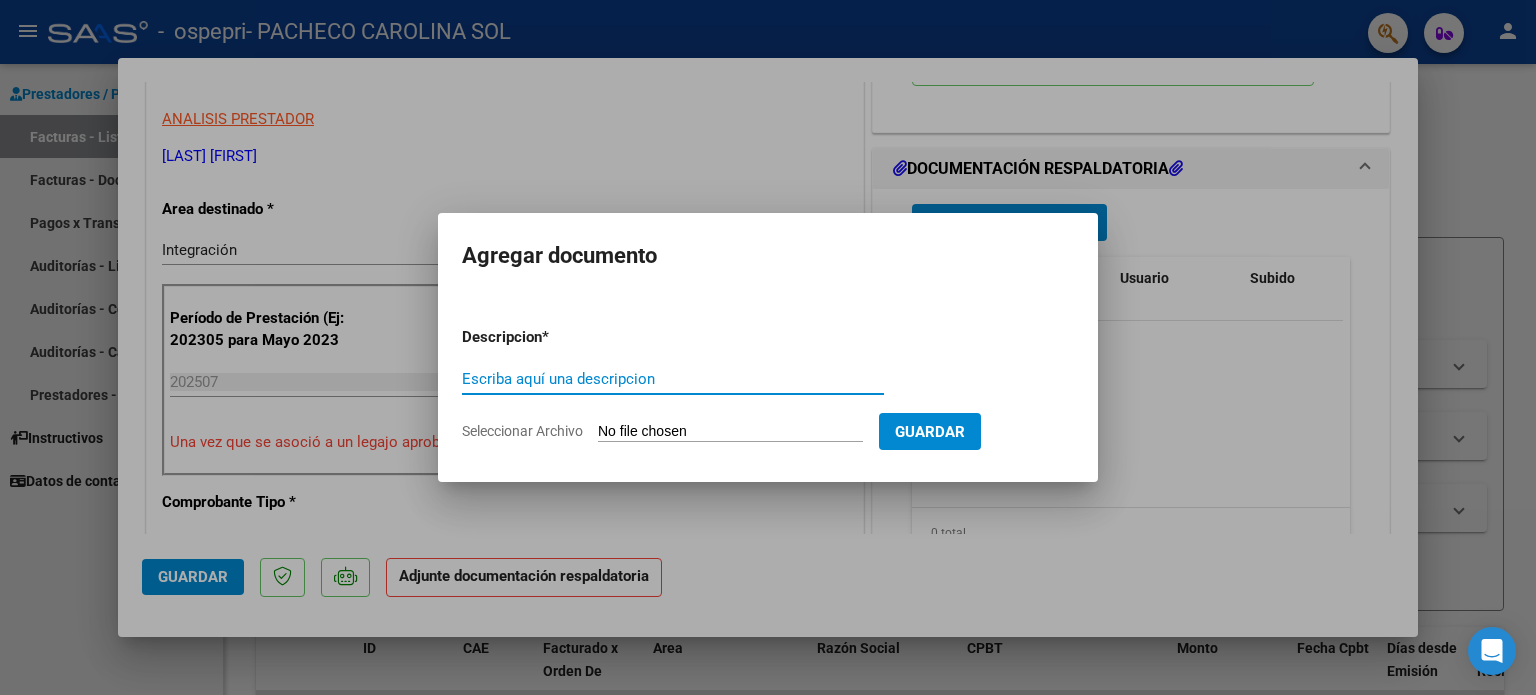 click on "Seleccionar Archivo" 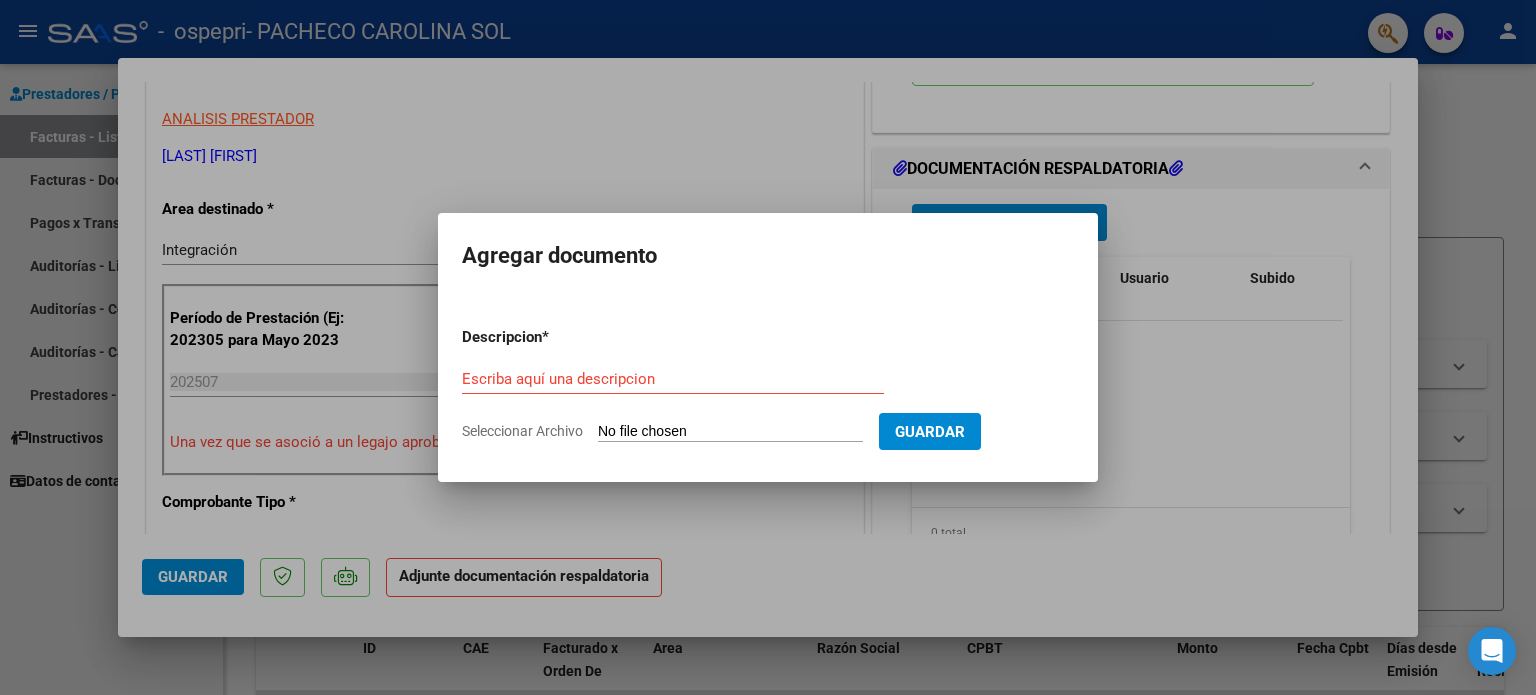 type on "C:\fakepath\[name] [date] .pdf" 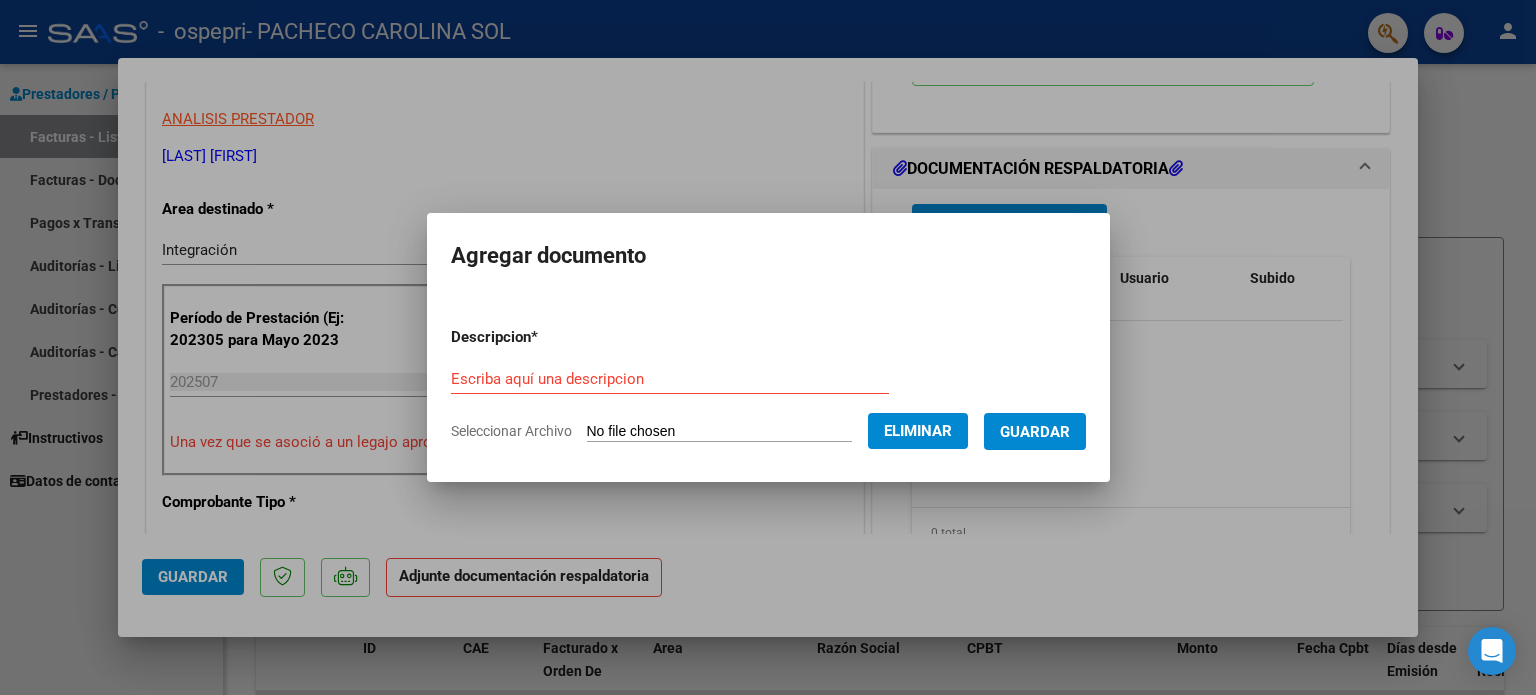 click on "Descripcion  *   Escriba aquí una descripcion  Seleccionar Archivo Eliminar Guardar" at bounding box center [768, 384] 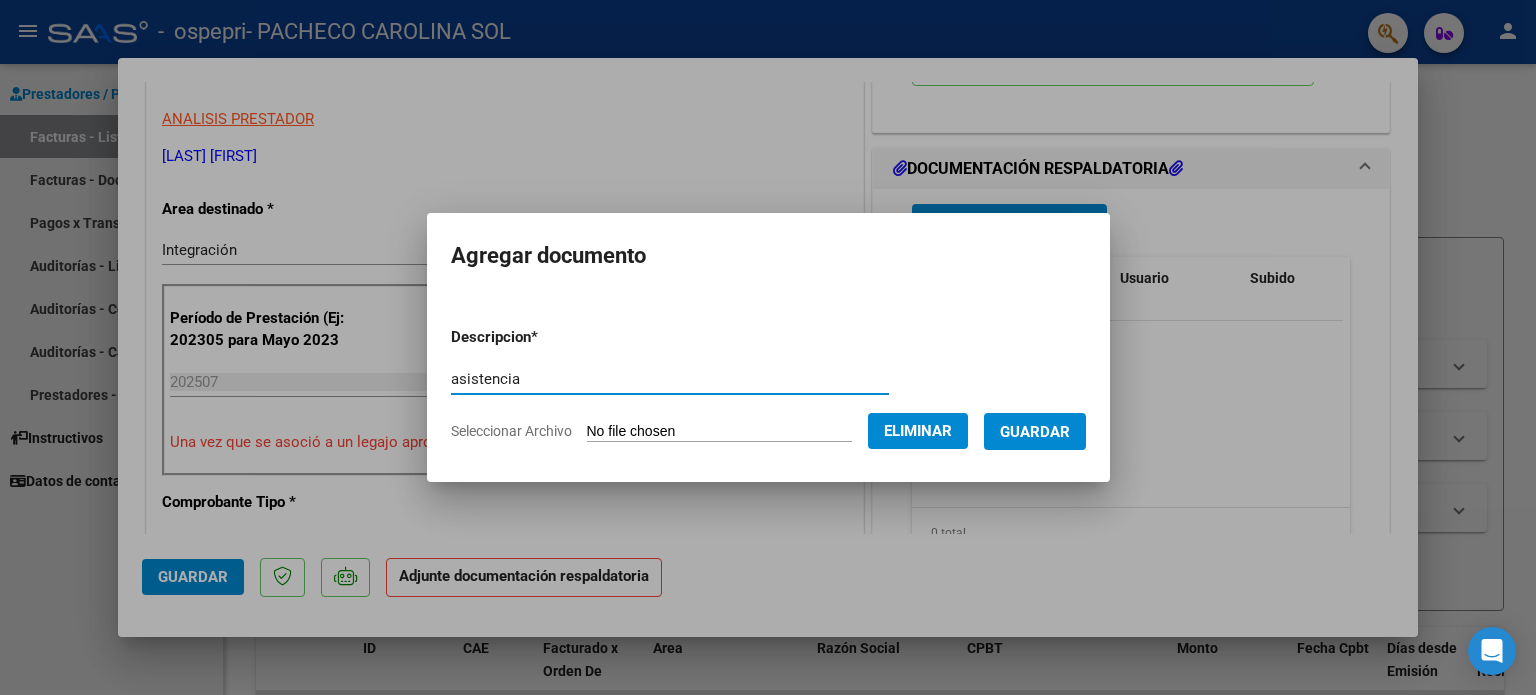 type on "asistencia" 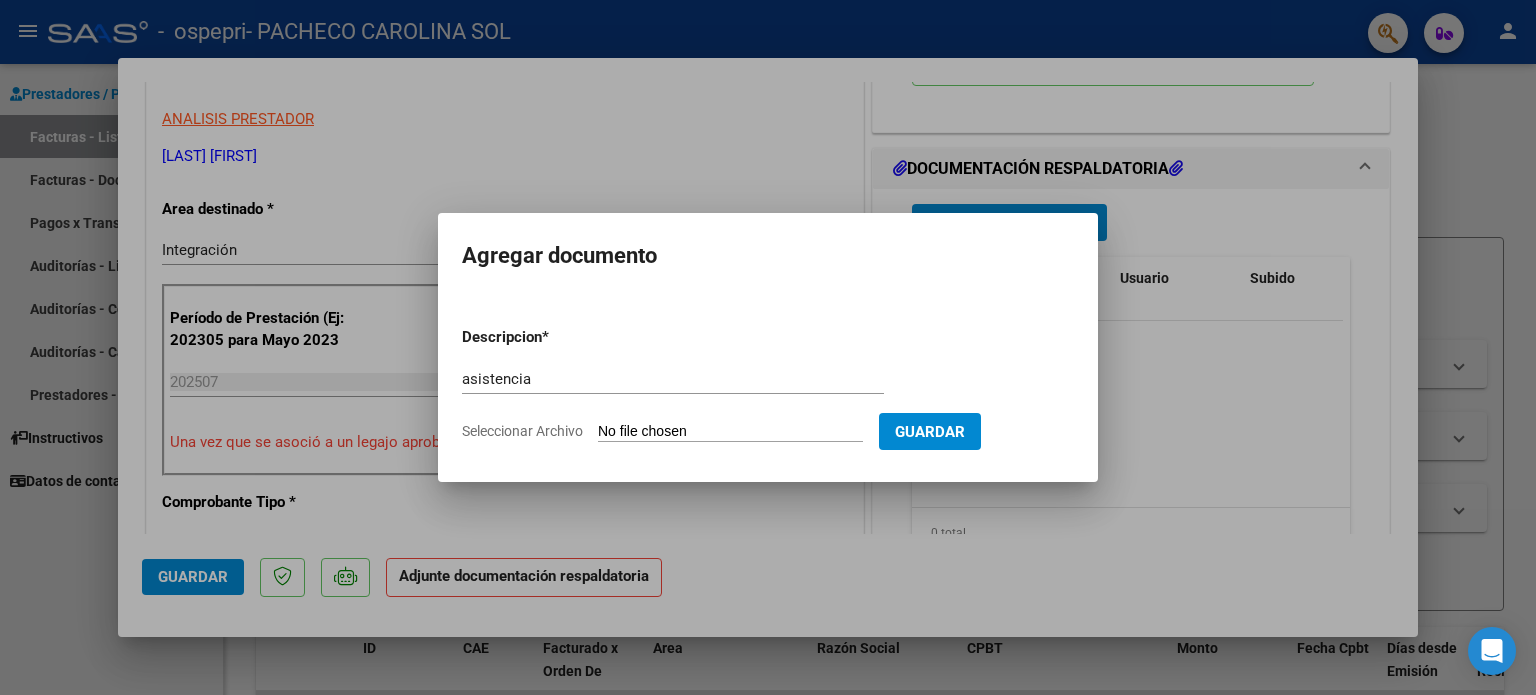 click on "Seleccionar Archivo" 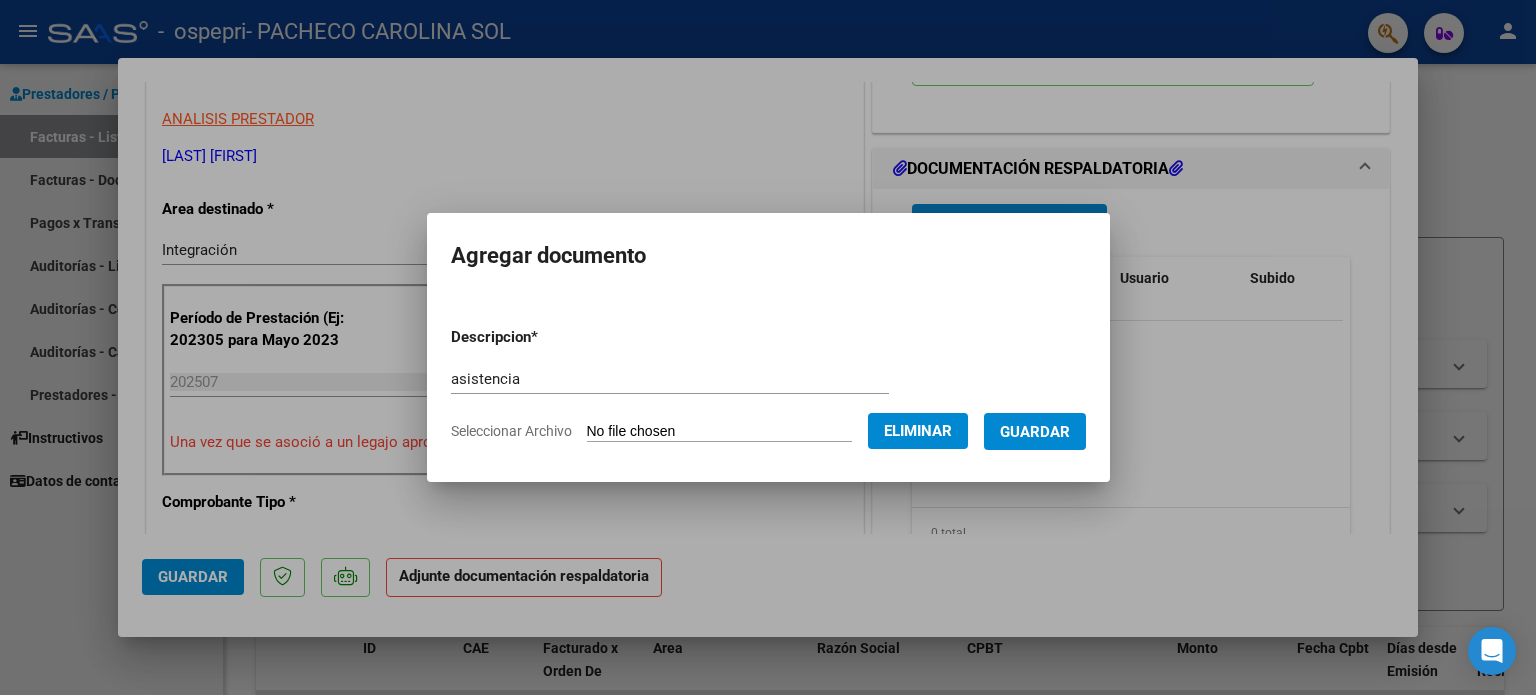 click on "Guardar" at bounding box center (1035, 431) 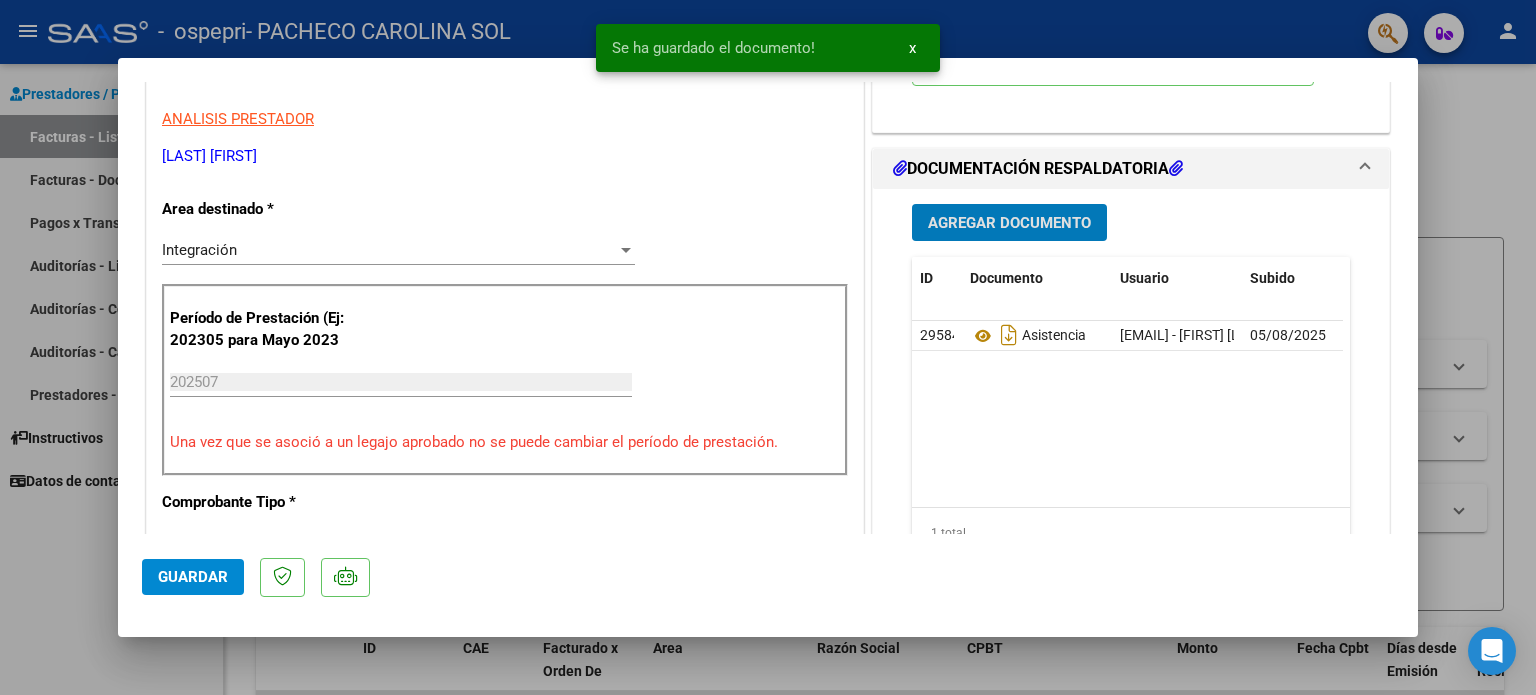 click on "Agregar Documento" at bounding box center (1009, 222) 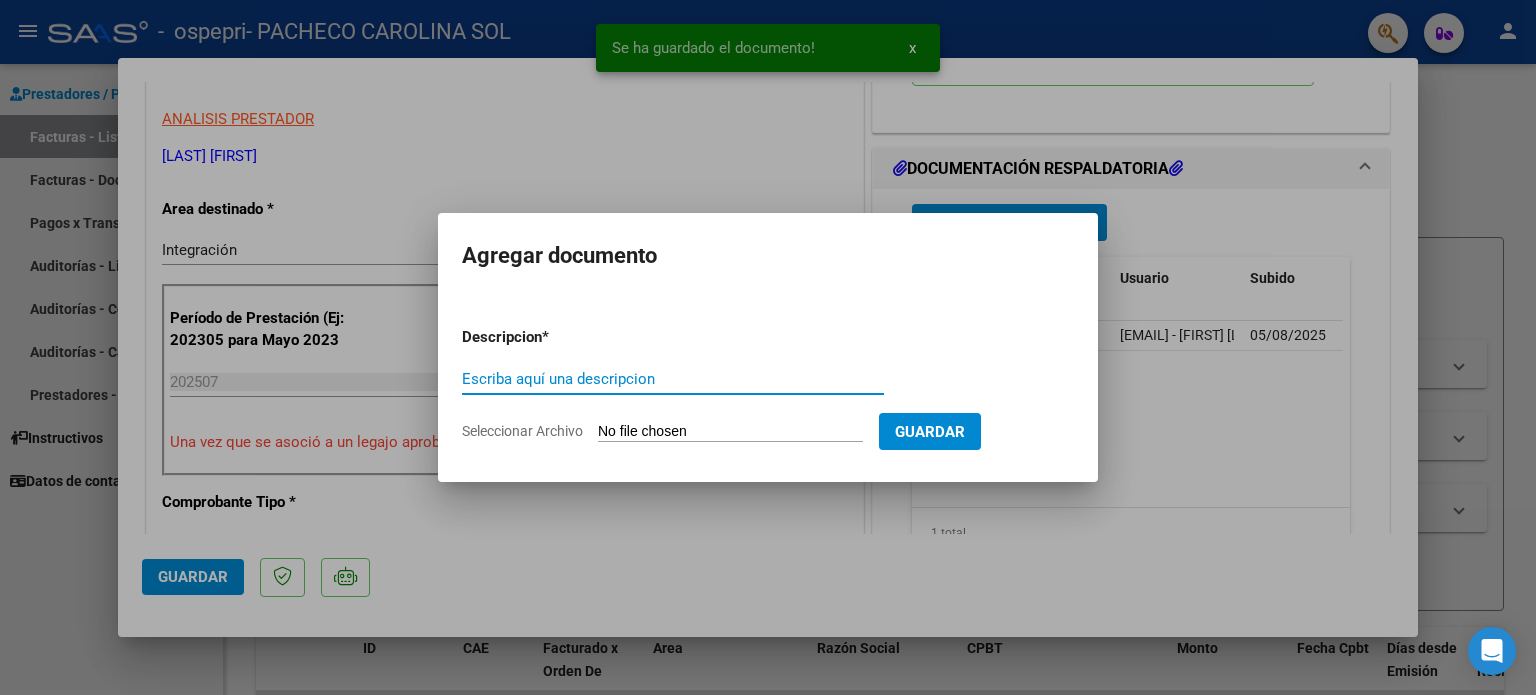 type on "v" 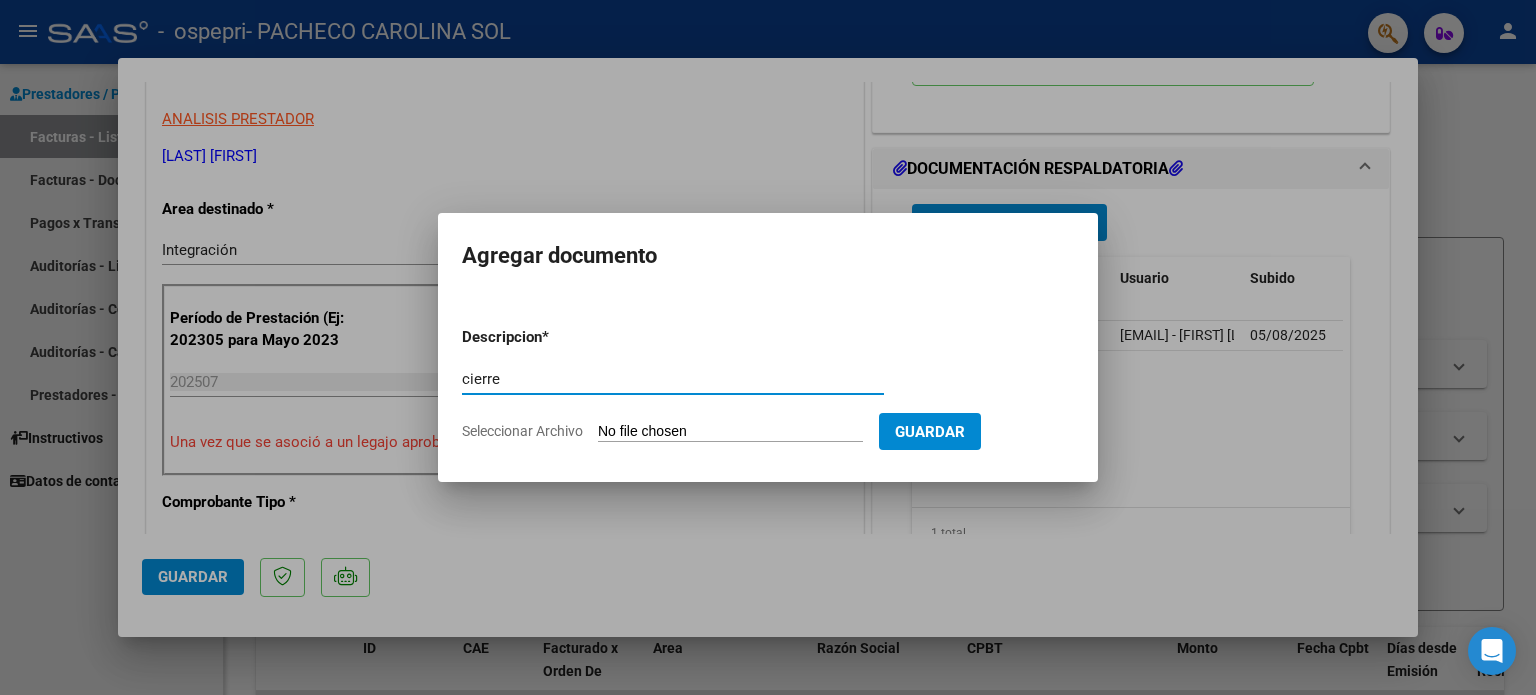 type on "cierre" 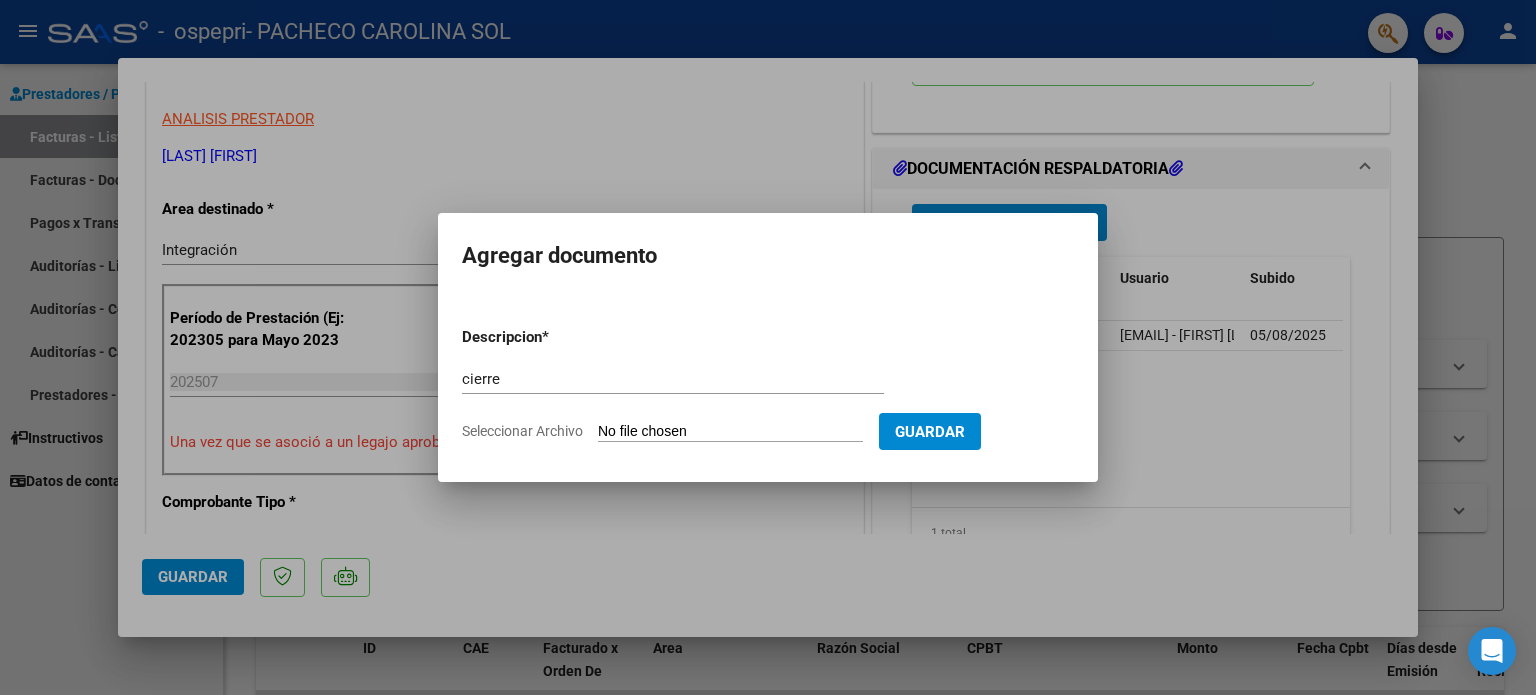 click on "Descripcion  *   cierre Escriba aquí una descripcion  Seleccionar Archivo Guardar" at bounding box center [768, 384] 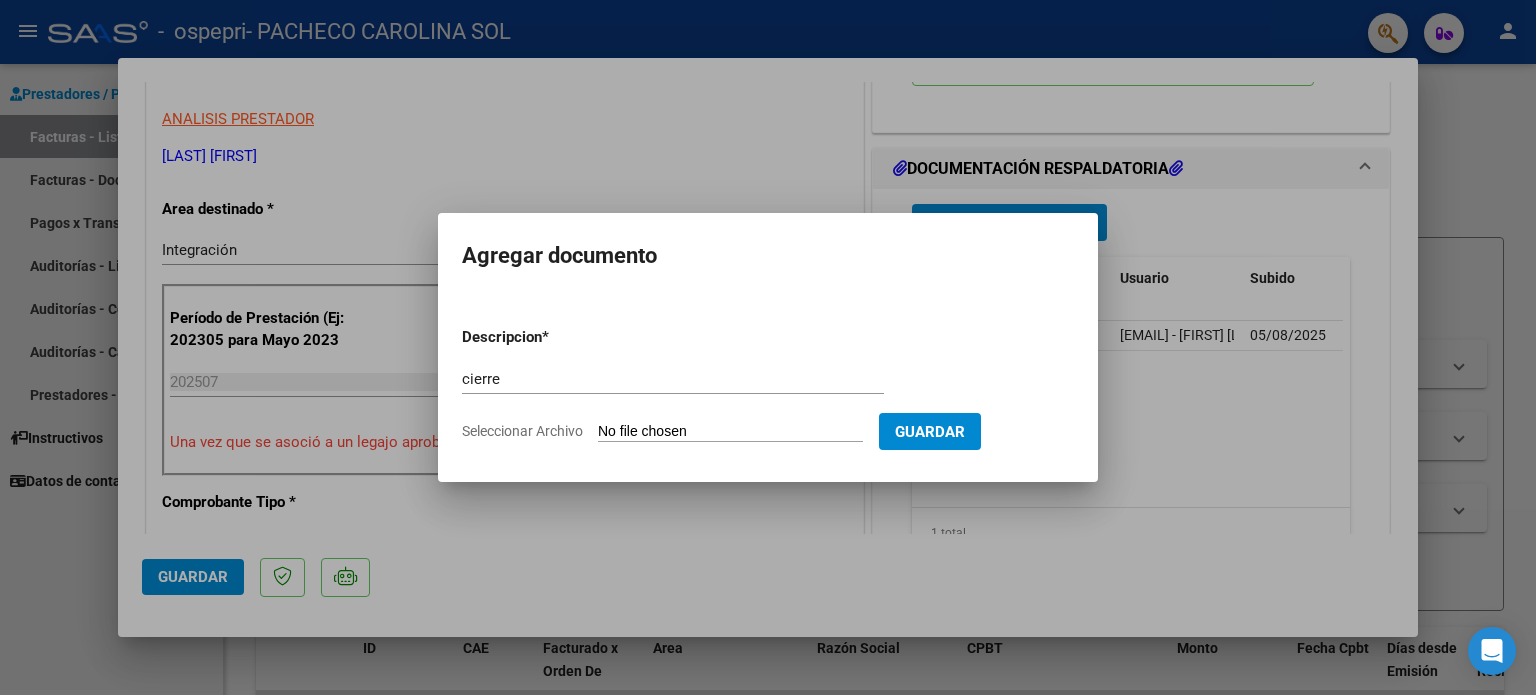 click on "Descripcion  *   cierre Escriba aquí una descripcion  Seleccionar Archivo Guardar" at bounding box center (768, 384) 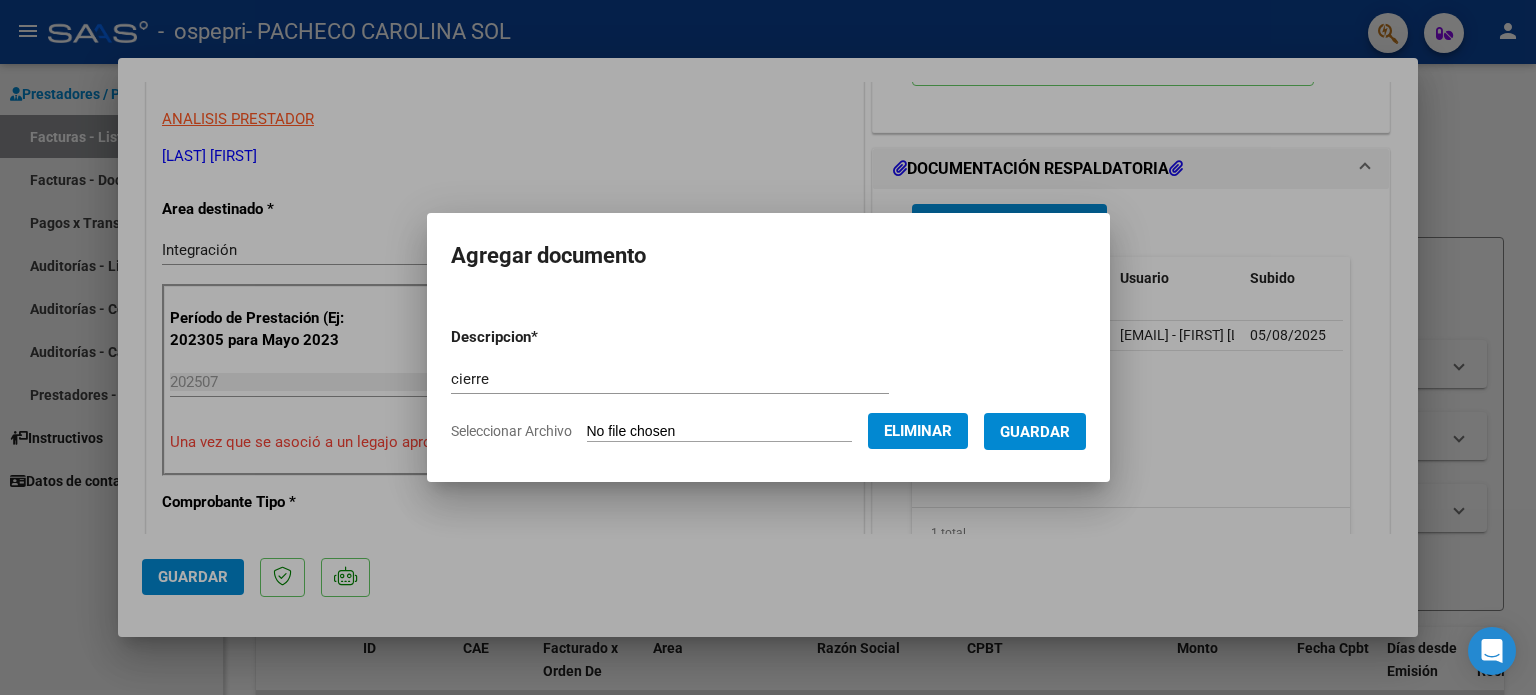 click on "Guardar" at bounding box center (1035, 432) 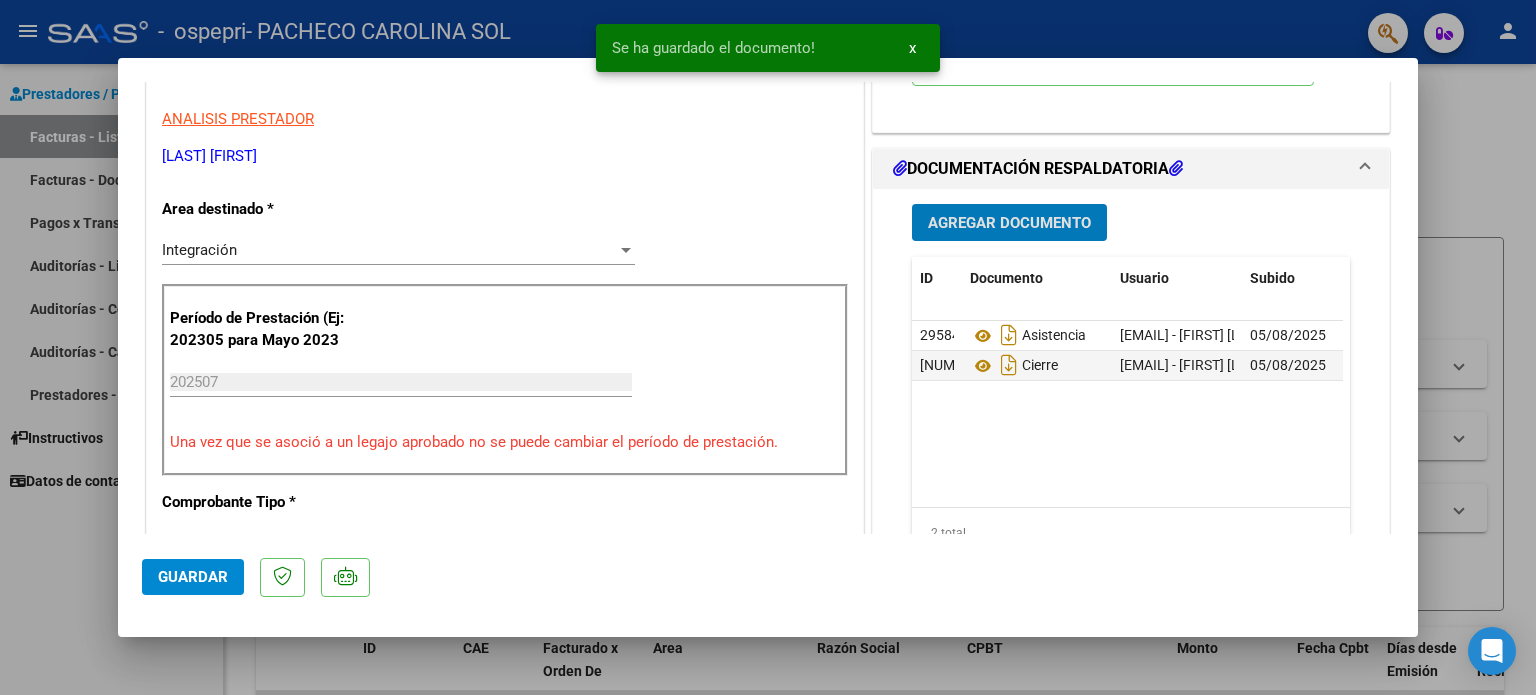click on "Guardar" 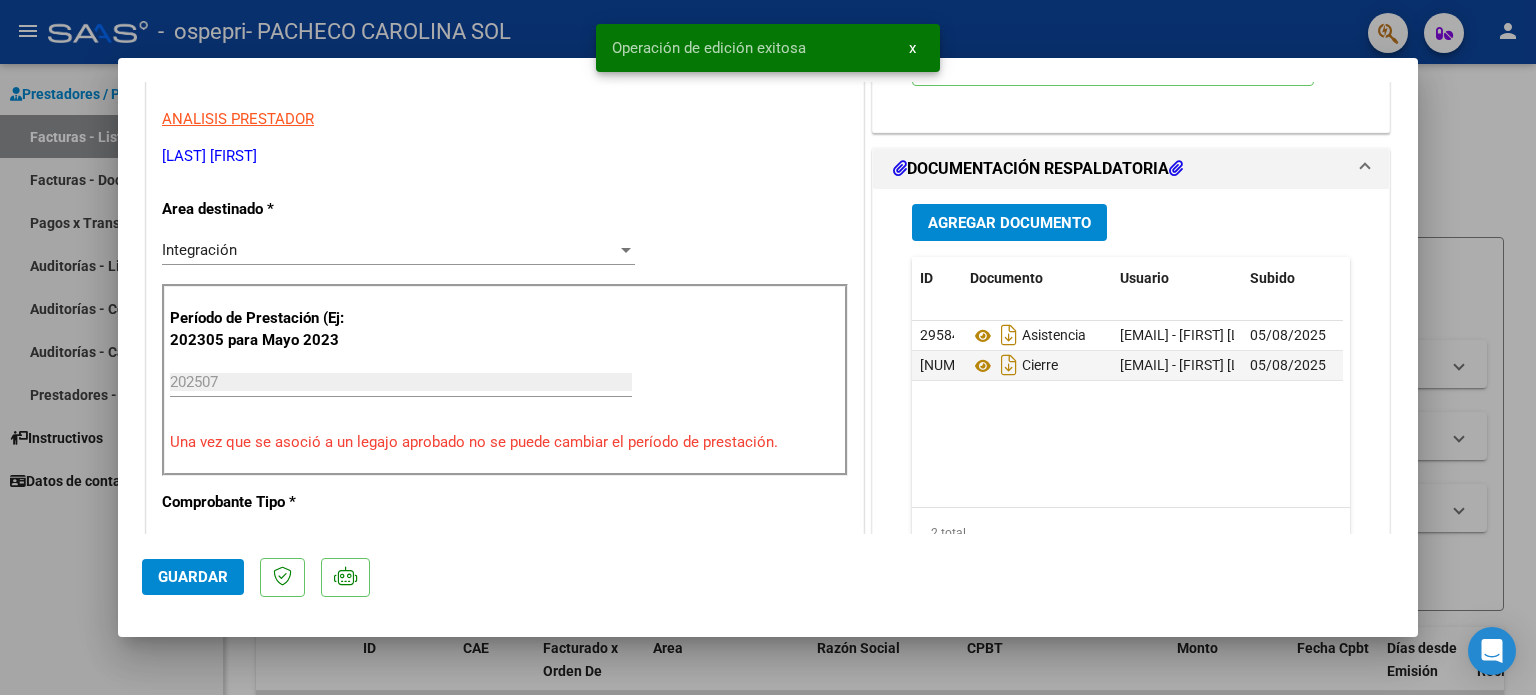 click at bounding box center [768, 347] 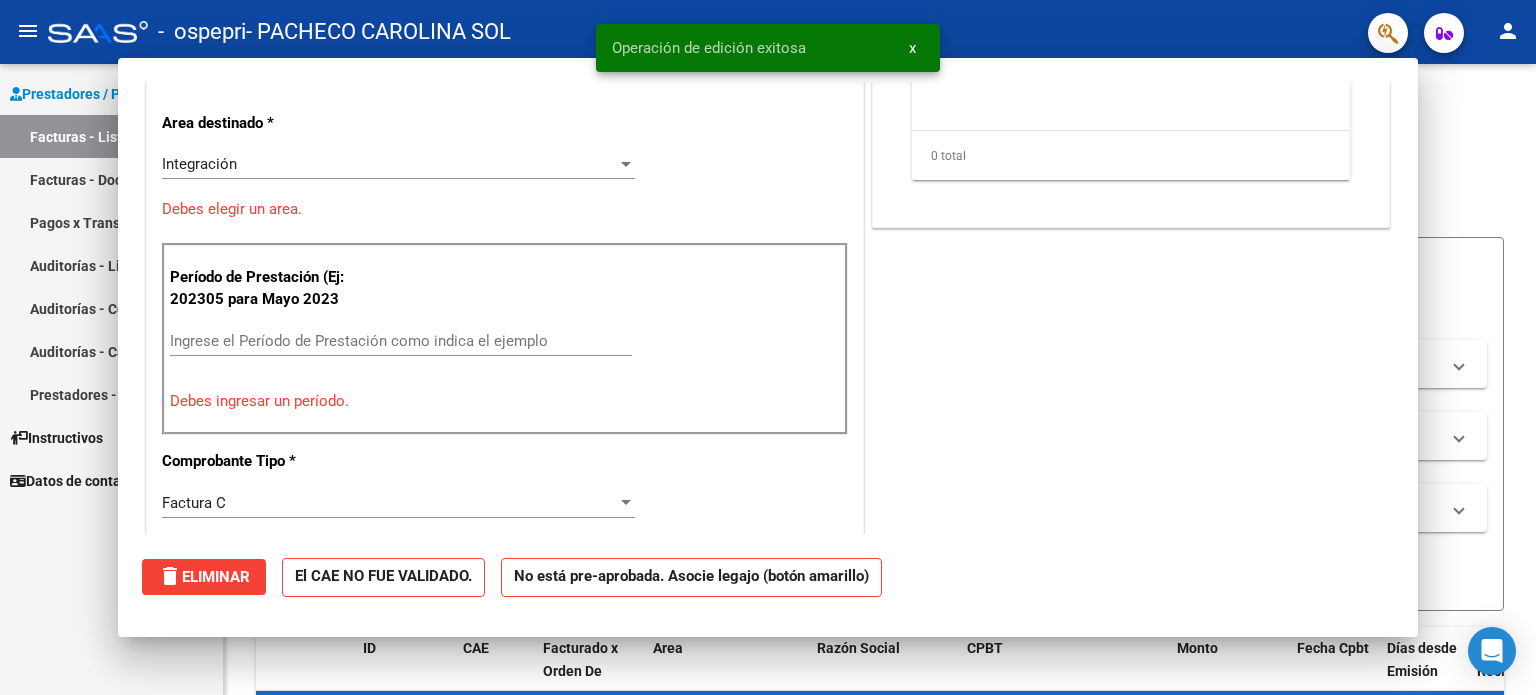 scroll, scrollTop: 0, scrollLeft: 0, axis: both 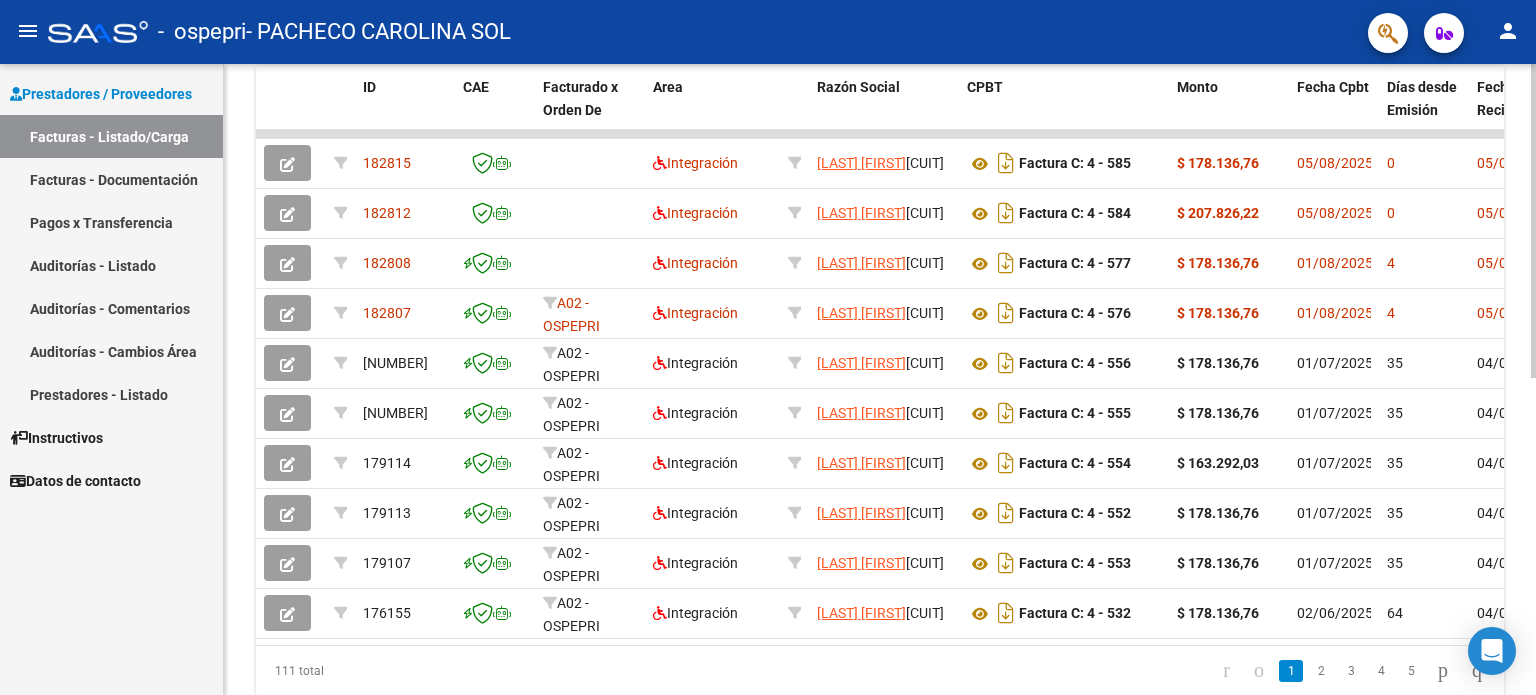 click 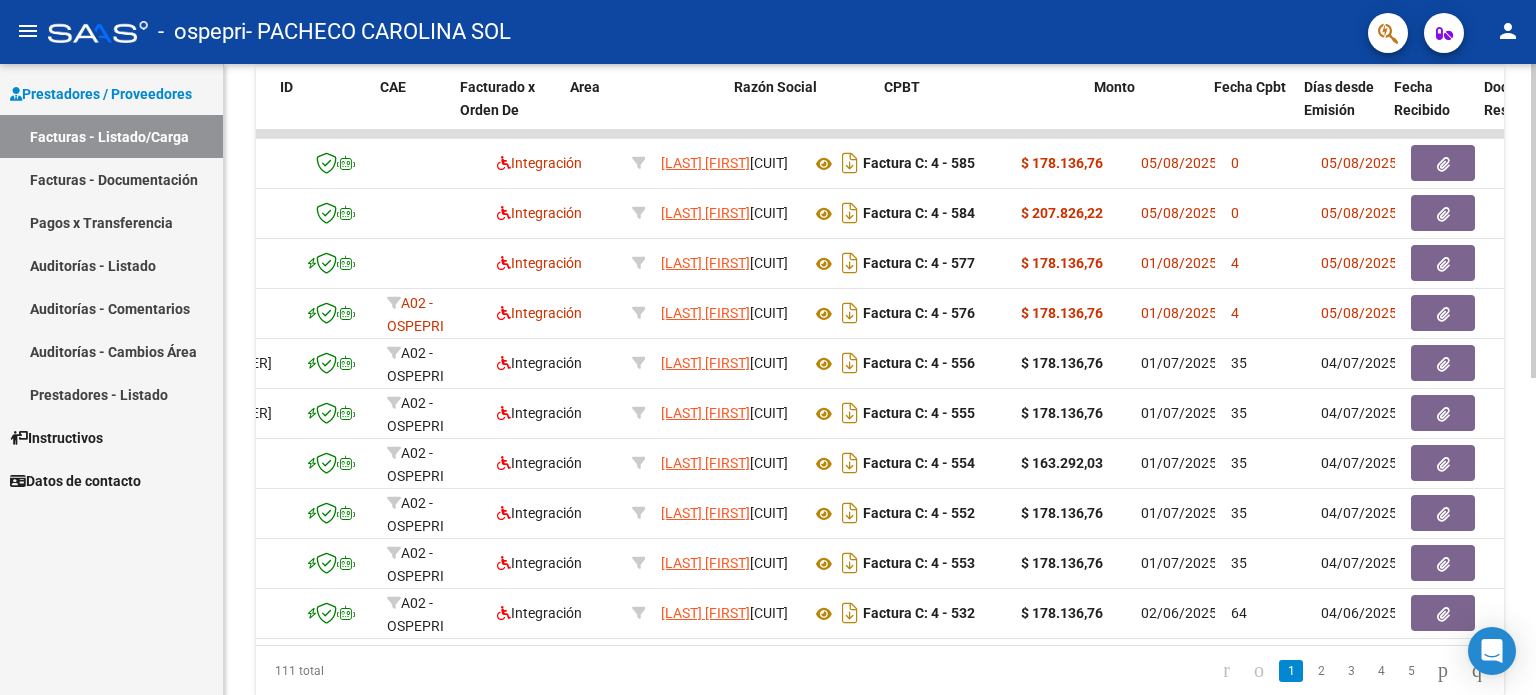 scroll, scrollTop: 0, scrollLeft: 0, axis: both 